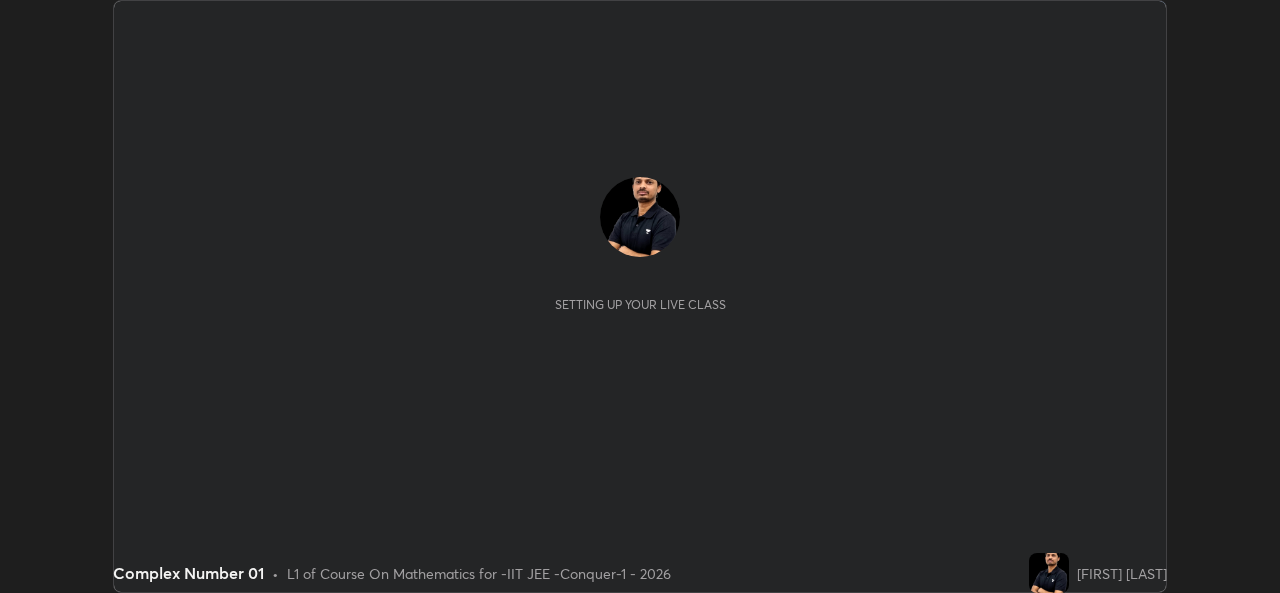 scroll, scrollTop: 0, scrollLeft: 0, axis: both 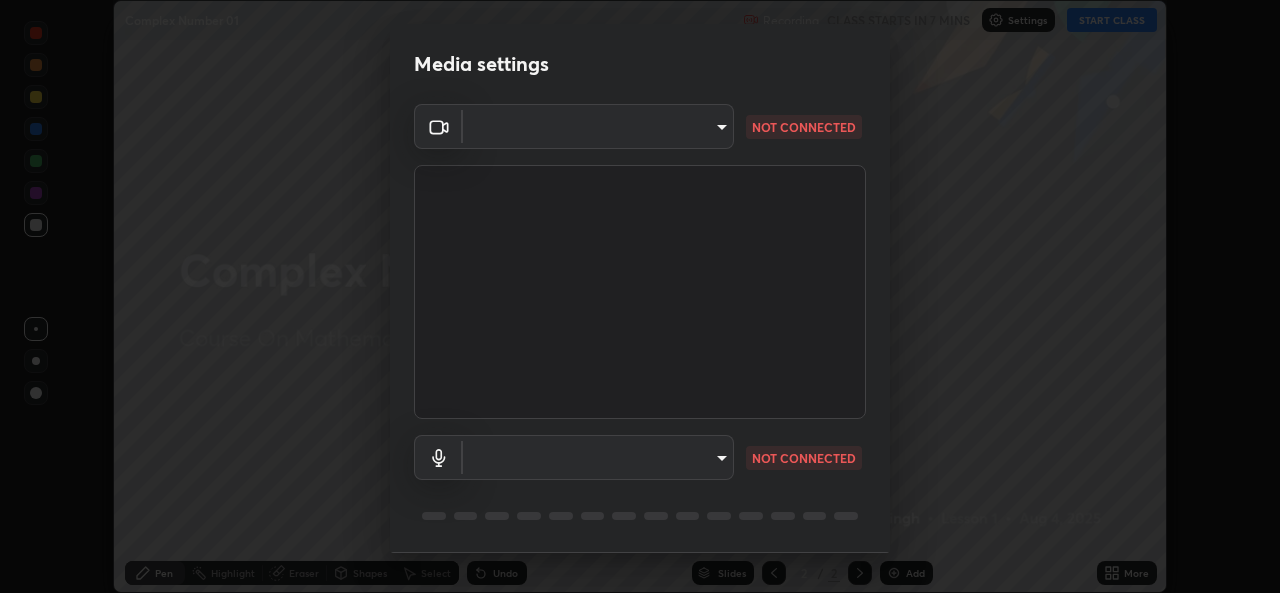 type on "162a4bef6d5de59660943d10e2777e2613c591b7fe343c7323db06c6e3c7e835" 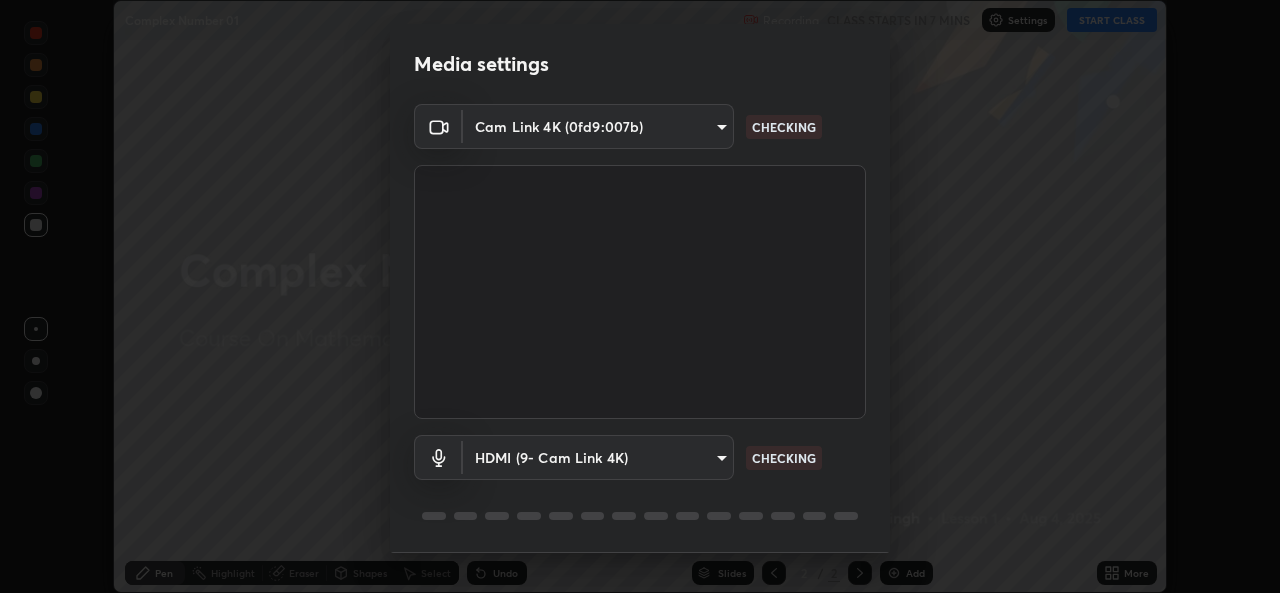 scroll, scrollTop: 63, scrollLeft: 0, axis: vertical 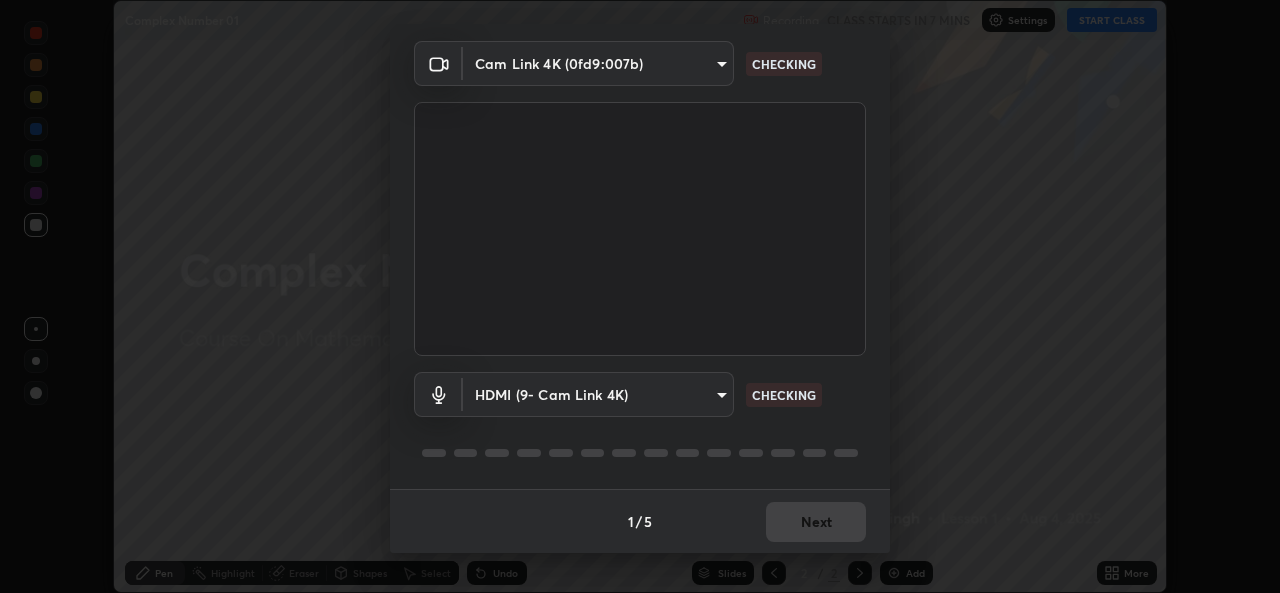 click on "Erase all Complex Number 01 Recording CLASS STARTS IN 7 MINS Settings START CLASS Setting up your live class Complex Number 01 • L1 of Course On Mathematics for -IIT JEE -Conquer-1 - 2026 [FIRST] [LAST] Pen Highlight Eraser Shapes Select Undo Slides 2 / 2 Add More No doubts shared Encourage your learners to ask a doubt for better clarity Report an issue Reason for reporting Buffering Chat not working Audio - Video sync issue Educator video quality low ​ Attach an image Report Media settings Cam Link 4K (0fd9:007b) [DEVICE_ID] CHECKING HDMI (9- Cam Link 4K) [DEVICE_ID] CHECKING 1 / 5 Next" at bounding box center (640, 296) 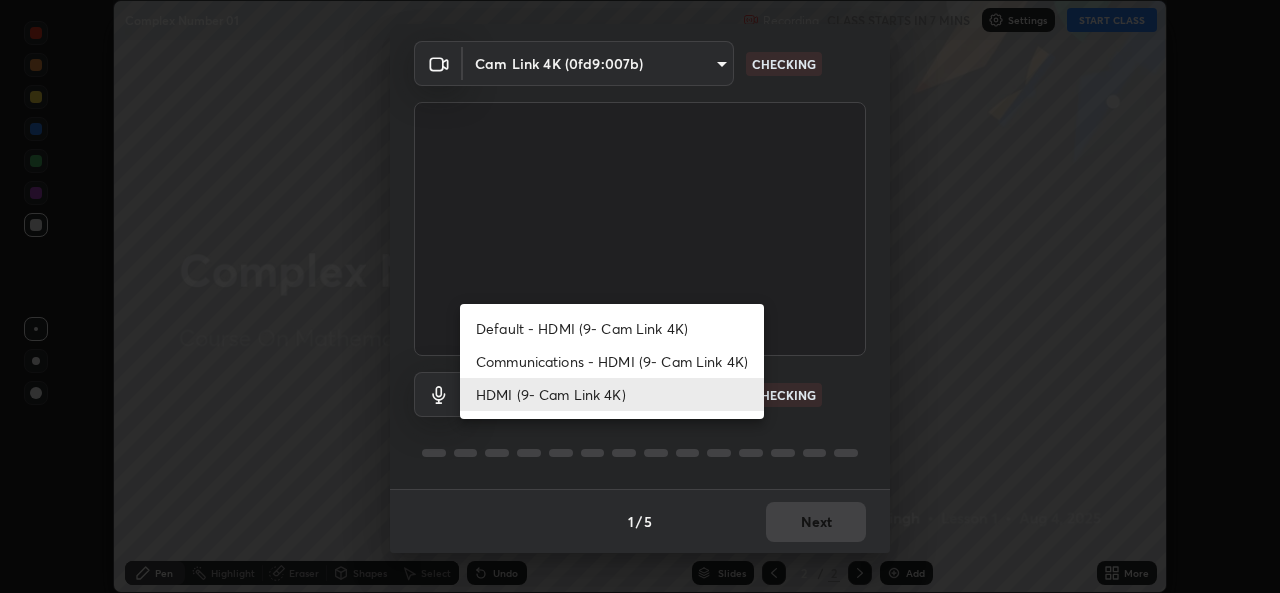 click on "Default - HDMI (9- Cam Link 4K)" at bounding box center (612, 328) 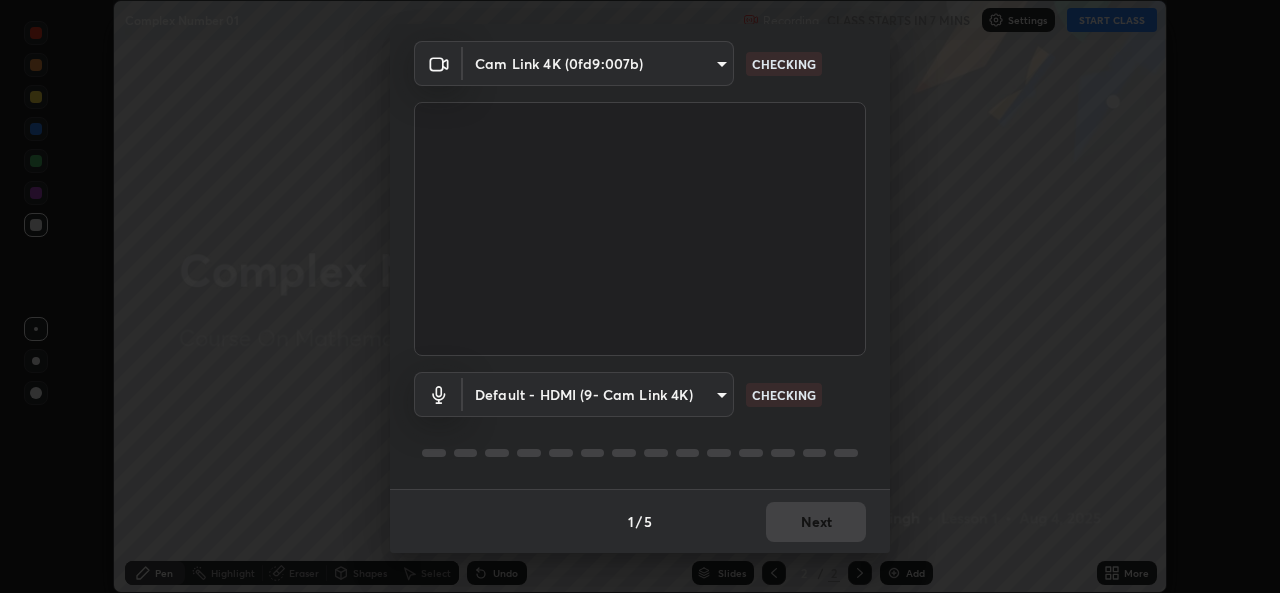 click on "Erase all Complex Number 01 Recording CLASS STARTS IN 7 MINS Settings START CLASS Setting up your live class Complex Number 01 • L1 of Course On Mathematics for -IIT JEE -Conquer-1 - 2026 [FIRST] [LAST] Pen Highlight Eraser Shapes Select Undo Slides 2 / 2 Add More No doubts shared Encourage your learners to ask a doubt for better clarity Report an issue Reason for reporting Buffering Chat not working Audio - Video sync issue Educator video quality low ​ Attach an image Report Media settings Cam Link 4K (0fd9:007b) [DEVICE_ID] CHECKING Default - HDMI (9- Cam Link 4K) [DEVICE_ID] CHECKING 1 / 5 Next" at bounding box center [640, 296] 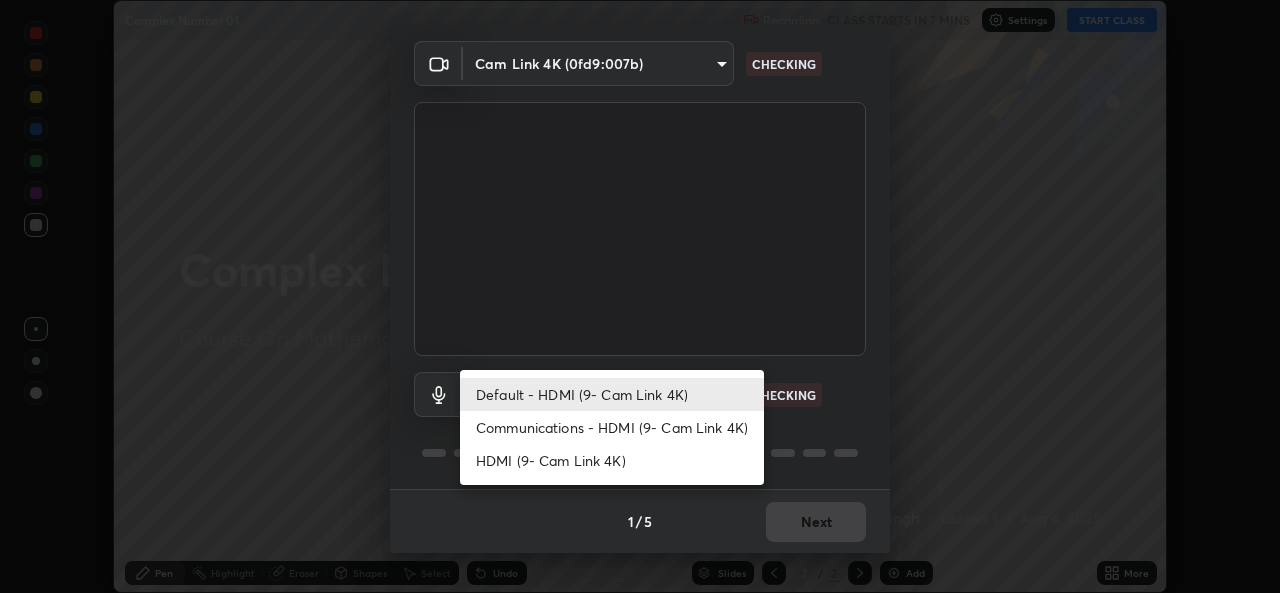 click on "HDMI (9- Cam Link 4K)" at bounding box center [612, 460] 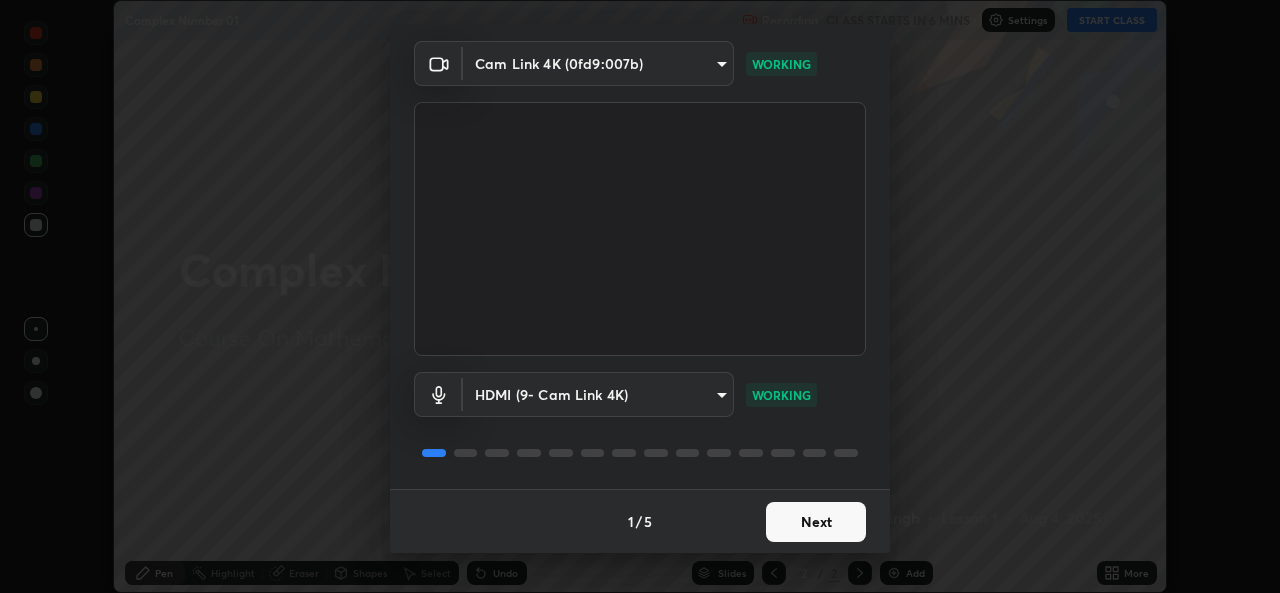 click on "Next" at bounding box center (816, 522) 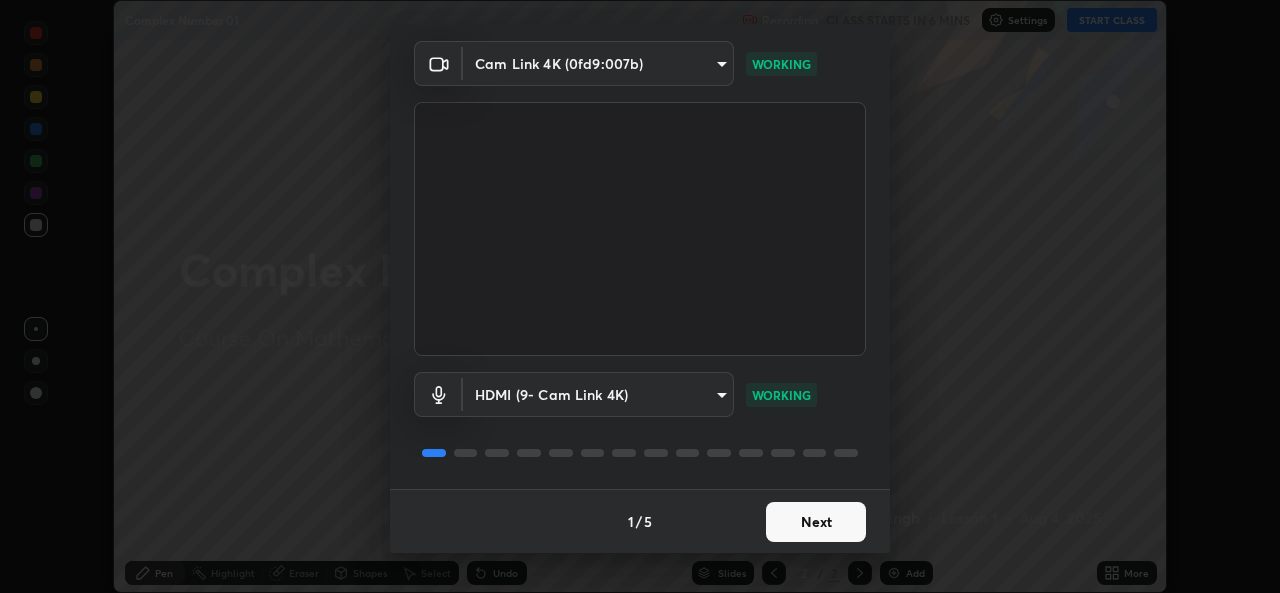 scroll, scrollTop: 0, scrollLeft: 0, axis: both 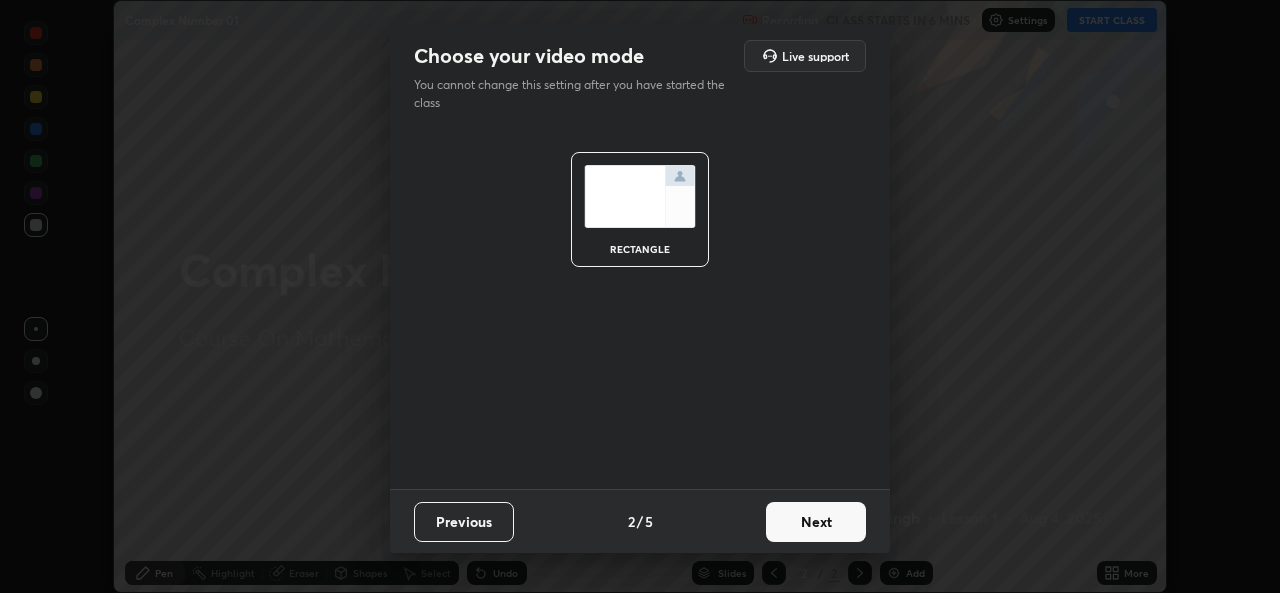 click on "Next" at bounding box center (816, 522) 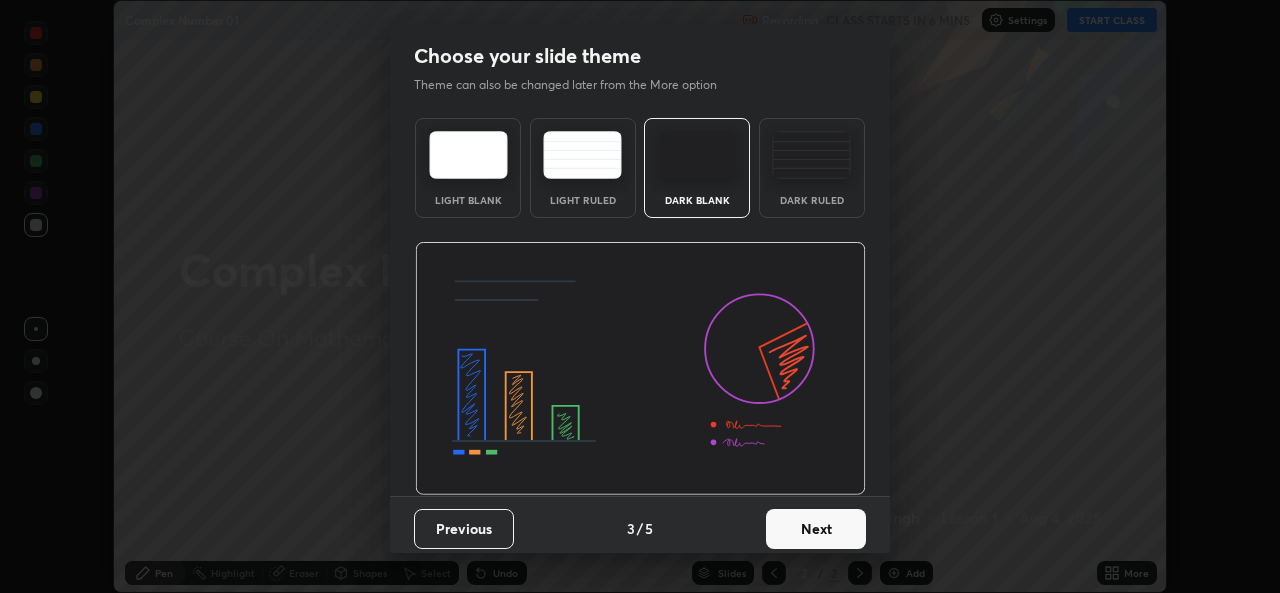 click on "Next" at bounding box center (816, 529) 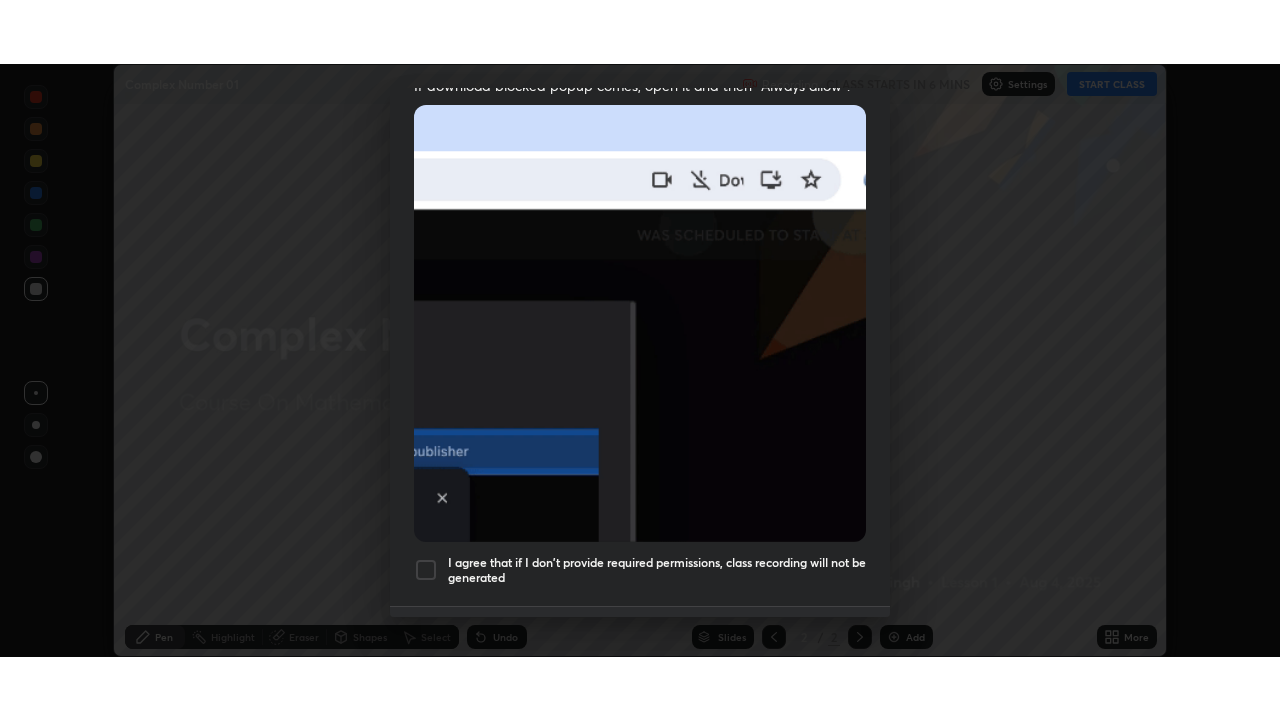 scroll, scrollTop: 471, scrollLeft: 0, axis: vertical 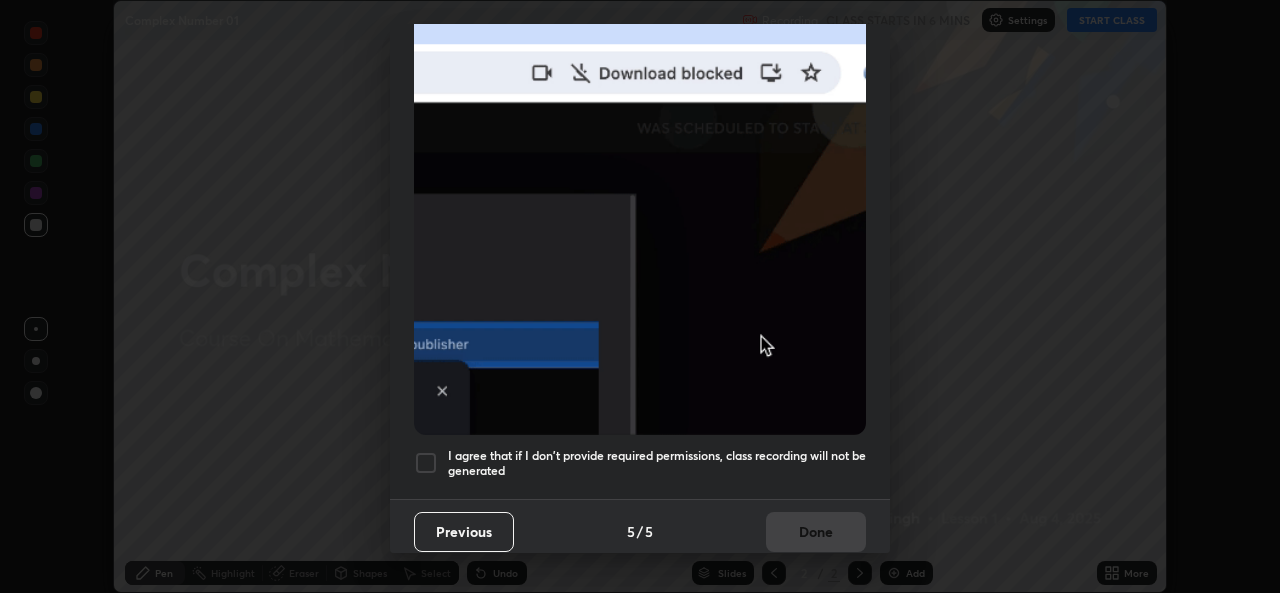 click at bounding box center (426, 463) 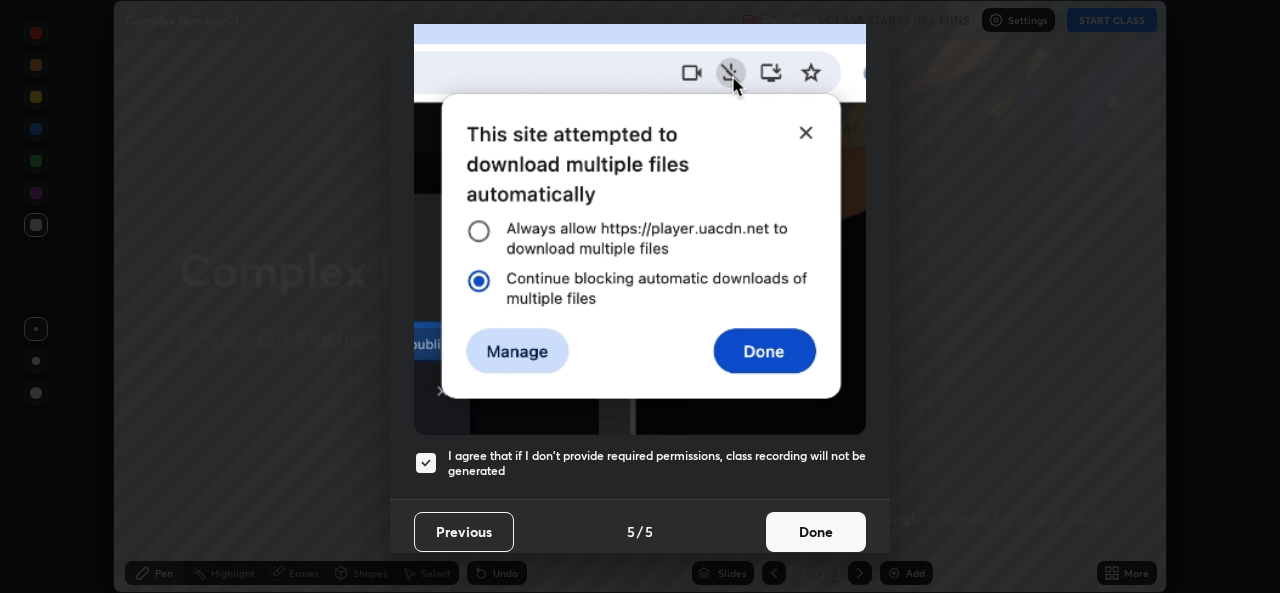 click on "Done" at bounding box center (816, 532) 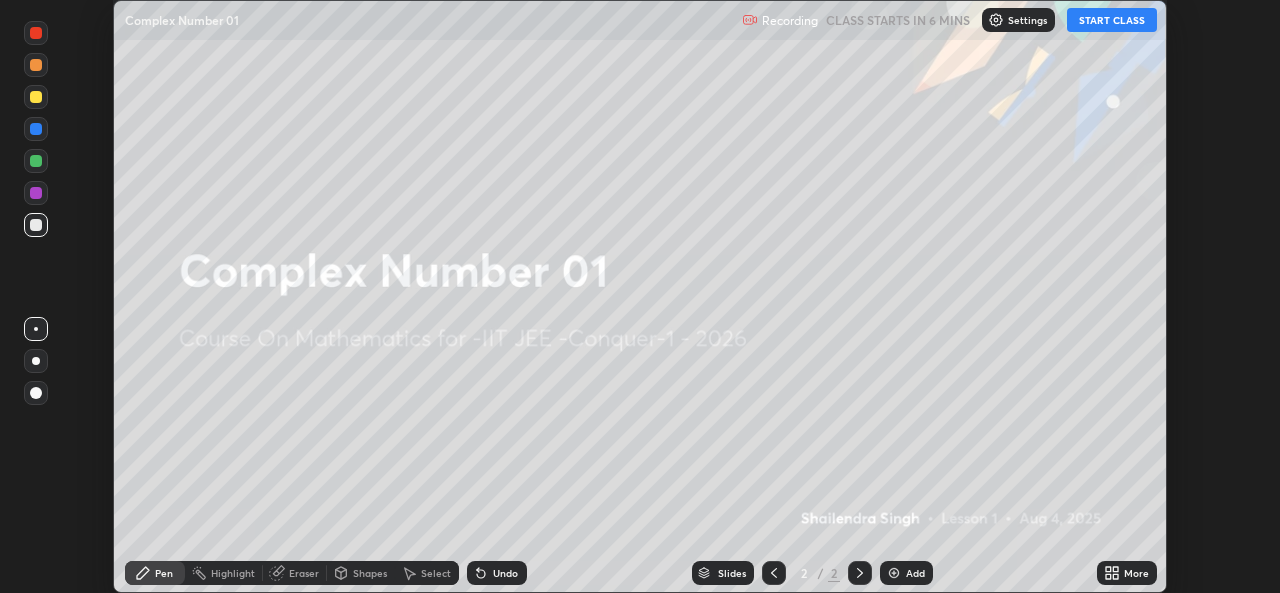 click 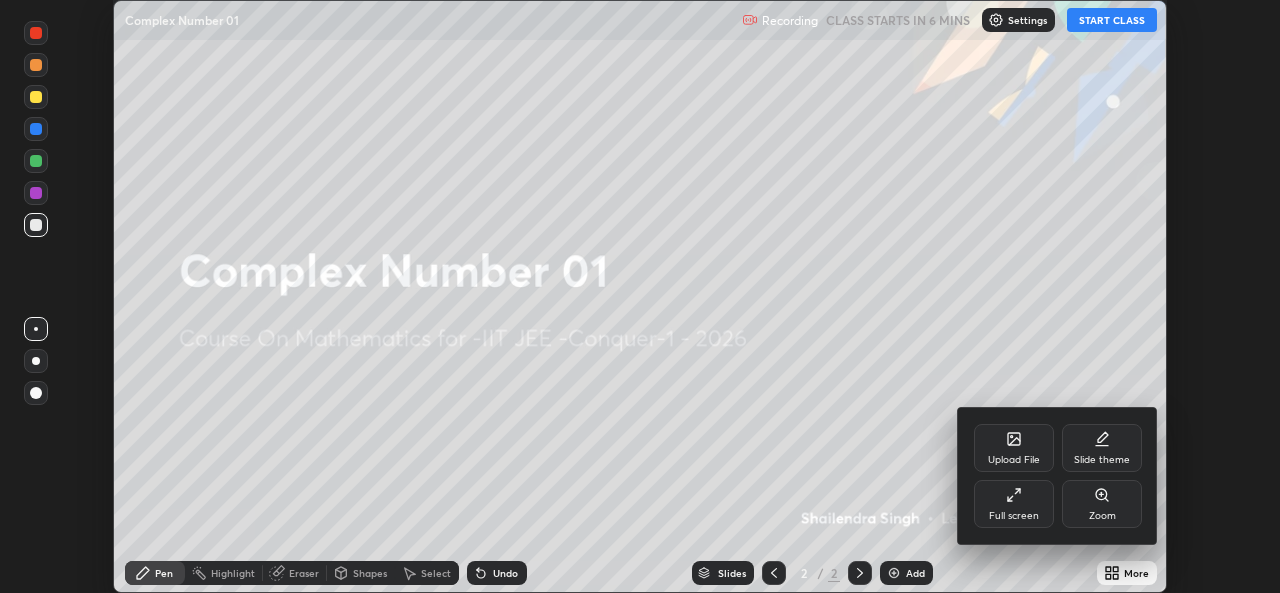 click on "Full screen" at bounding box center [1014, 504] 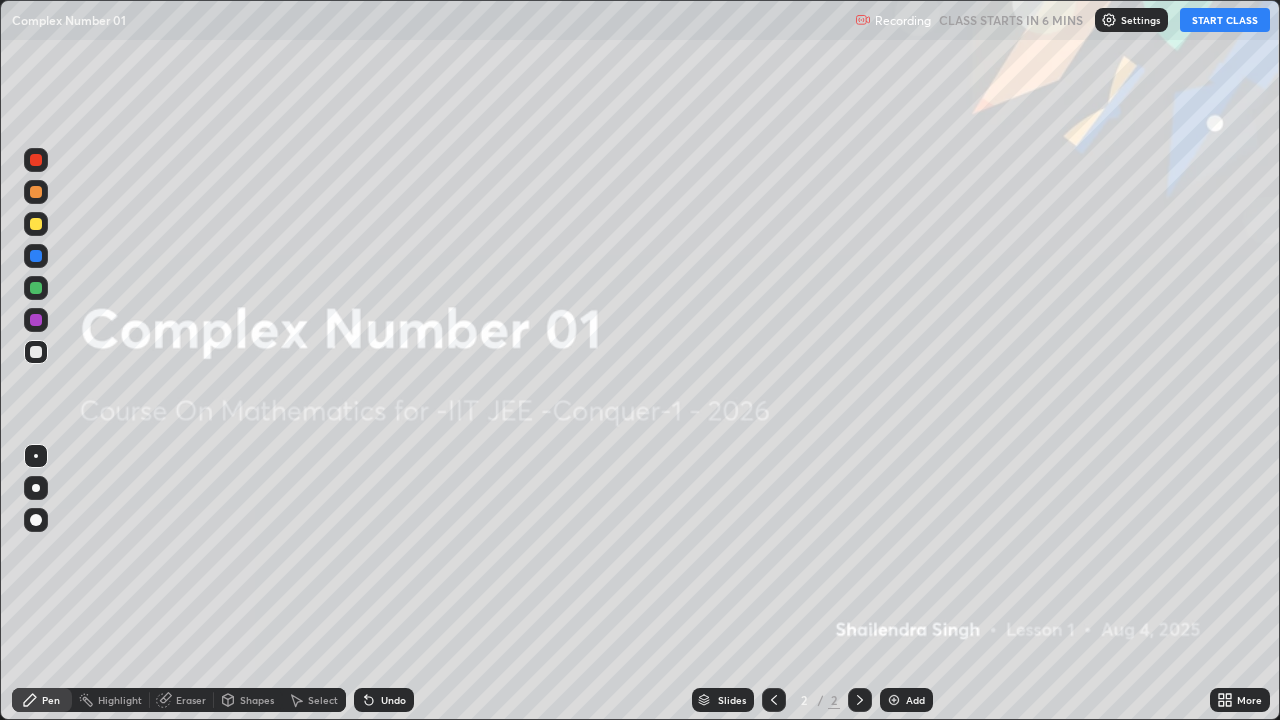 scroll, scrollTop: 99280, scrollLeft: 98720, axis: both 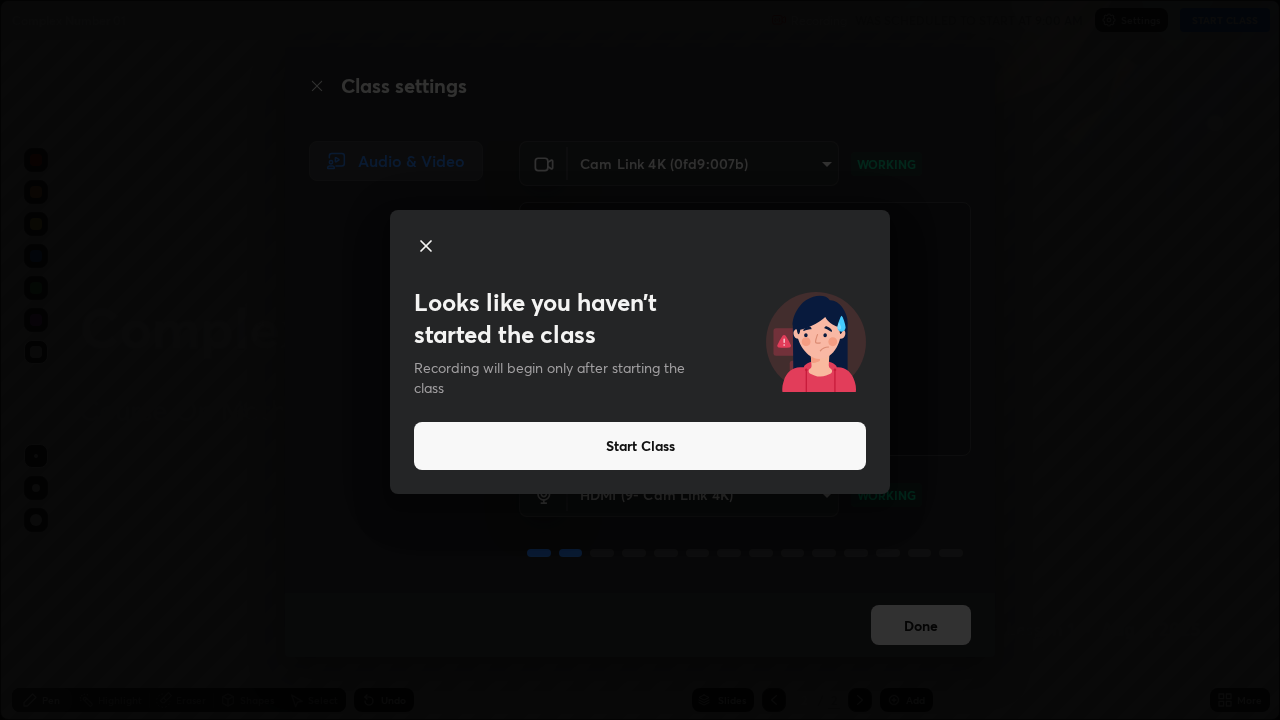 click on "Start Class" at bounding box center [640, 446] 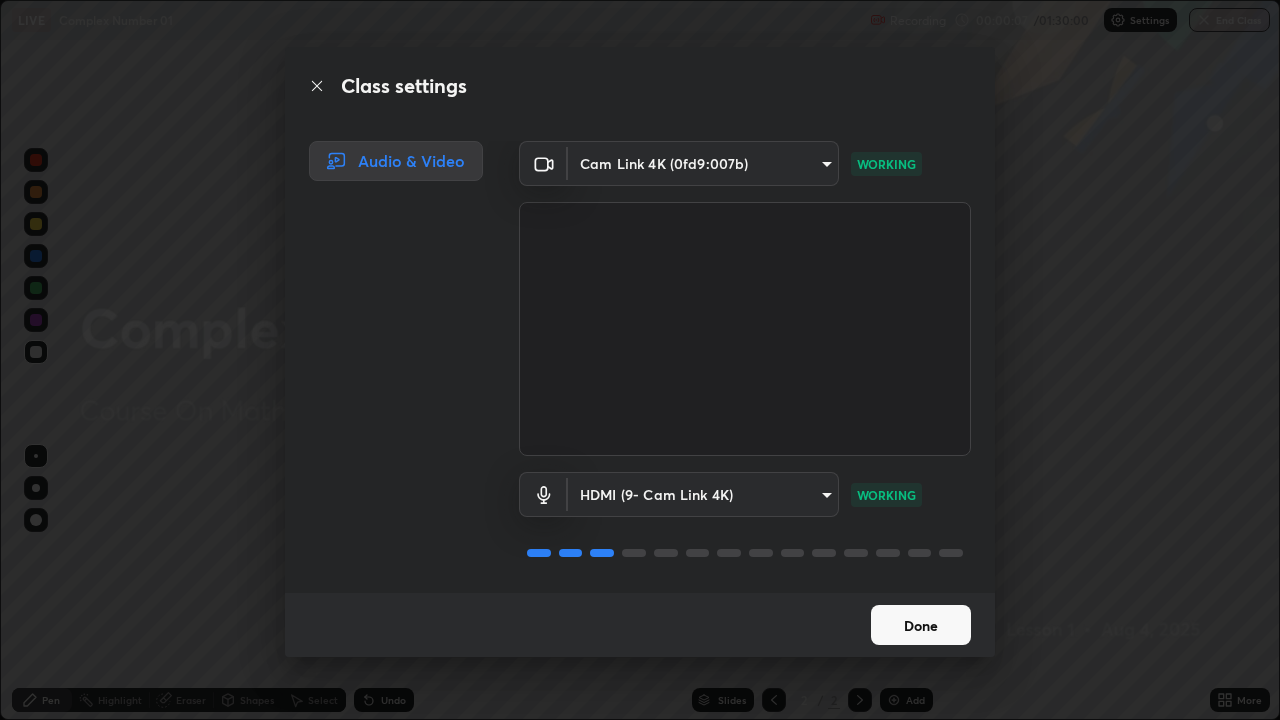 click on "Done" at bounding box center (921, 625) 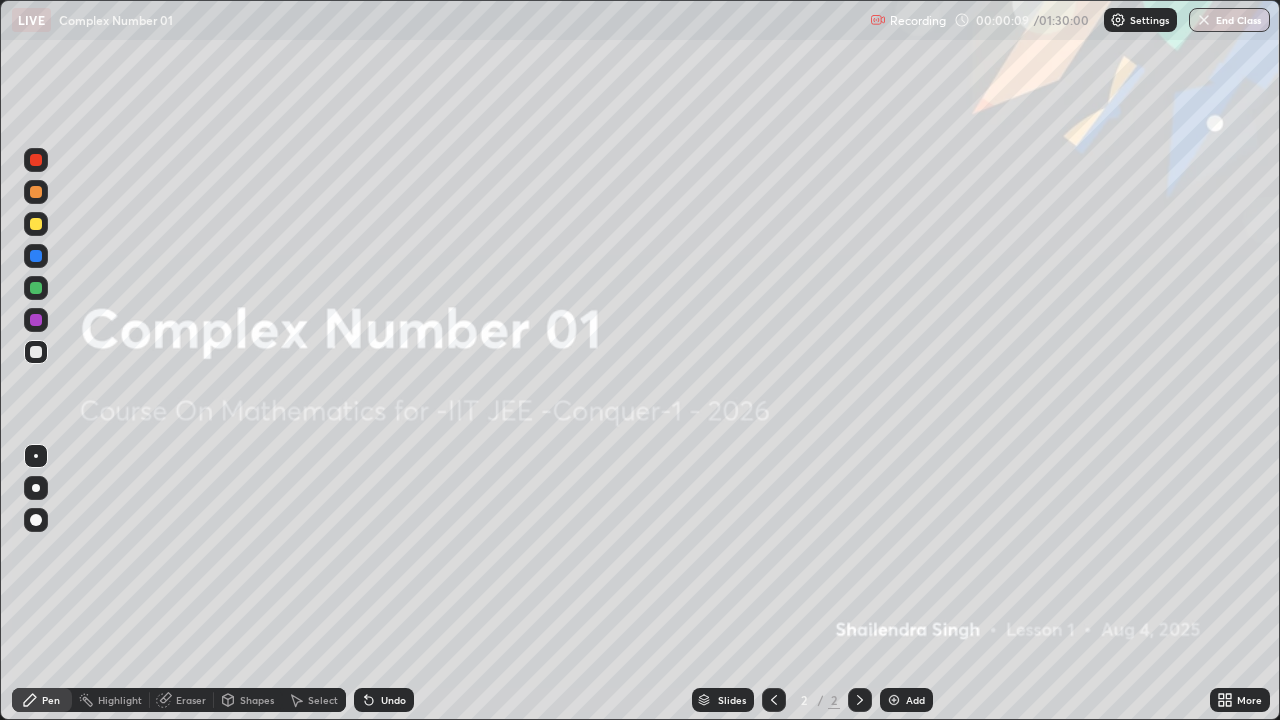 click 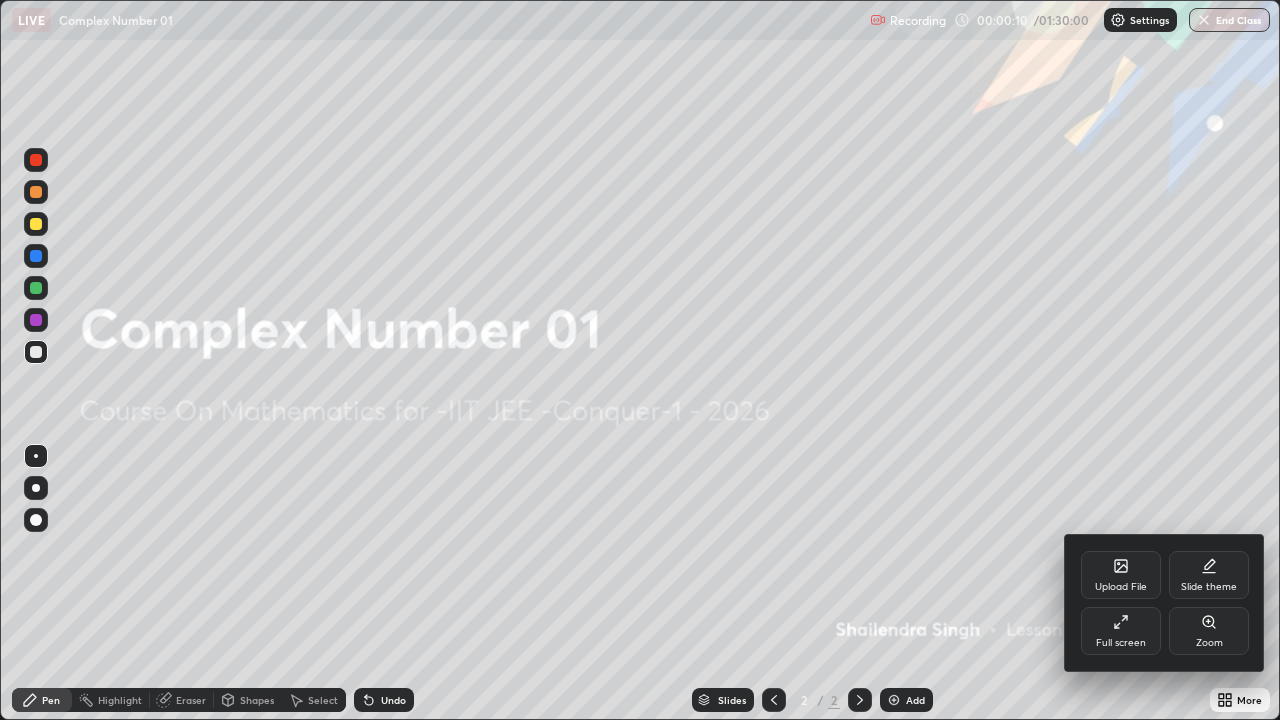 click on "Upload File" at bounding box center [1121, 587] 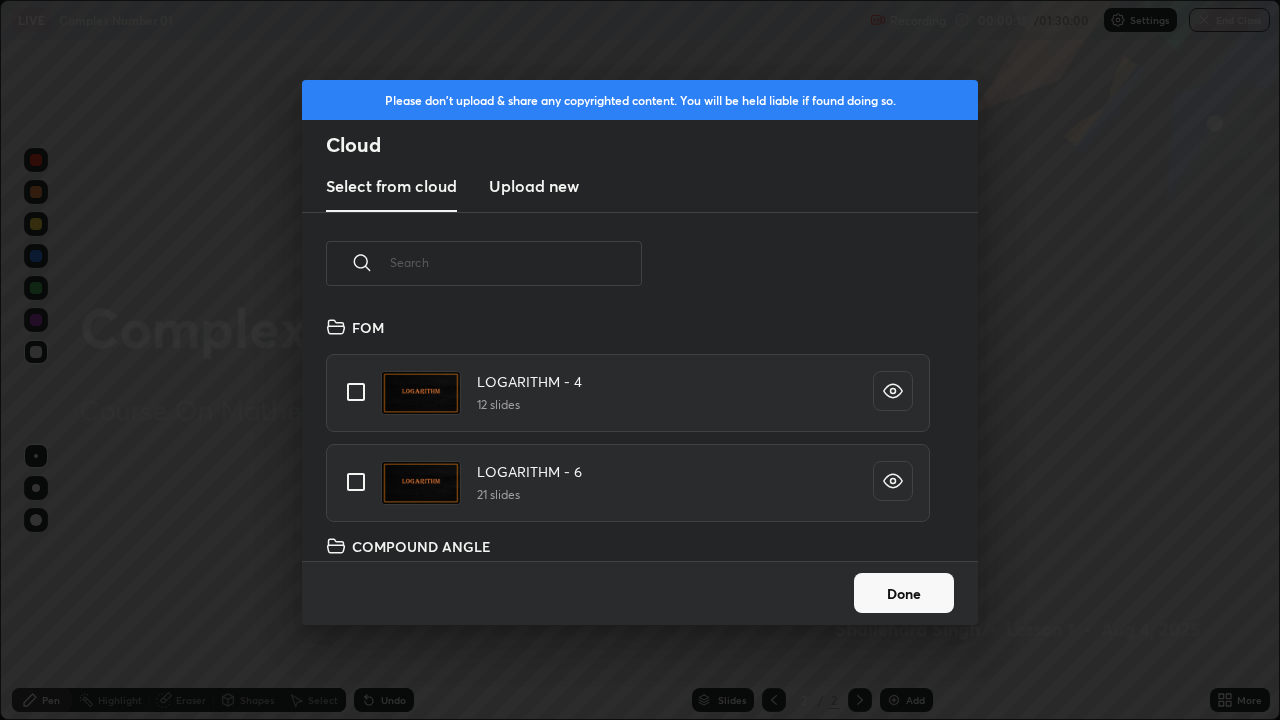 scroll, scrollTop: 7, scrollLeft: 11, axis: both 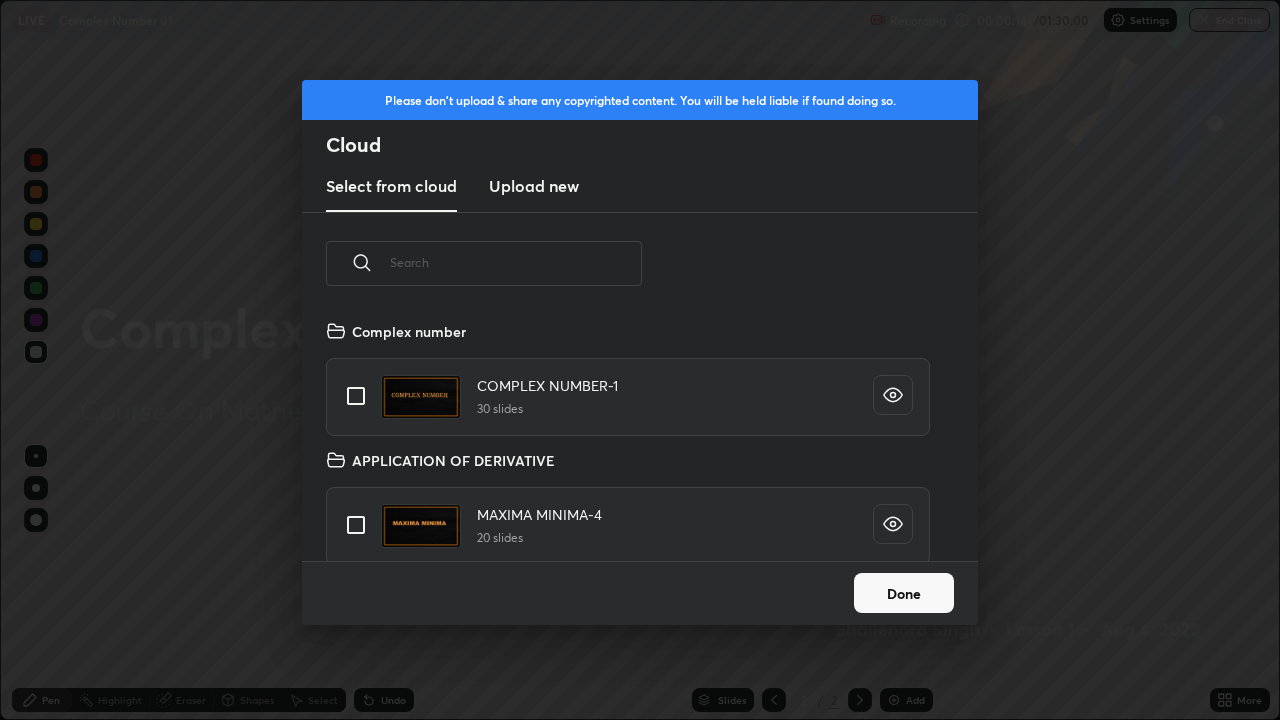 click at bounding box center (356, 396) 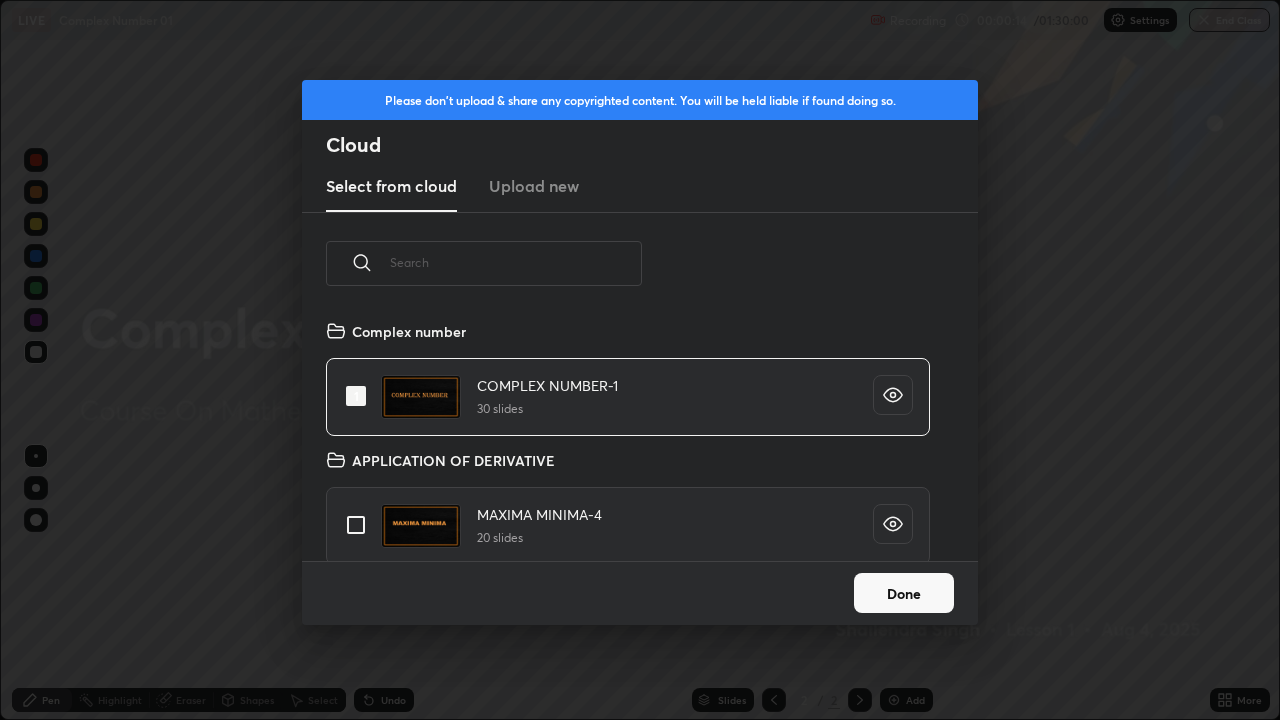 click on "Done" at bounding box center [904, 593] 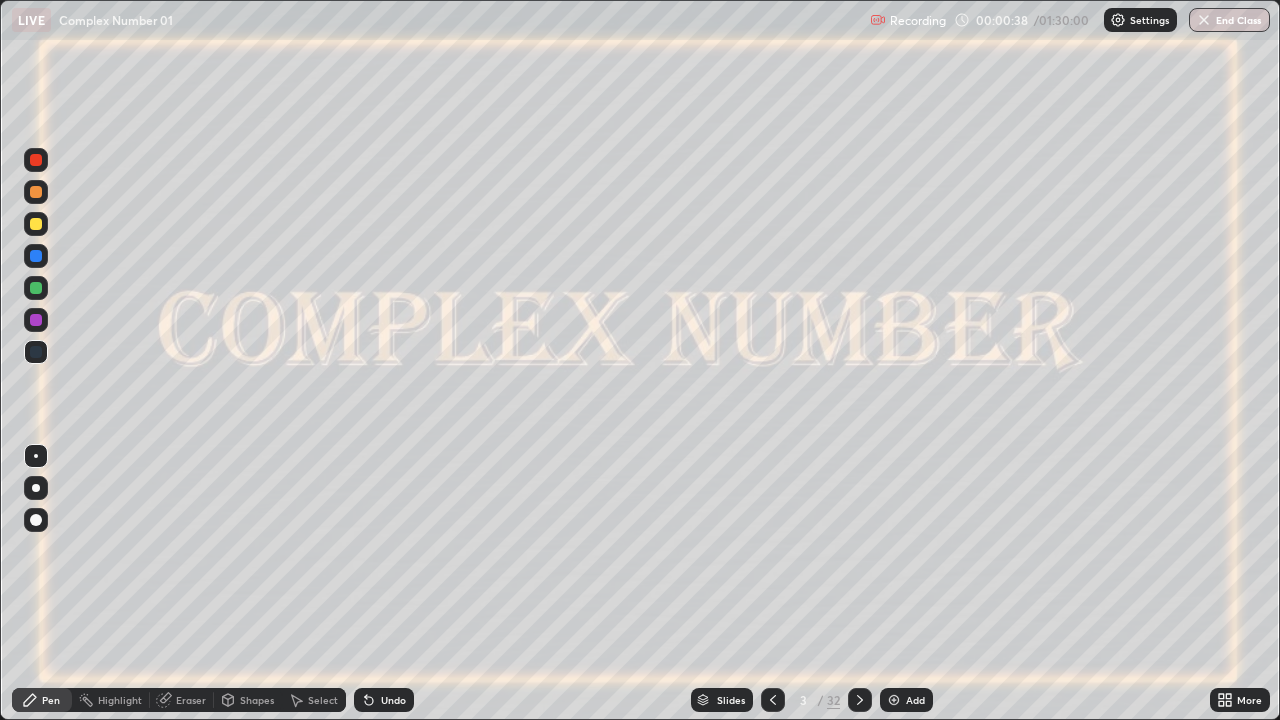 click at bounding box center (894, 700) 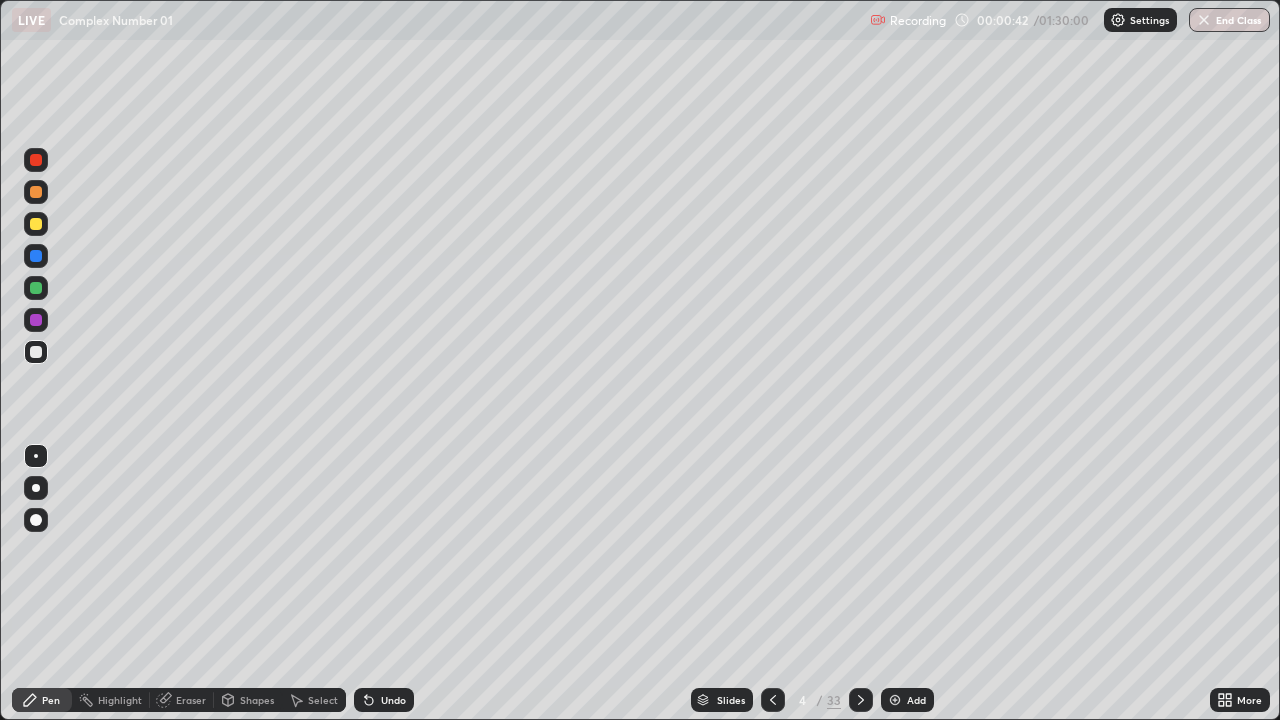 click at bounding box center (36, 320) 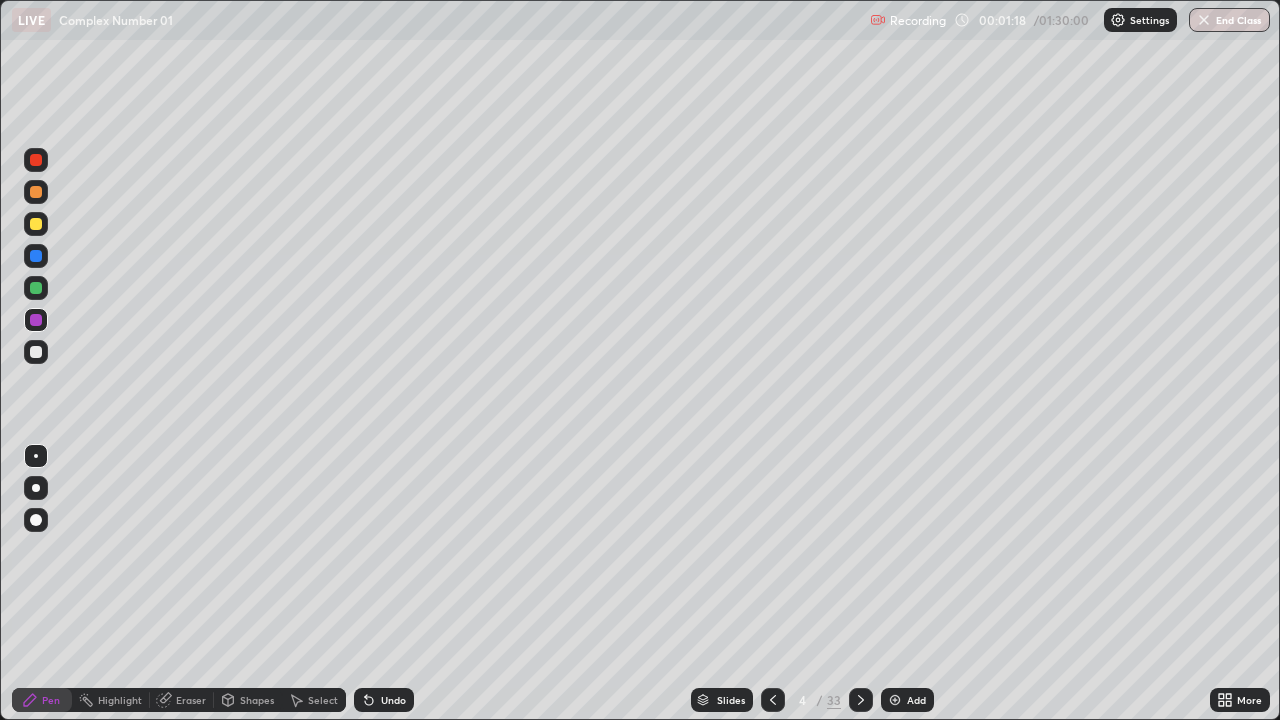 click on "Undo" at bounding box center (384, 700) 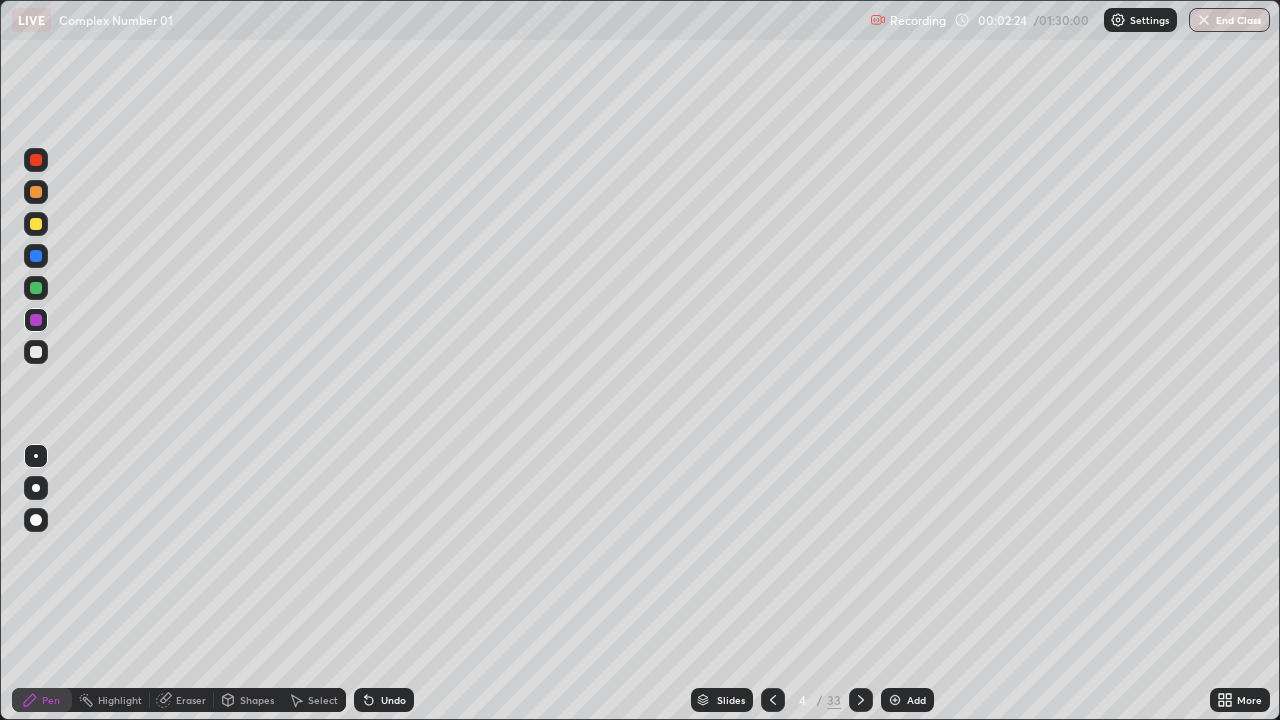 click 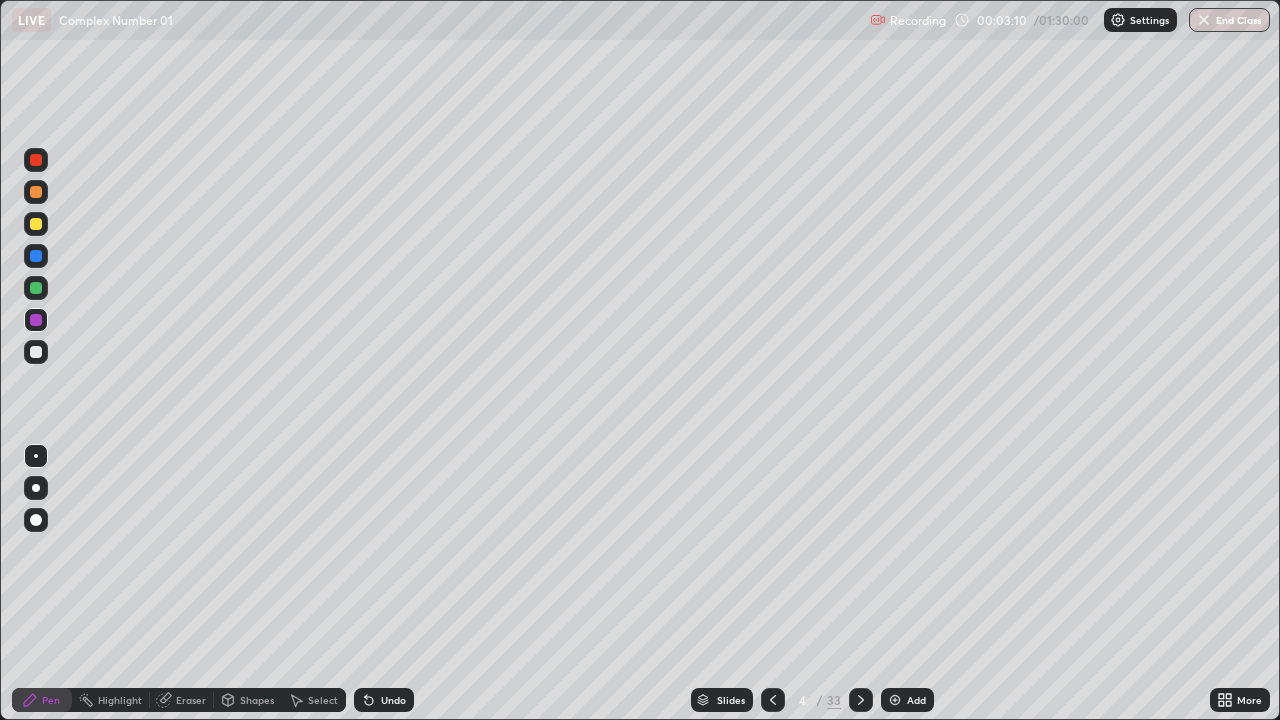 click 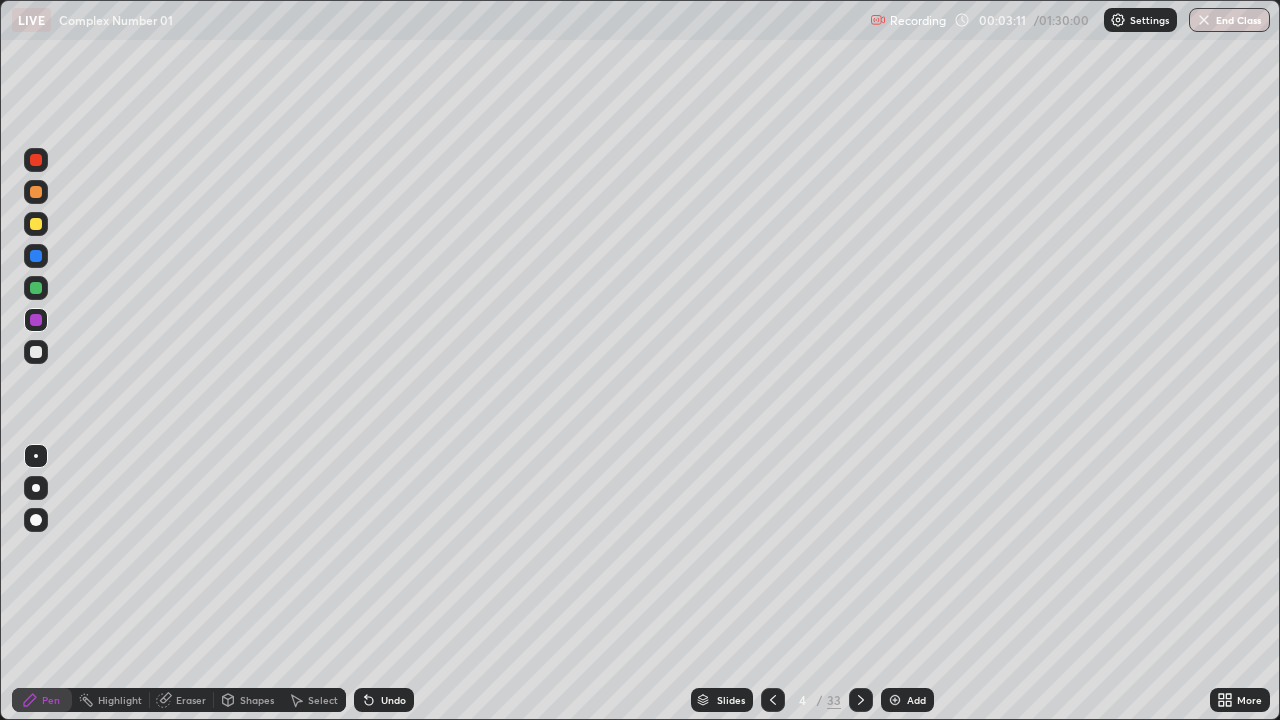 click 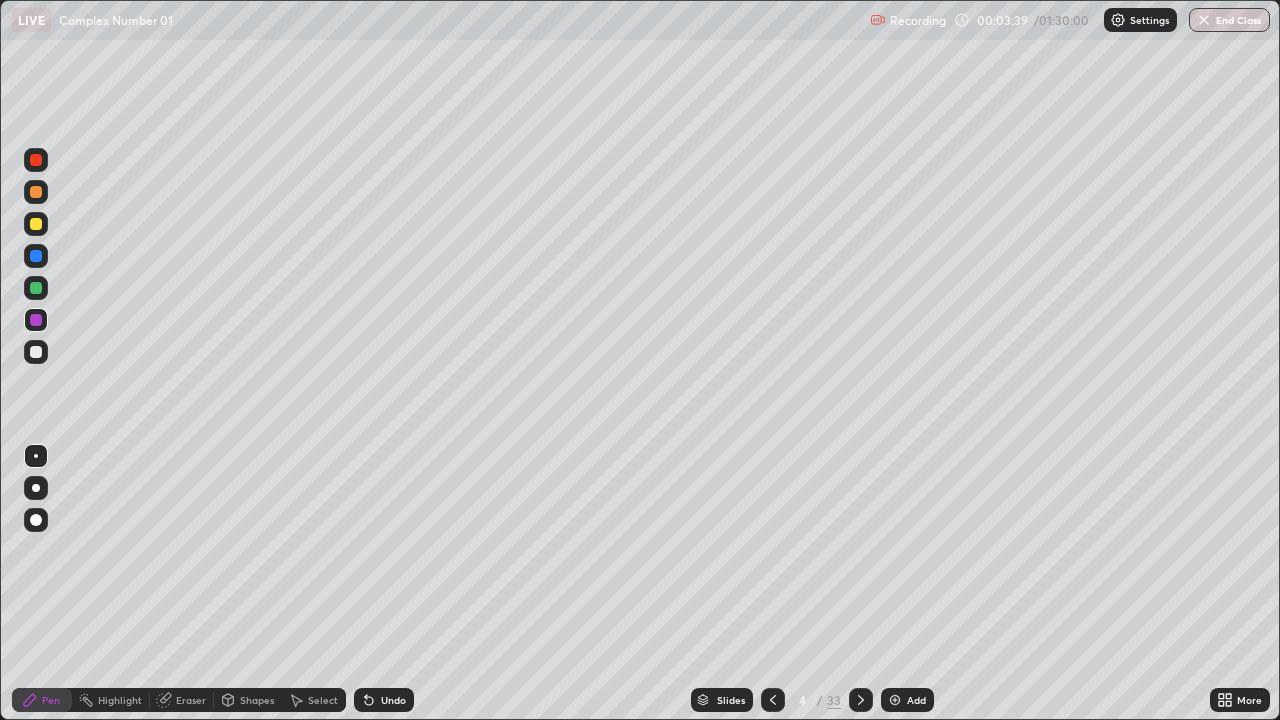click on "Undo" at bounding box center [393, 700] 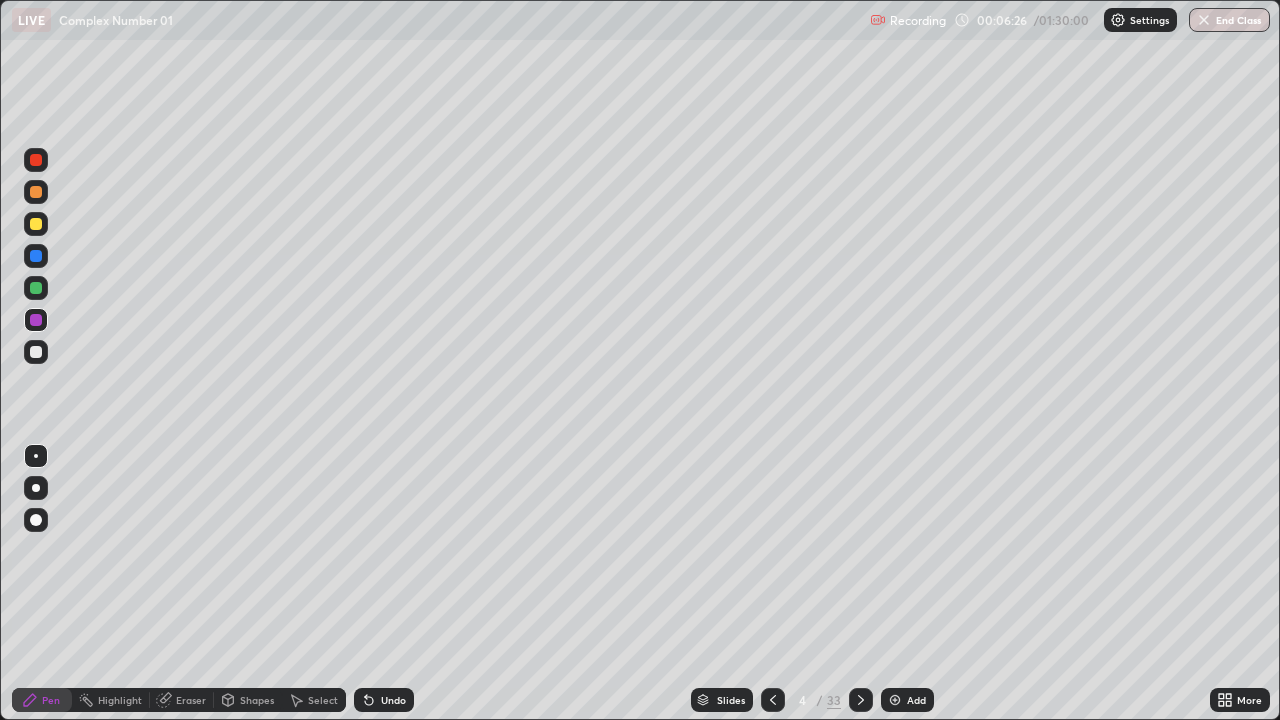click 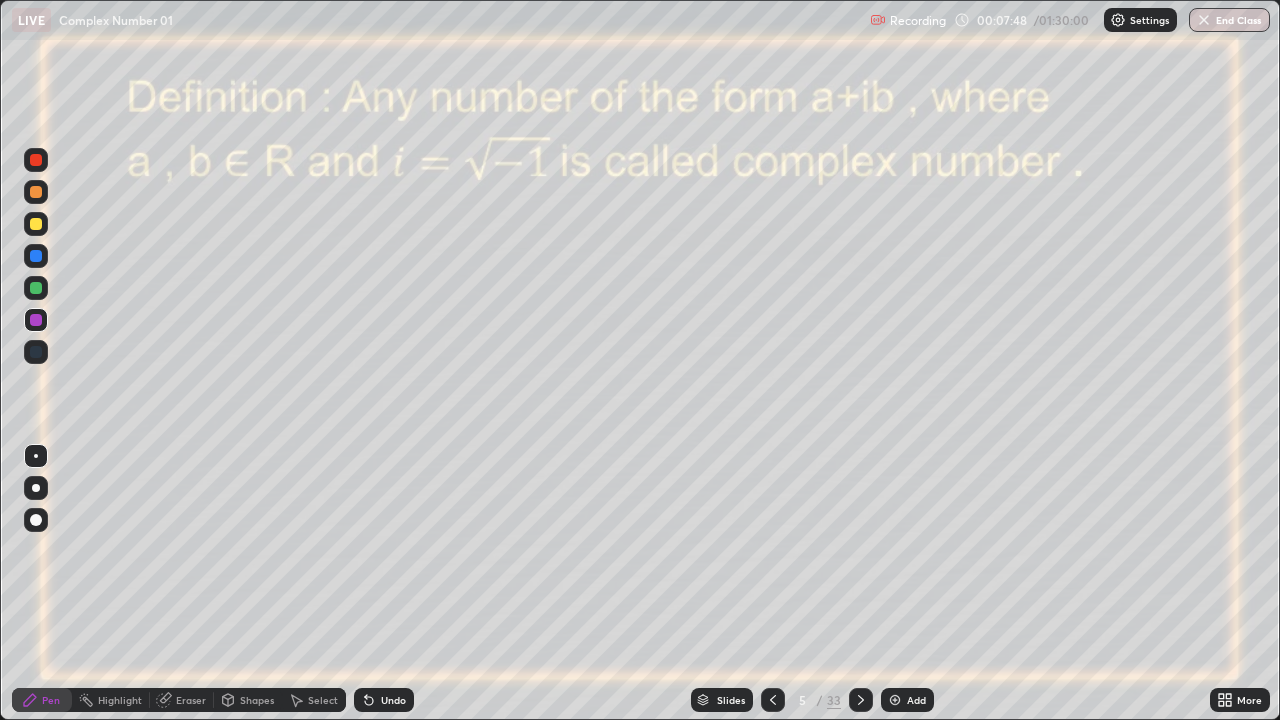click 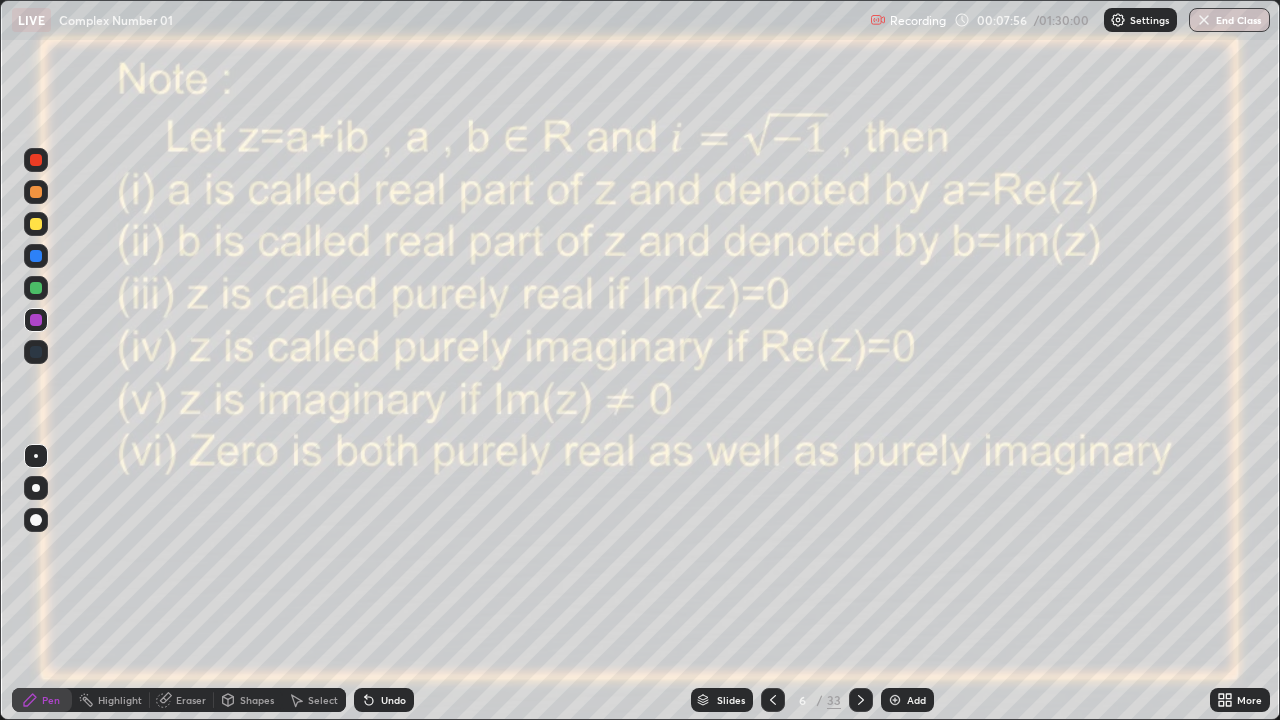 click 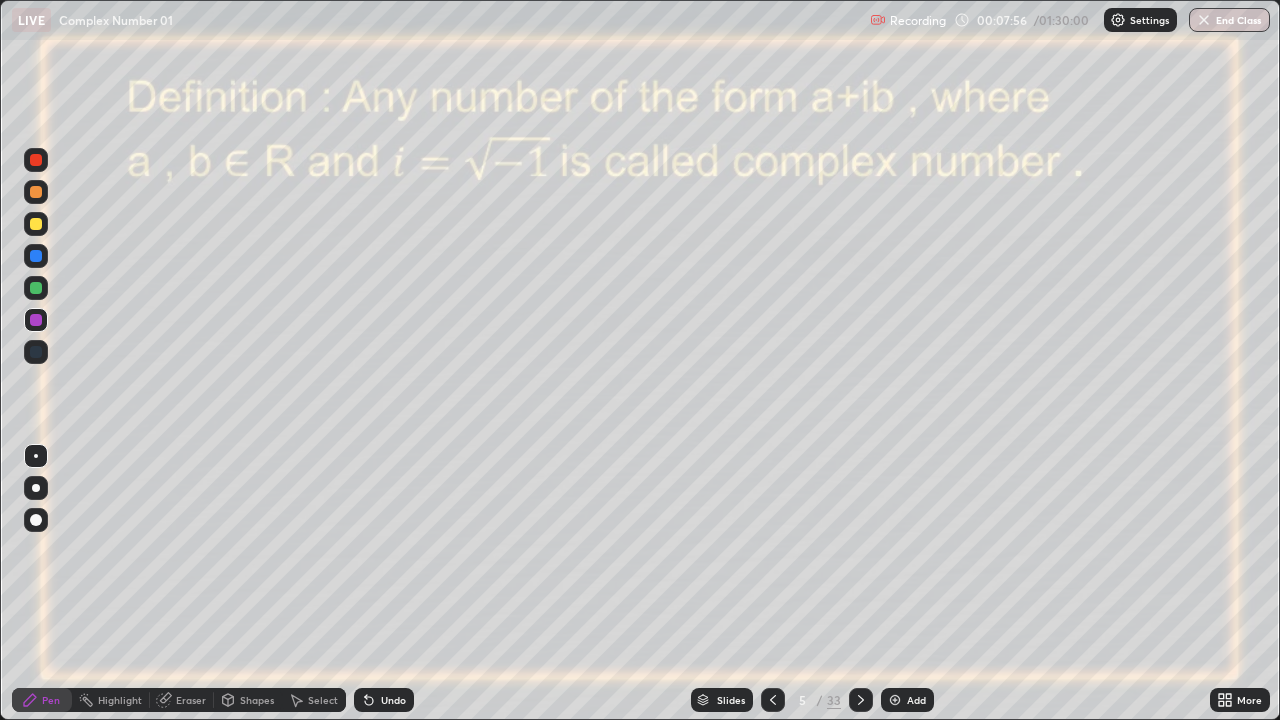 click 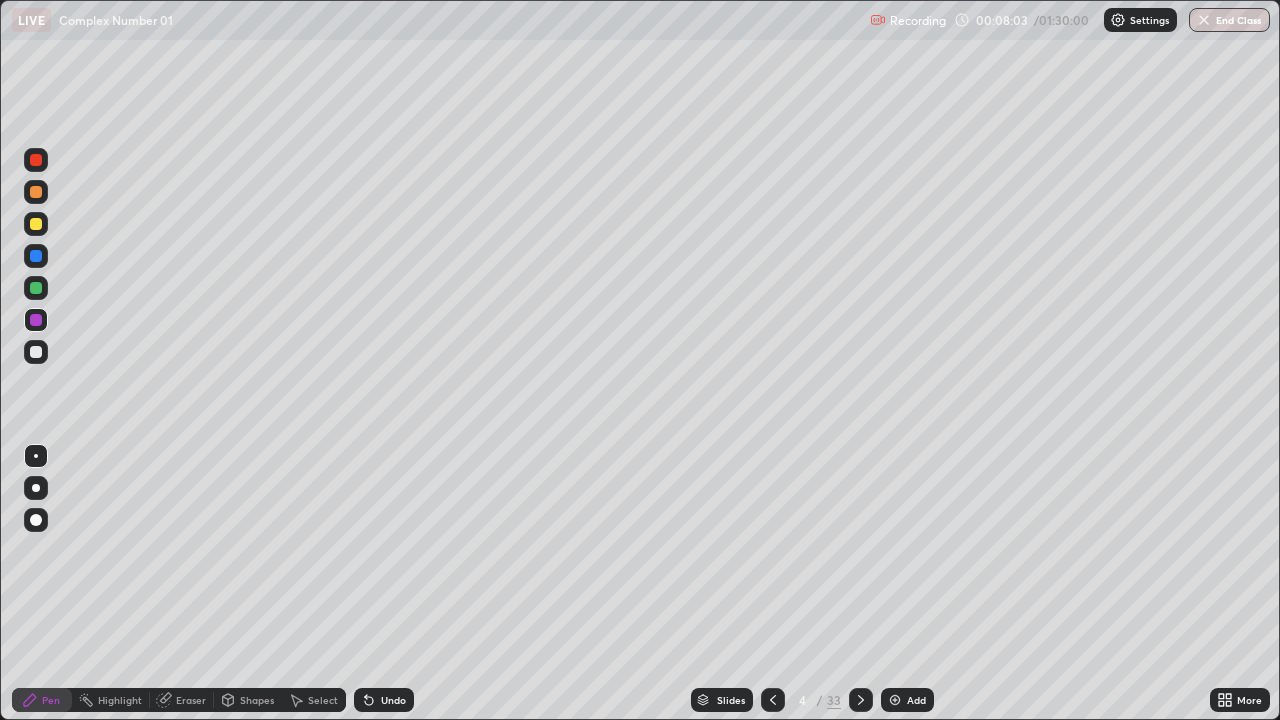 click 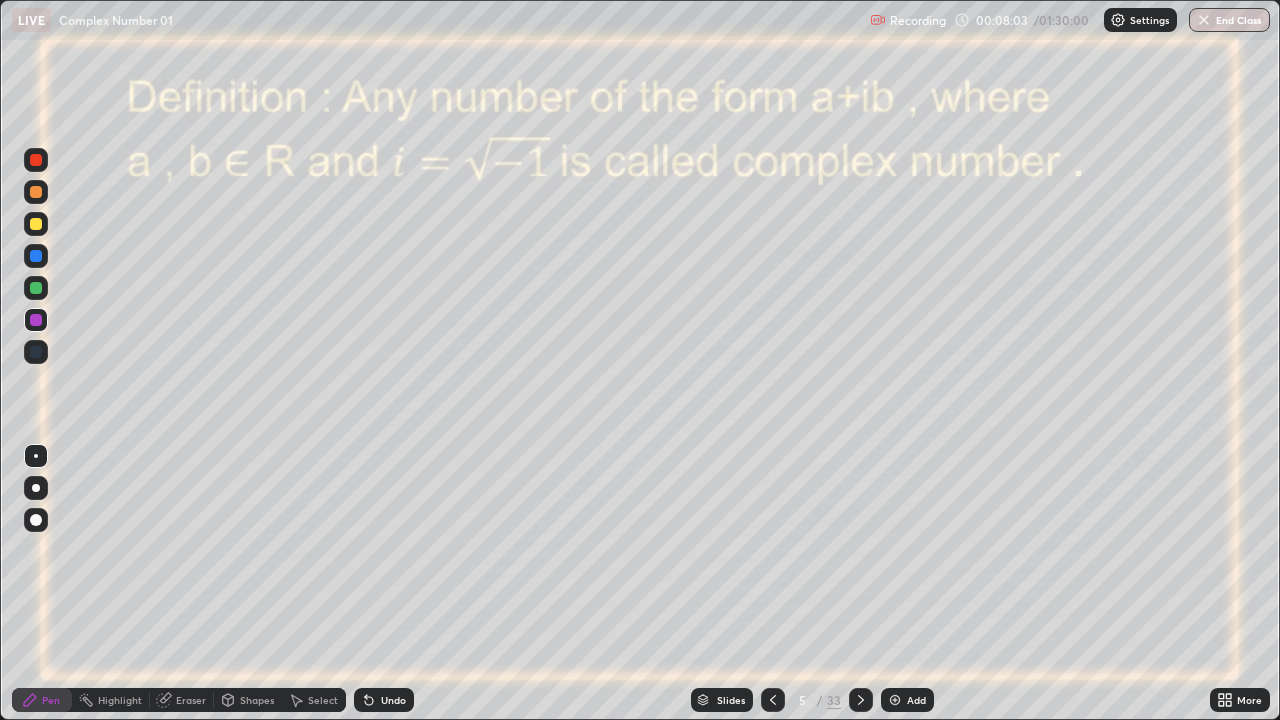 click 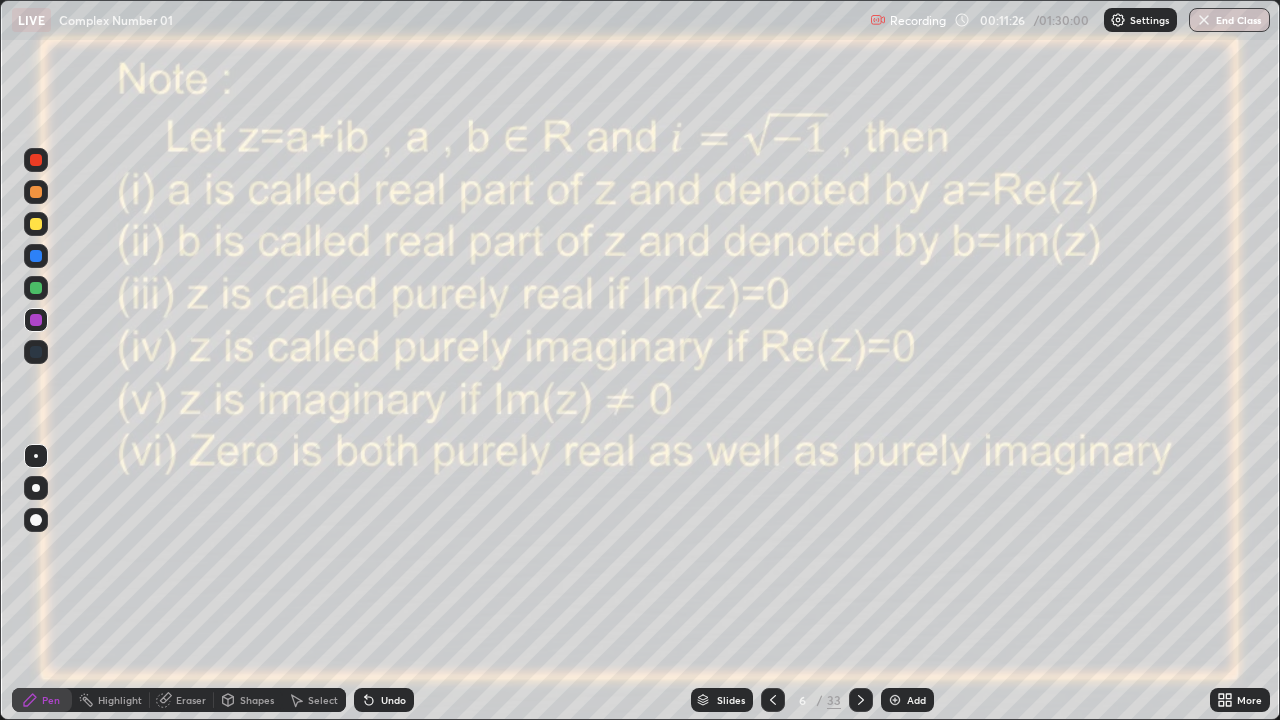 click at bounding box center (861, 700) 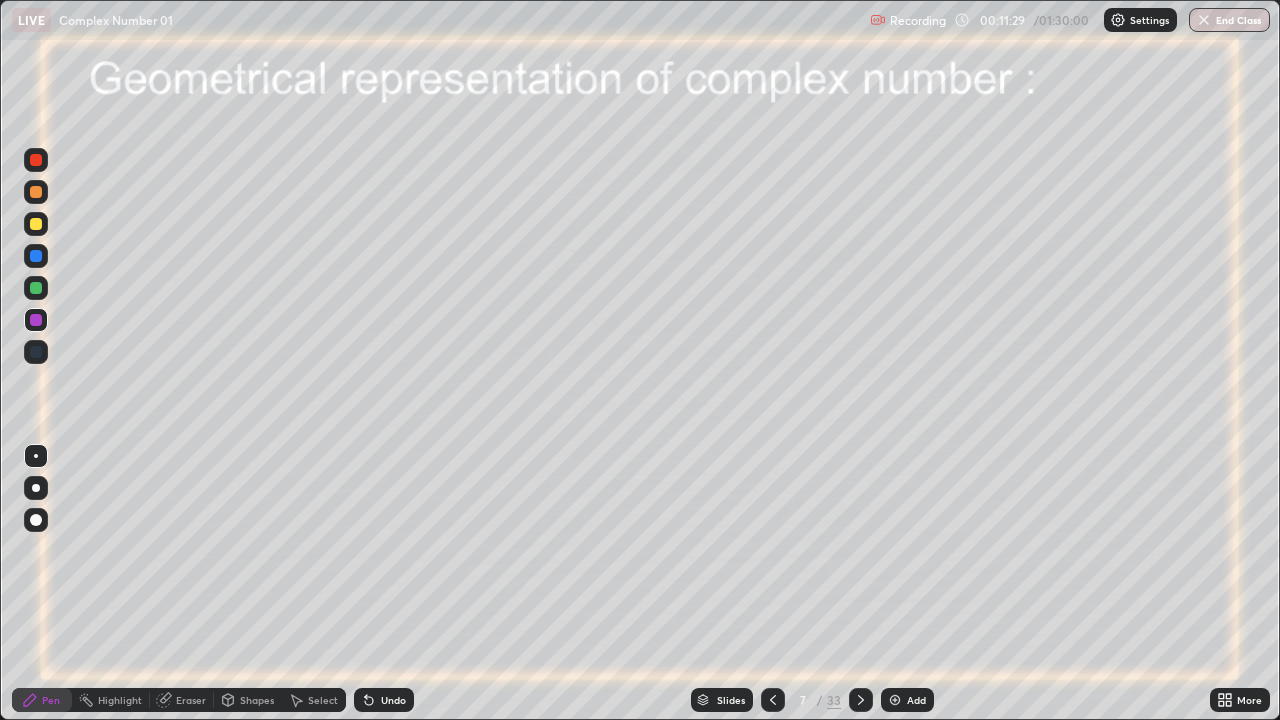 click 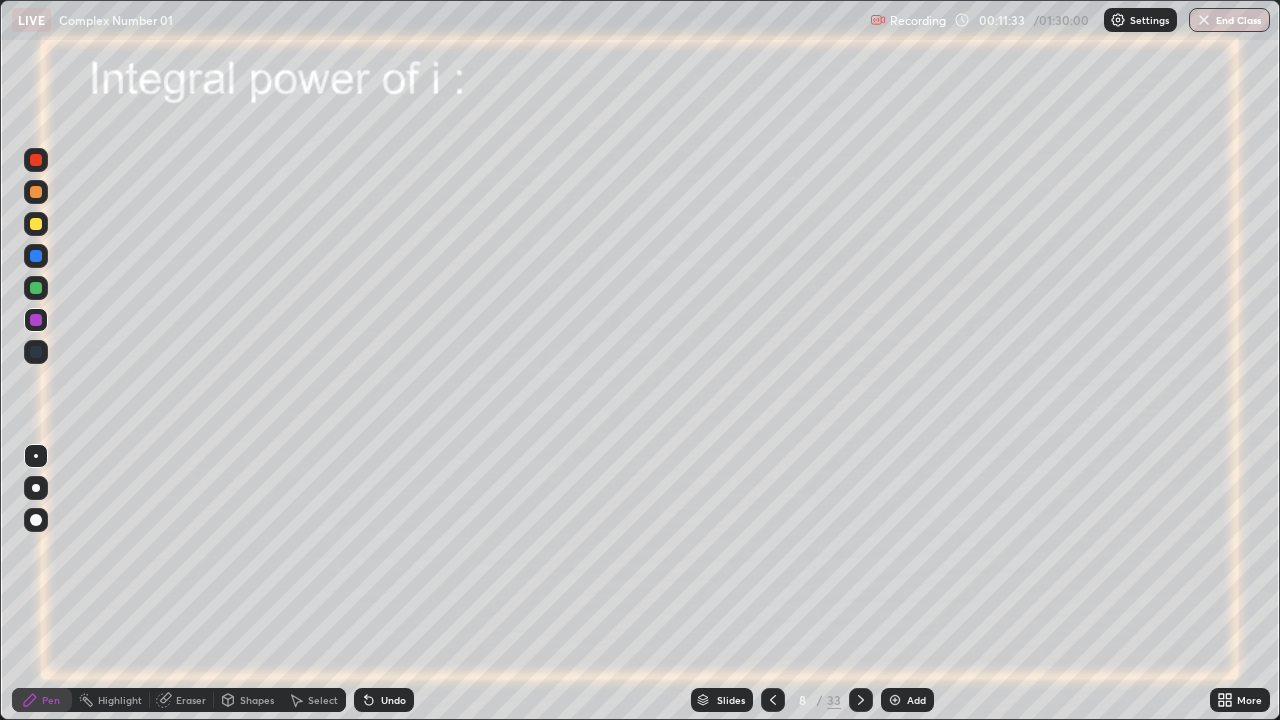 click 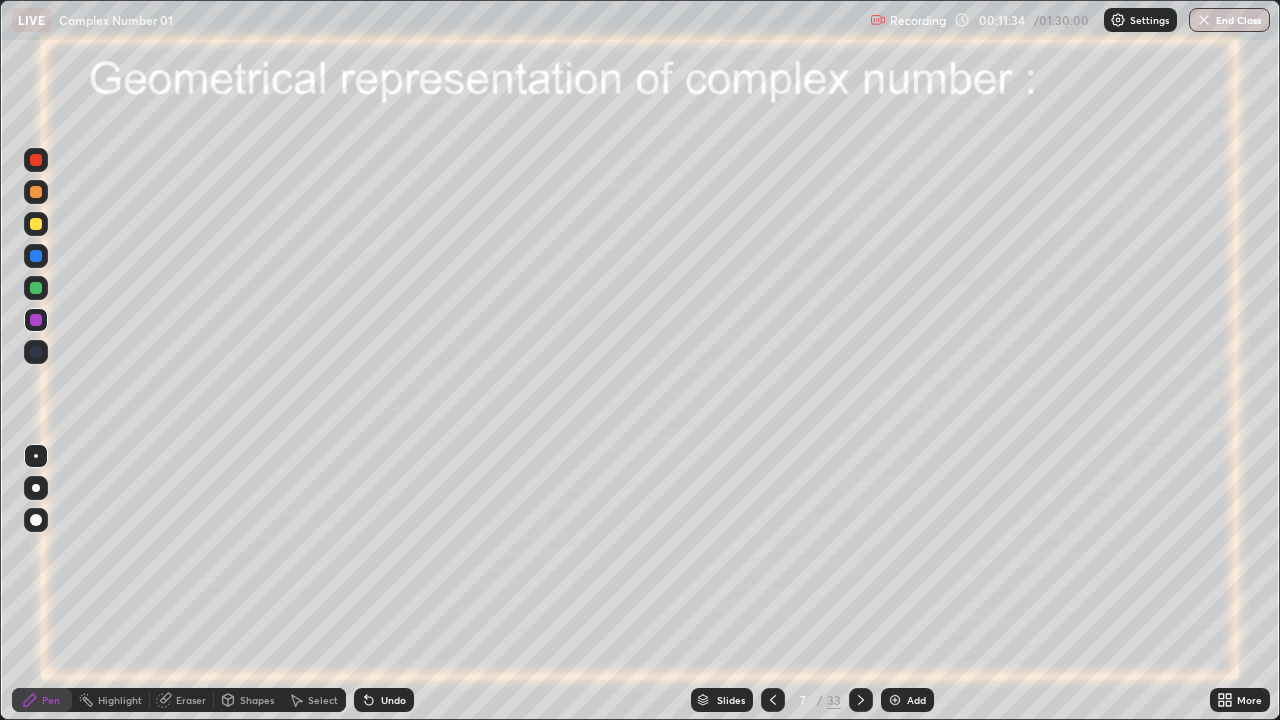 click at bounding box center (895, 700) 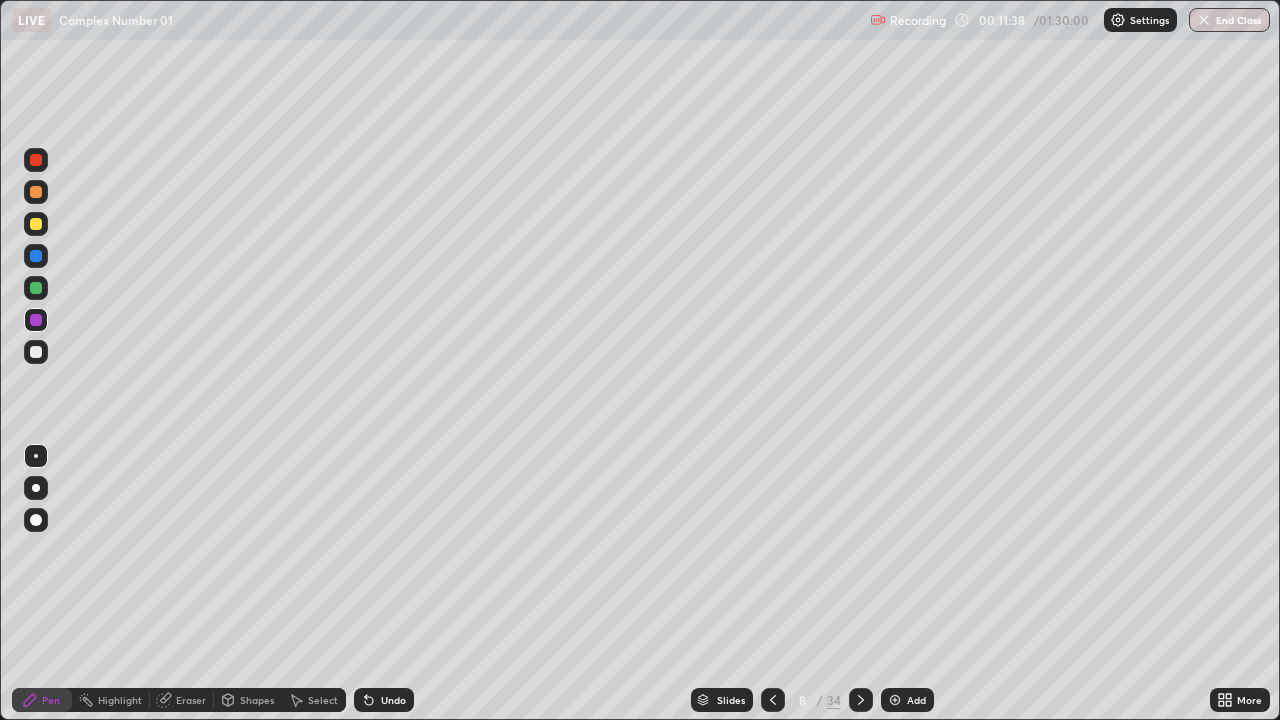 click at bounding box center [36, 288] 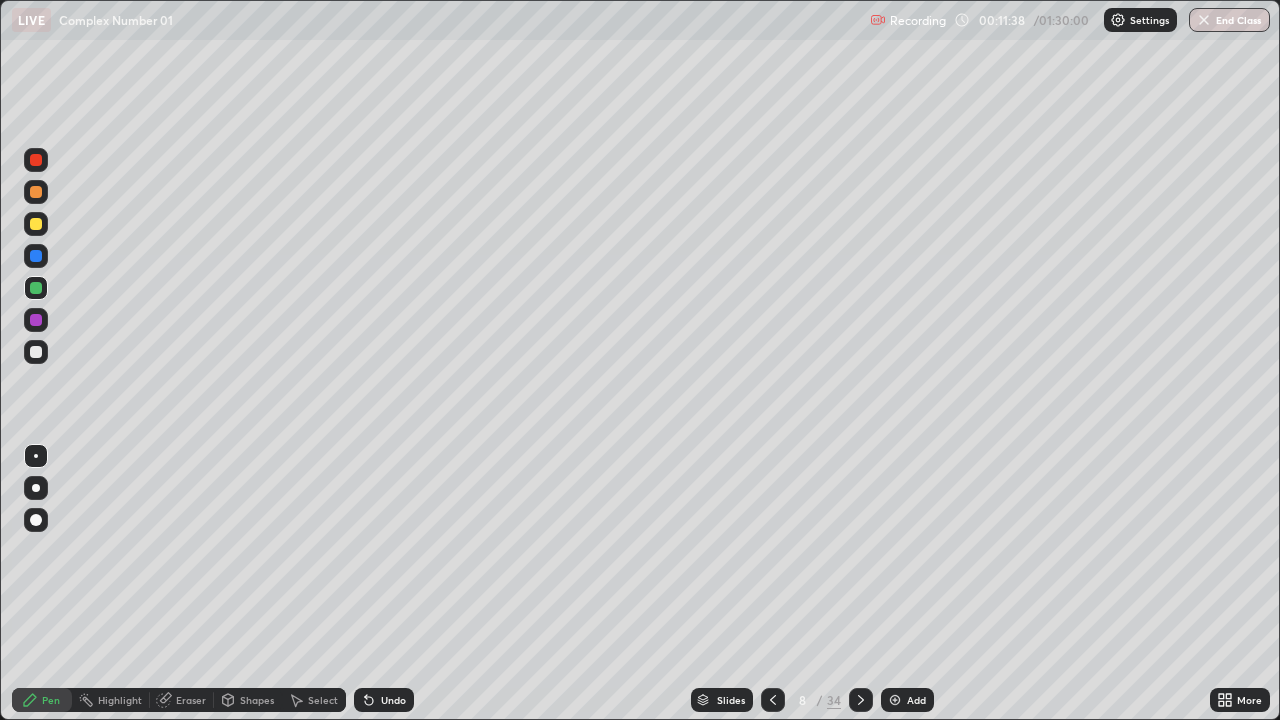 click at bounding box center [36, 320] 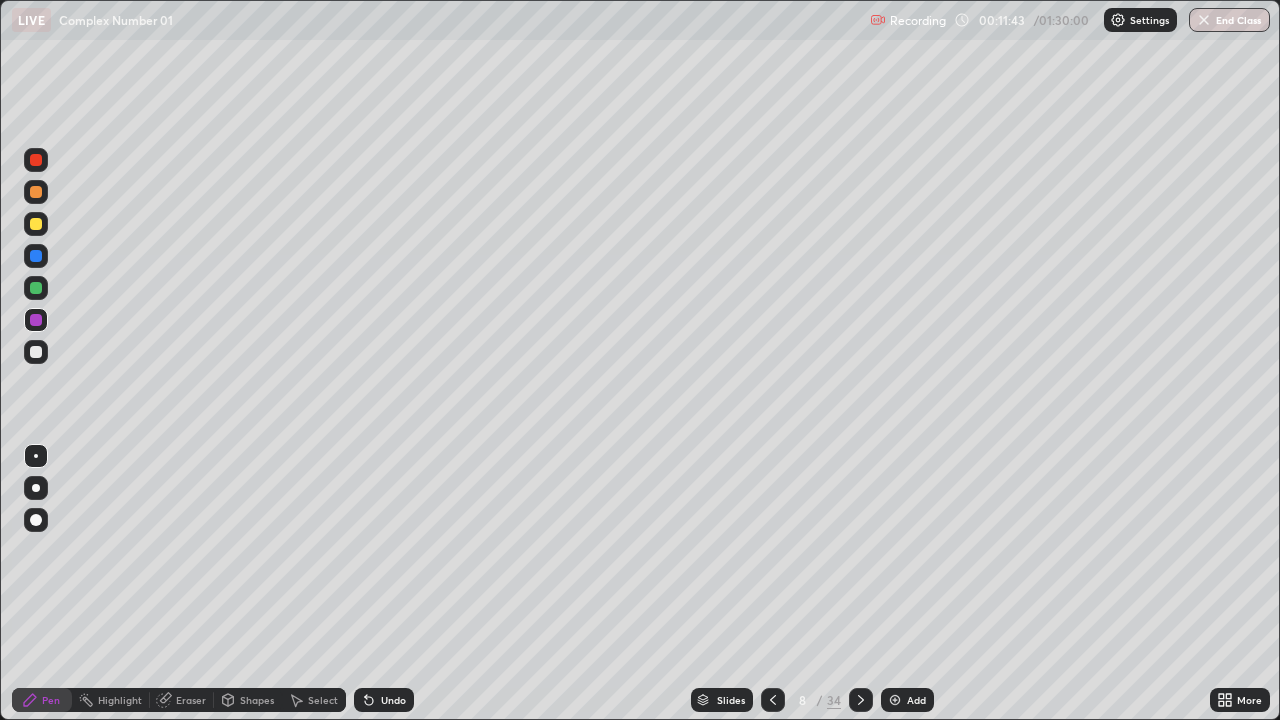click on "Undo" at bounding box center [384, 700] 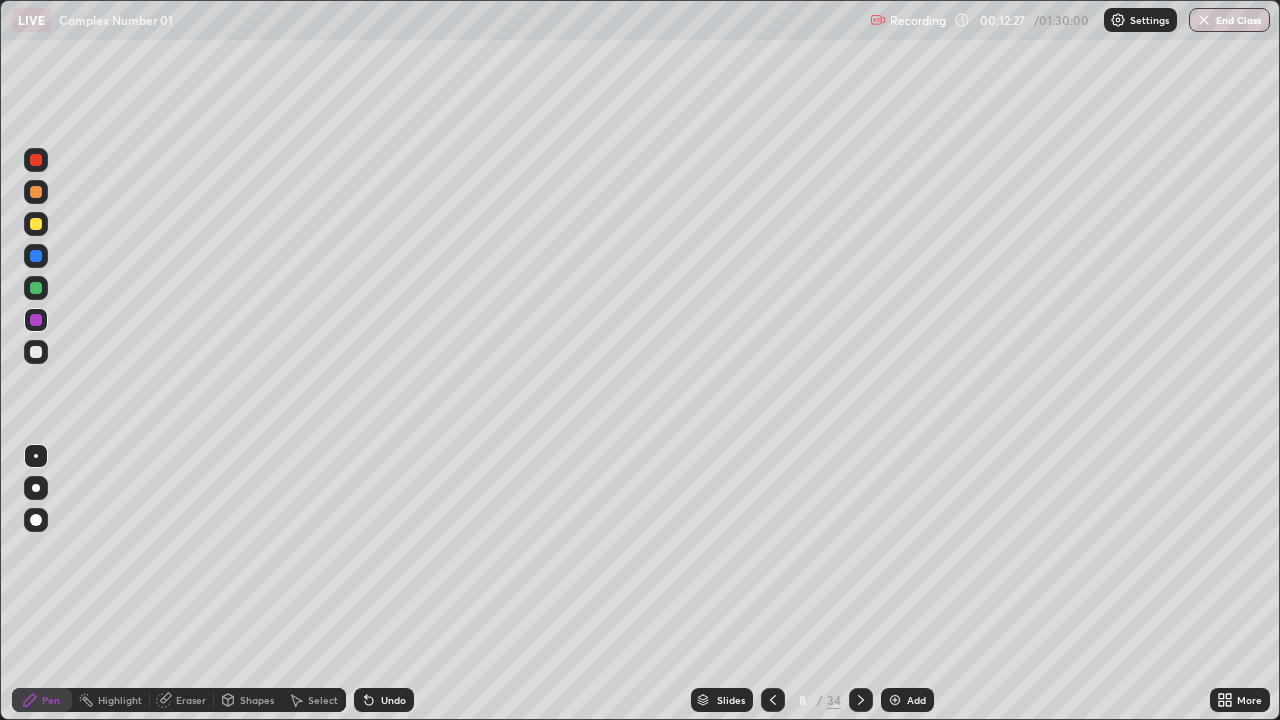 click at bounding box center (36, 352) 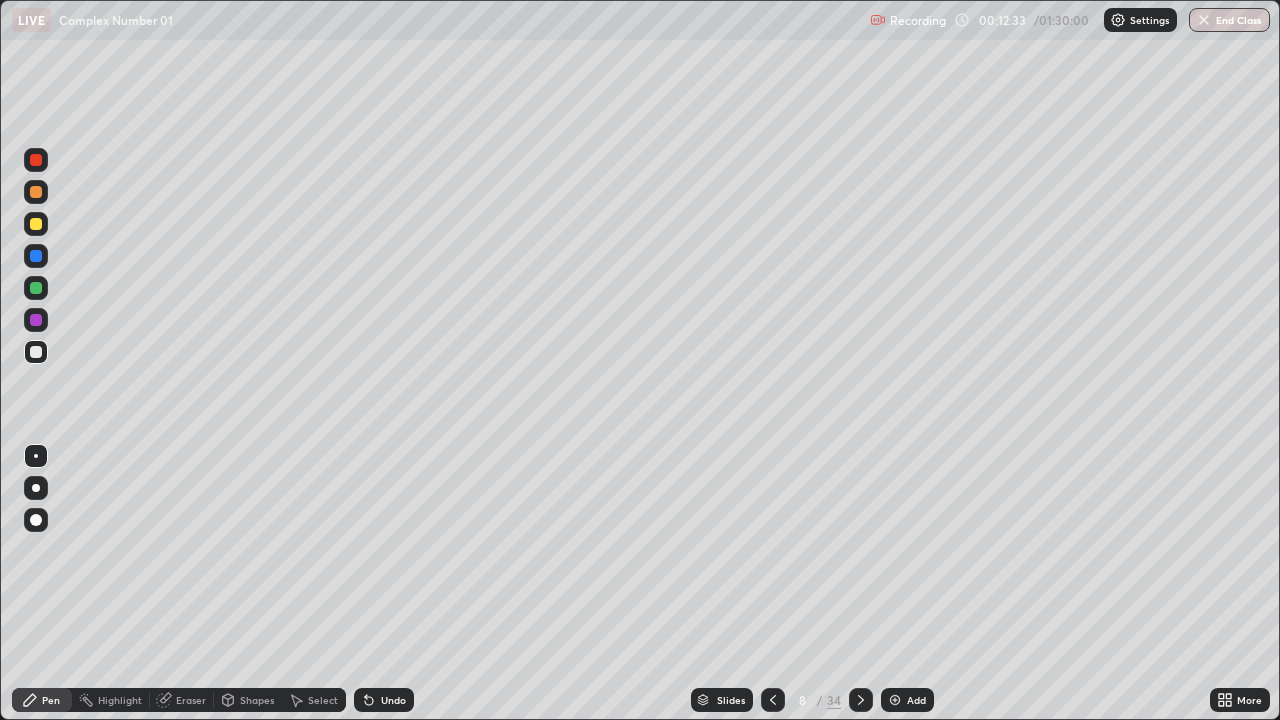 click on "Undo" at bounding box center (384, 700) 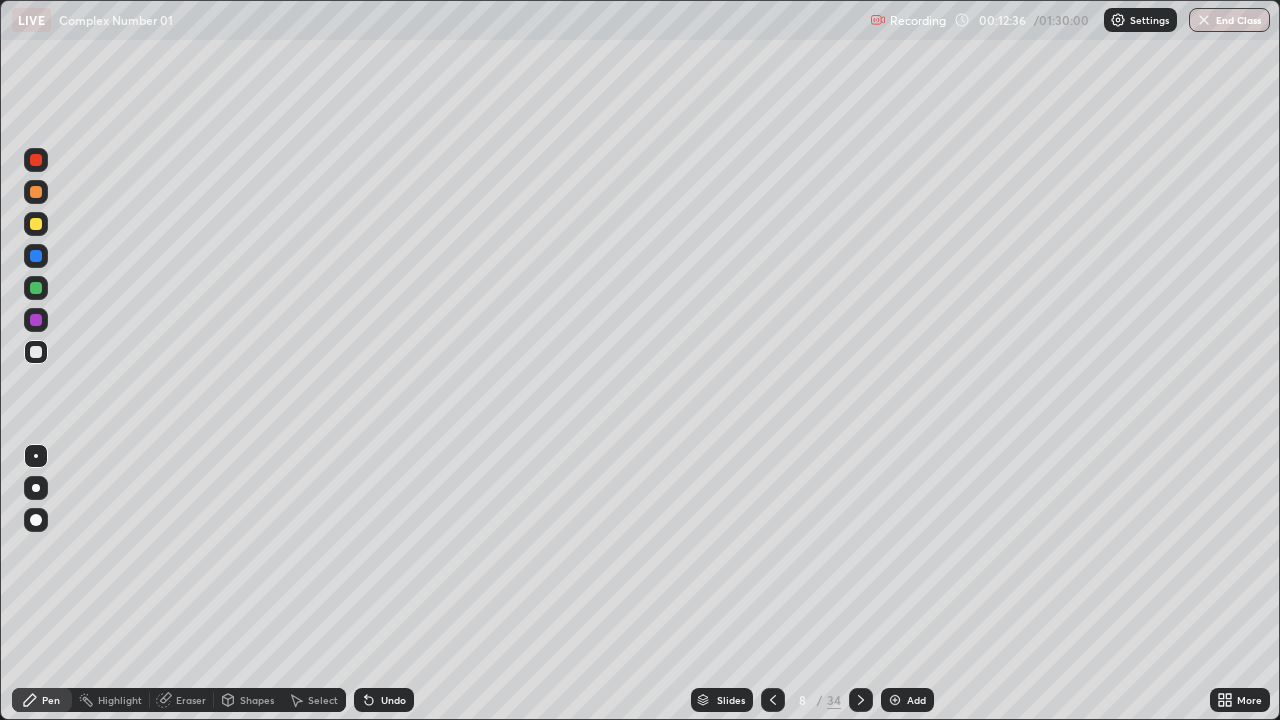 click on "Undo" at bounding box center [393, 700] 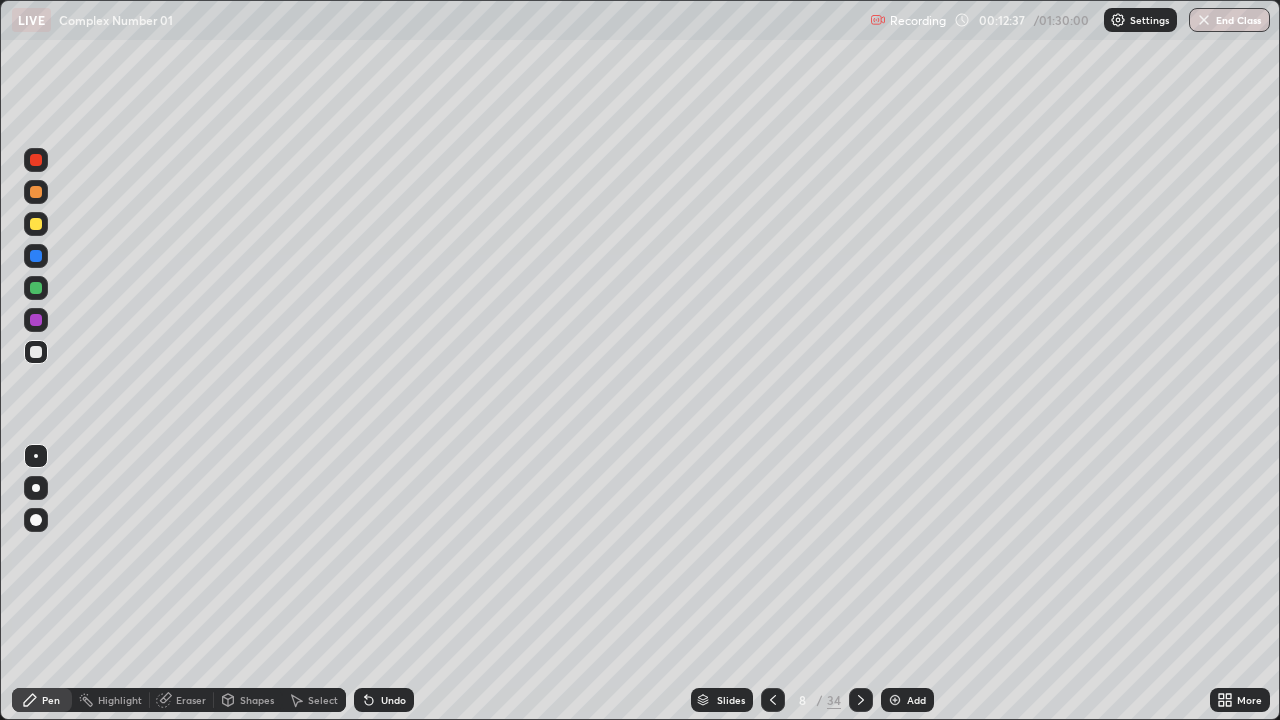 click 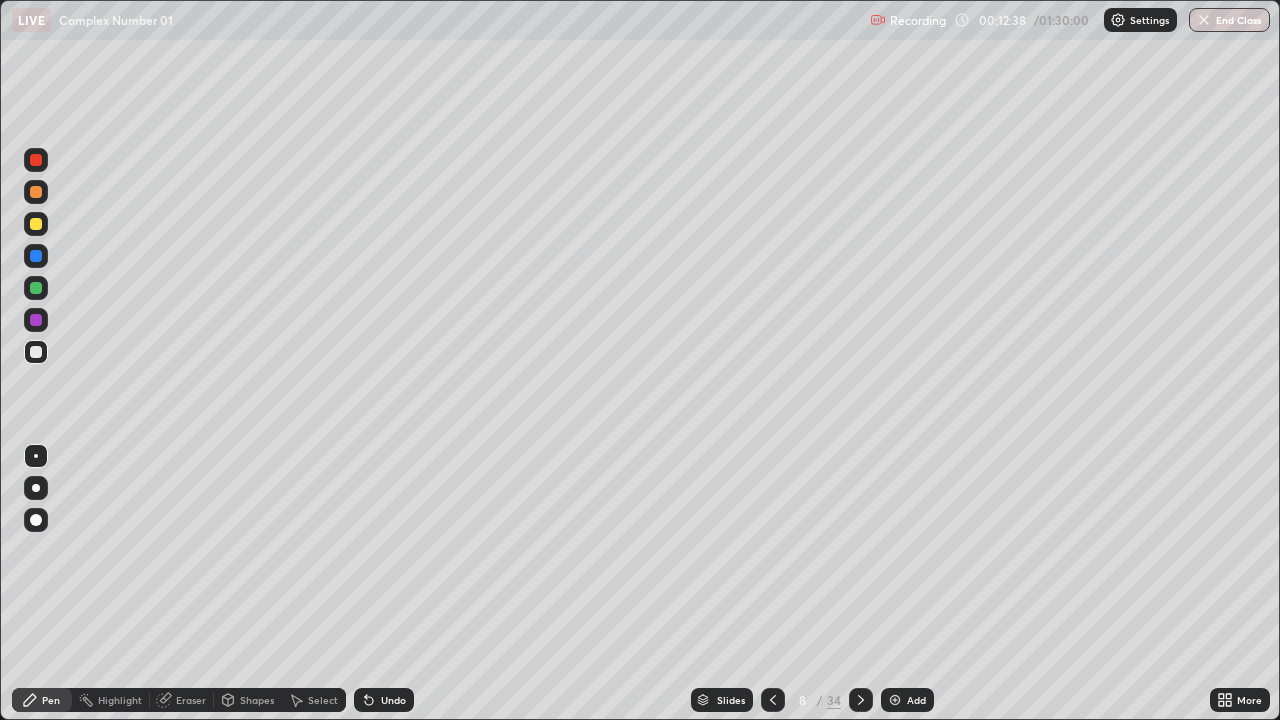 click 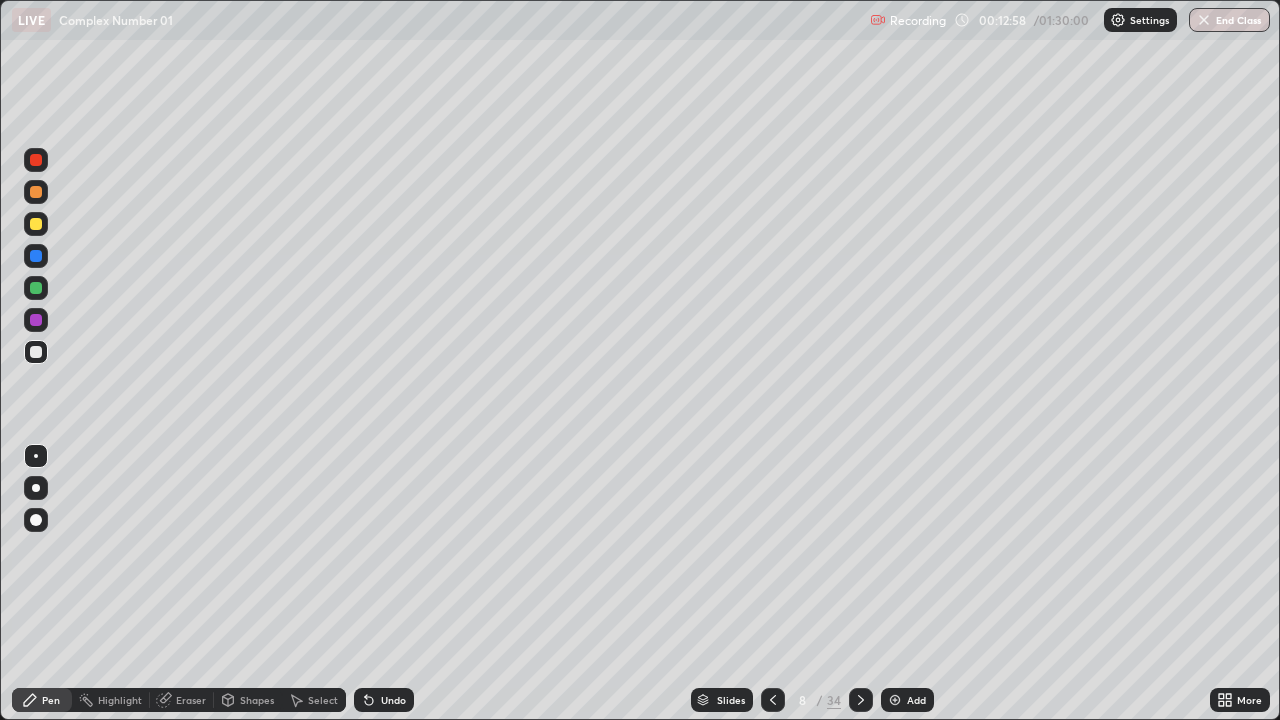 click at bounding box center [36, 320] 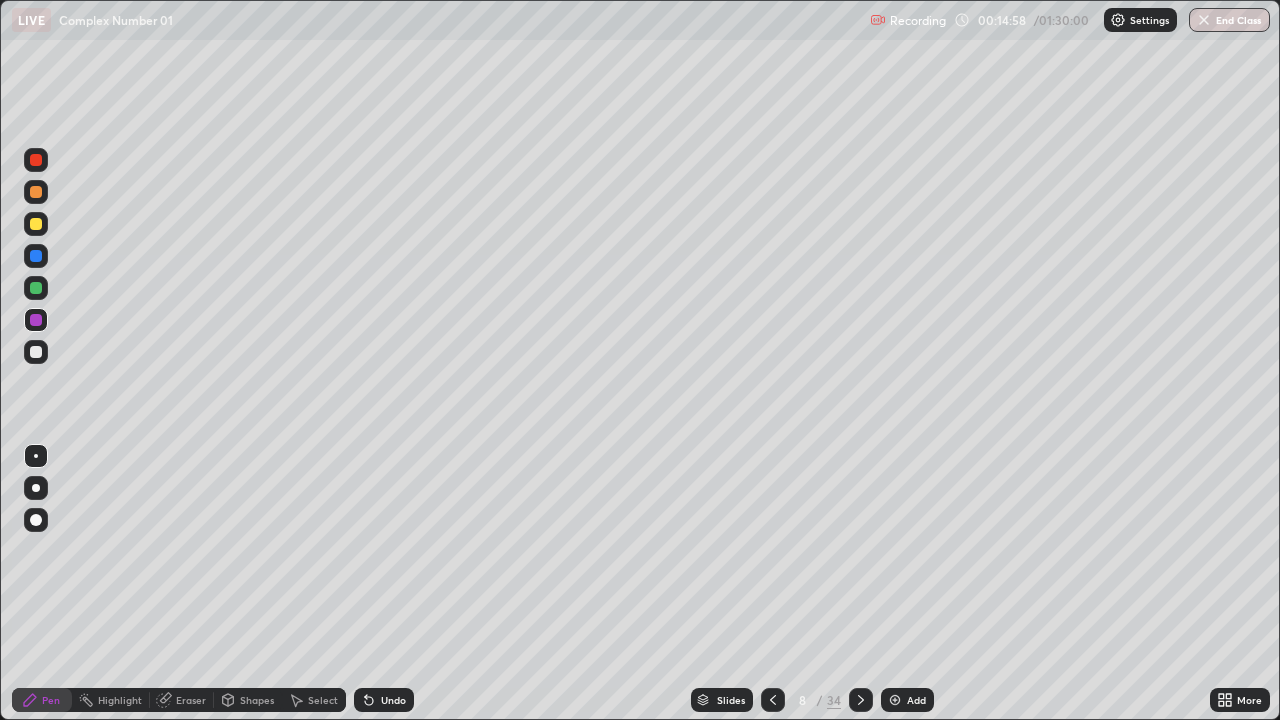 click at bounding box center [895, 700] 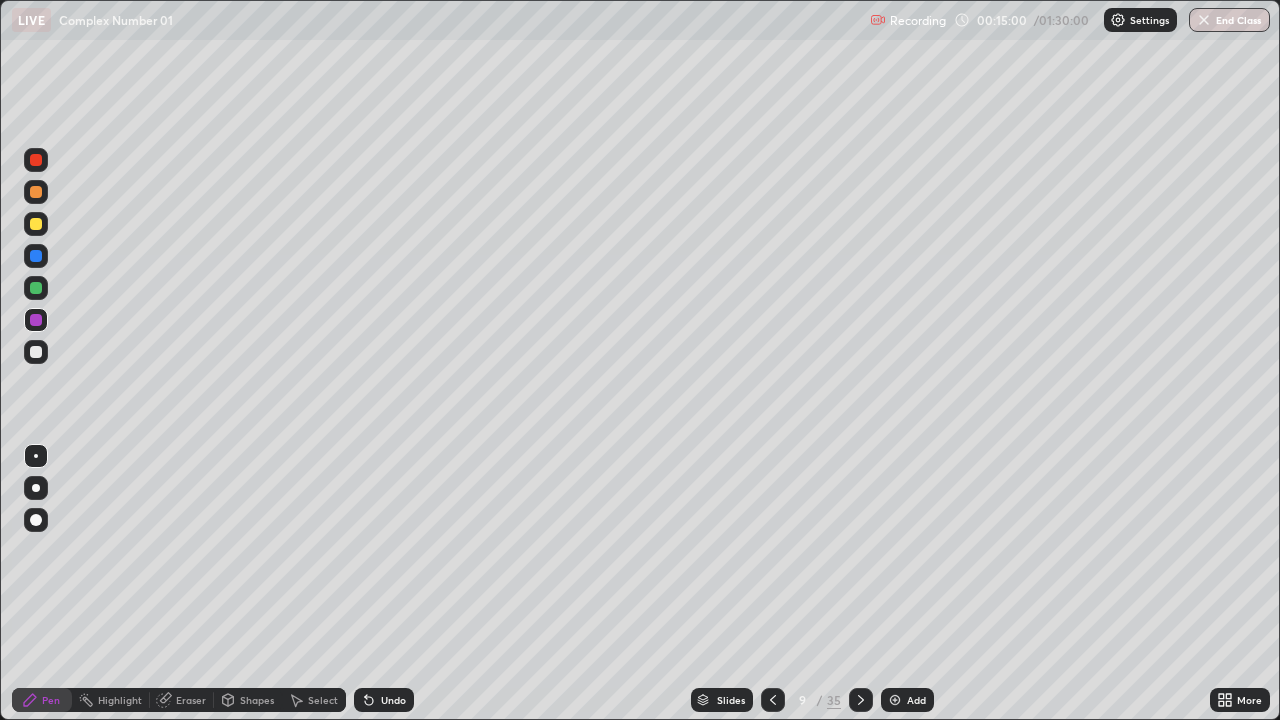 click at bounding box center (36, 352) 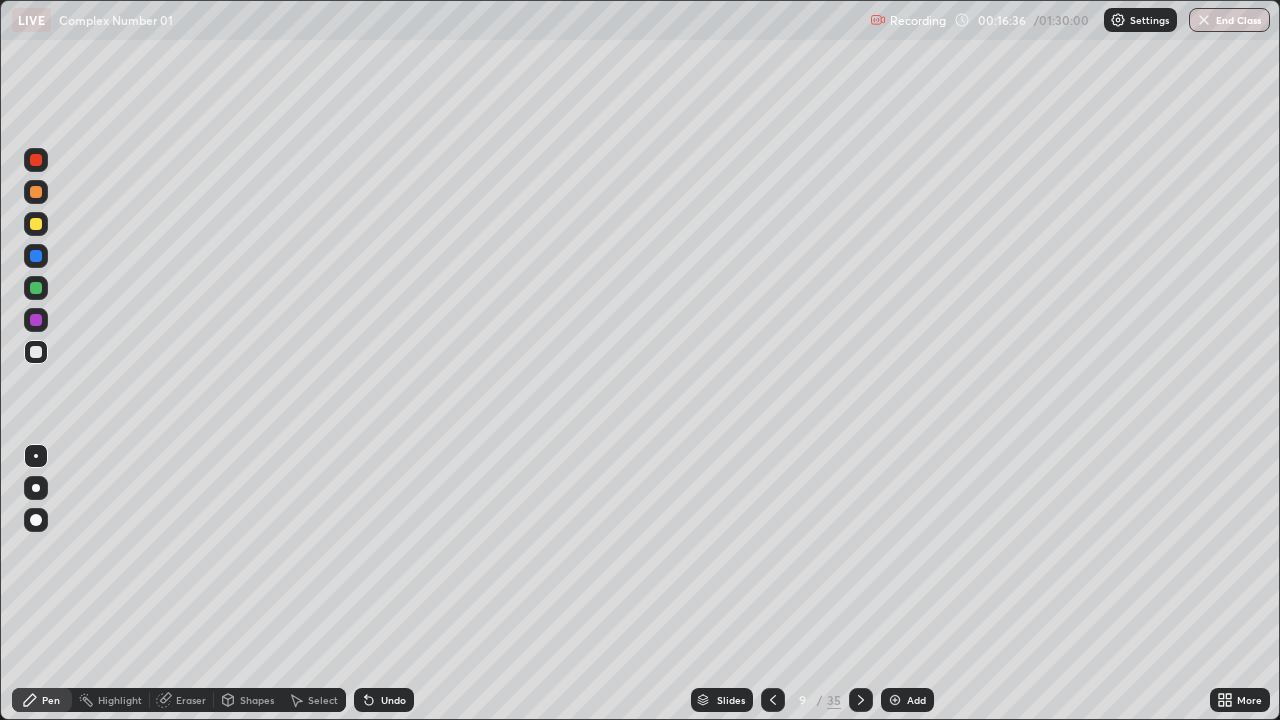 click on "Undo" at bounding box center (393, 700) 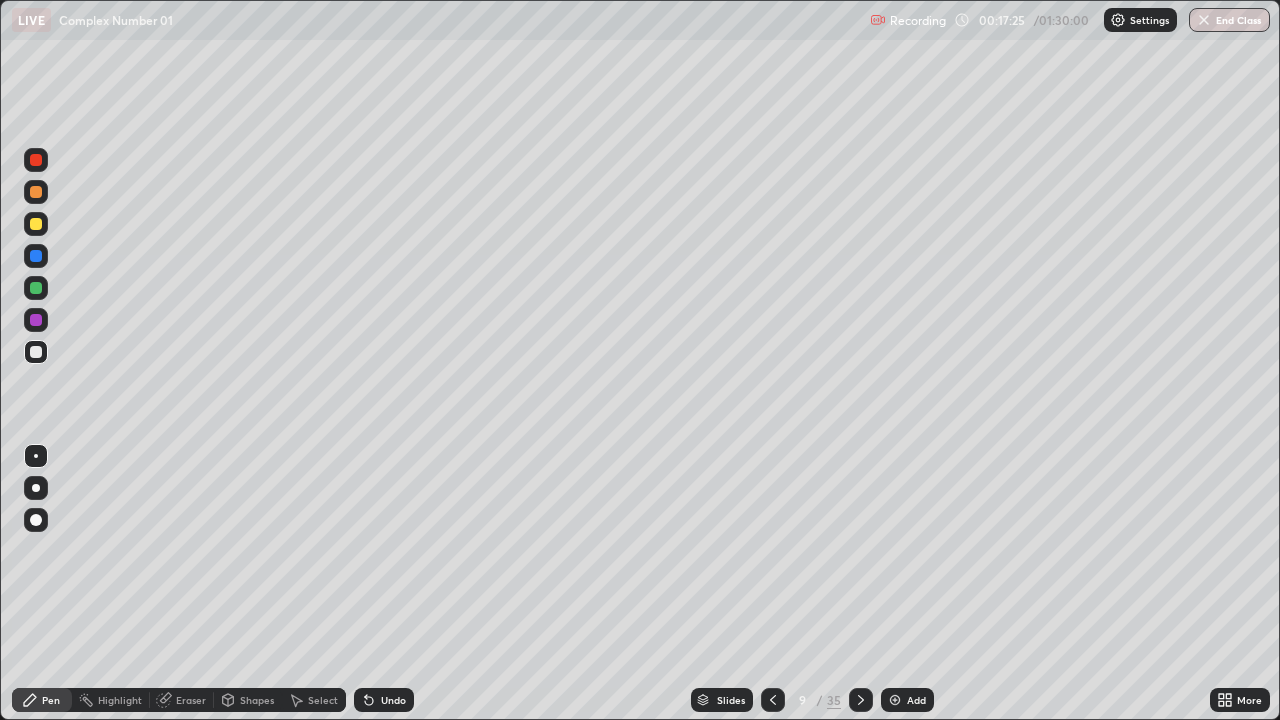 click at bounding box center (36, 288) 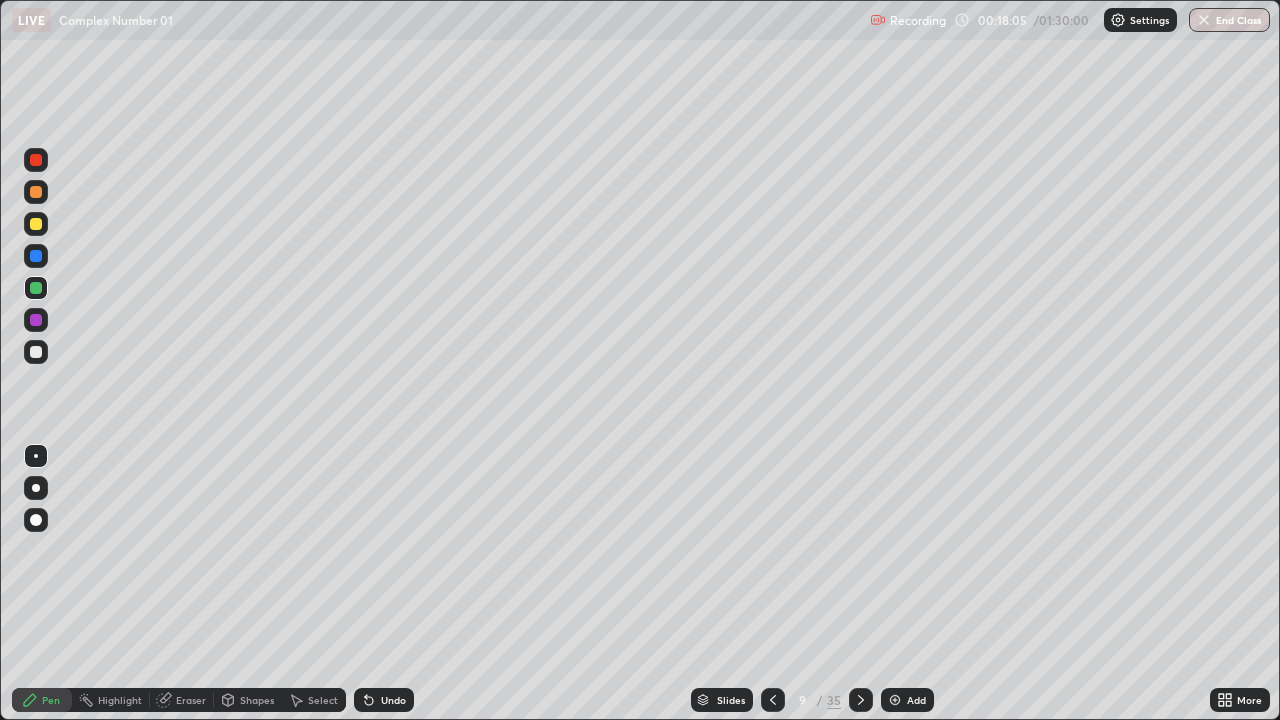 click at bounding box center (36, 352) 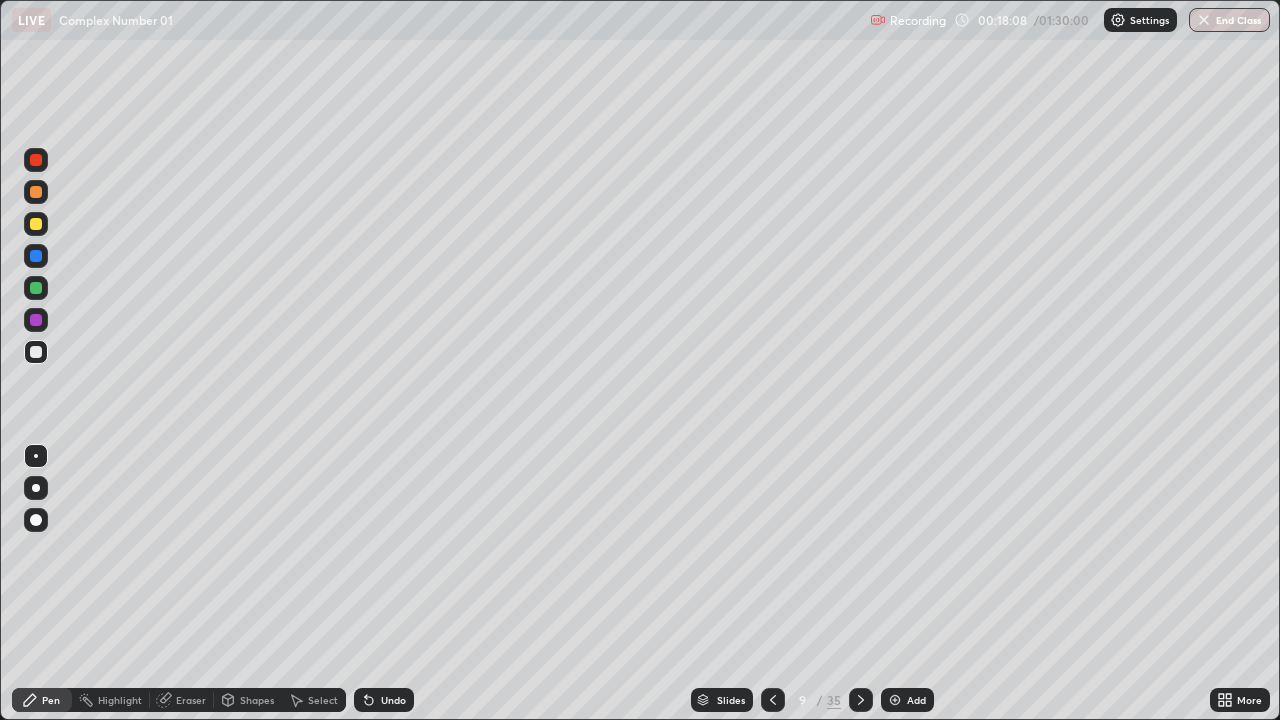 click at bounding box center (36, 320) 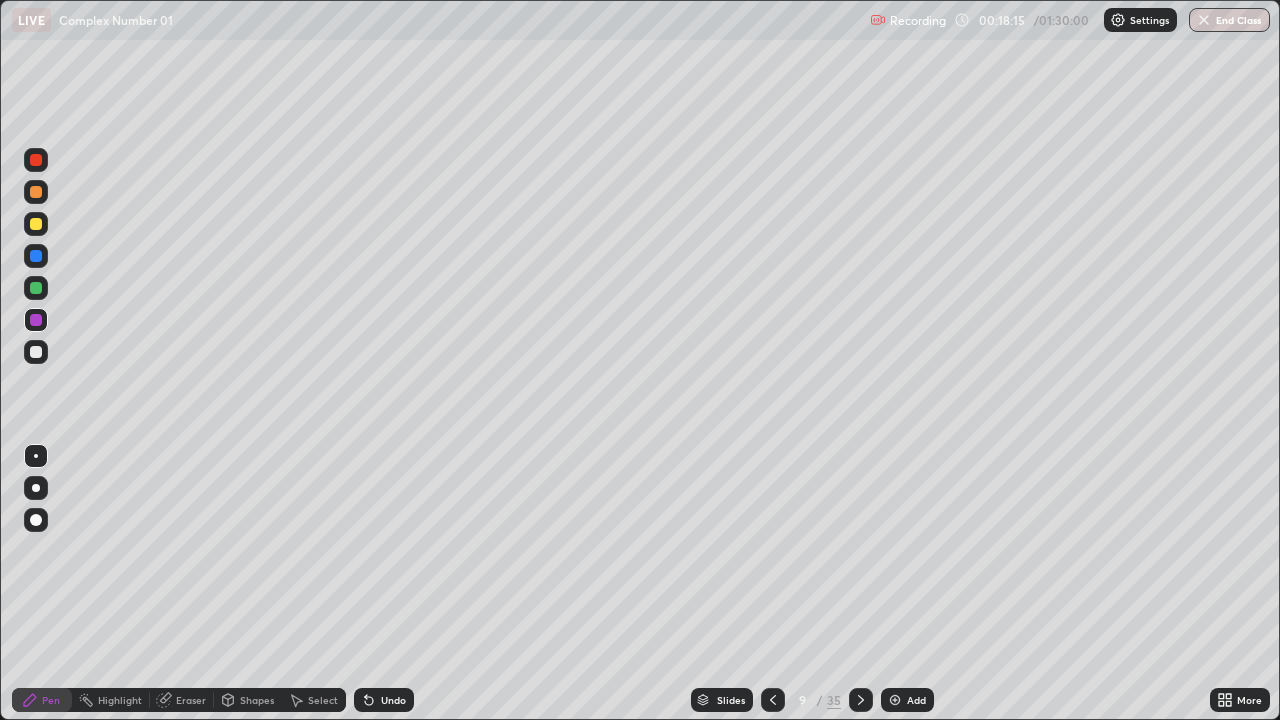 click on "Undo" at bounding box center (393, 700) 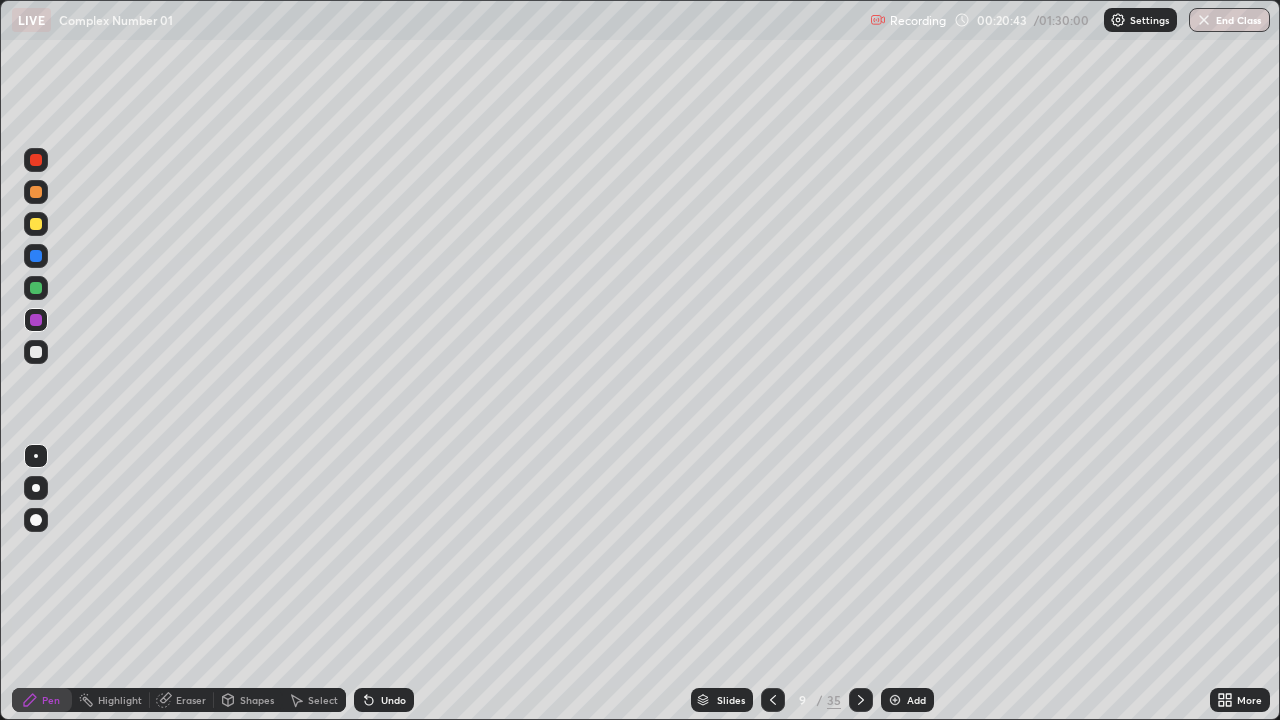 click at bounding box center [895, 700] 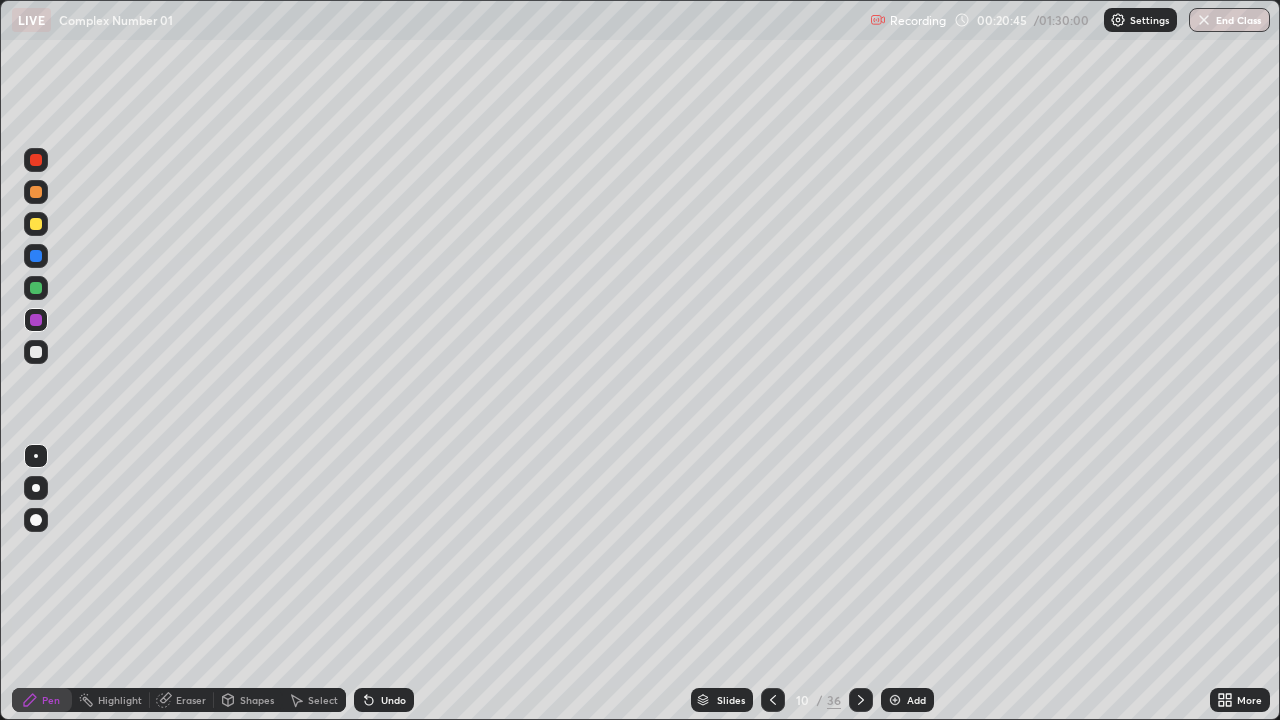 click at bounding box center [36, 224] 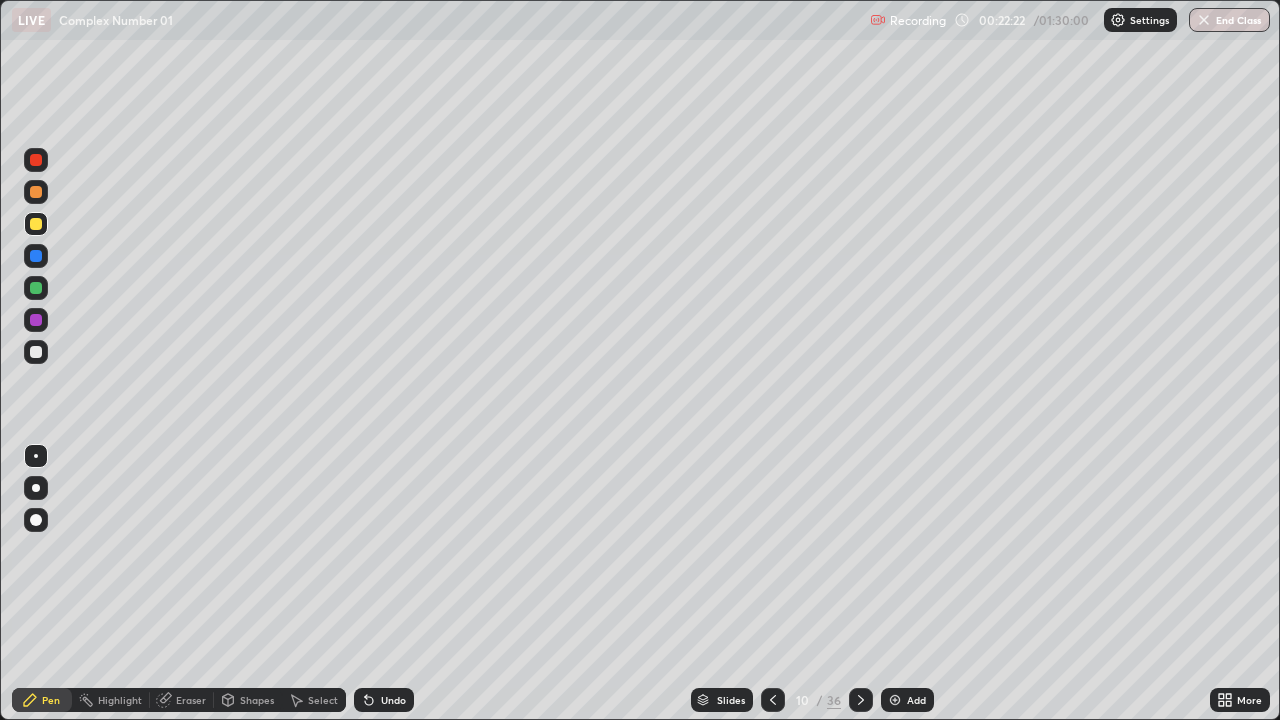 click on "Eraser" at bounding box center (191, 700) 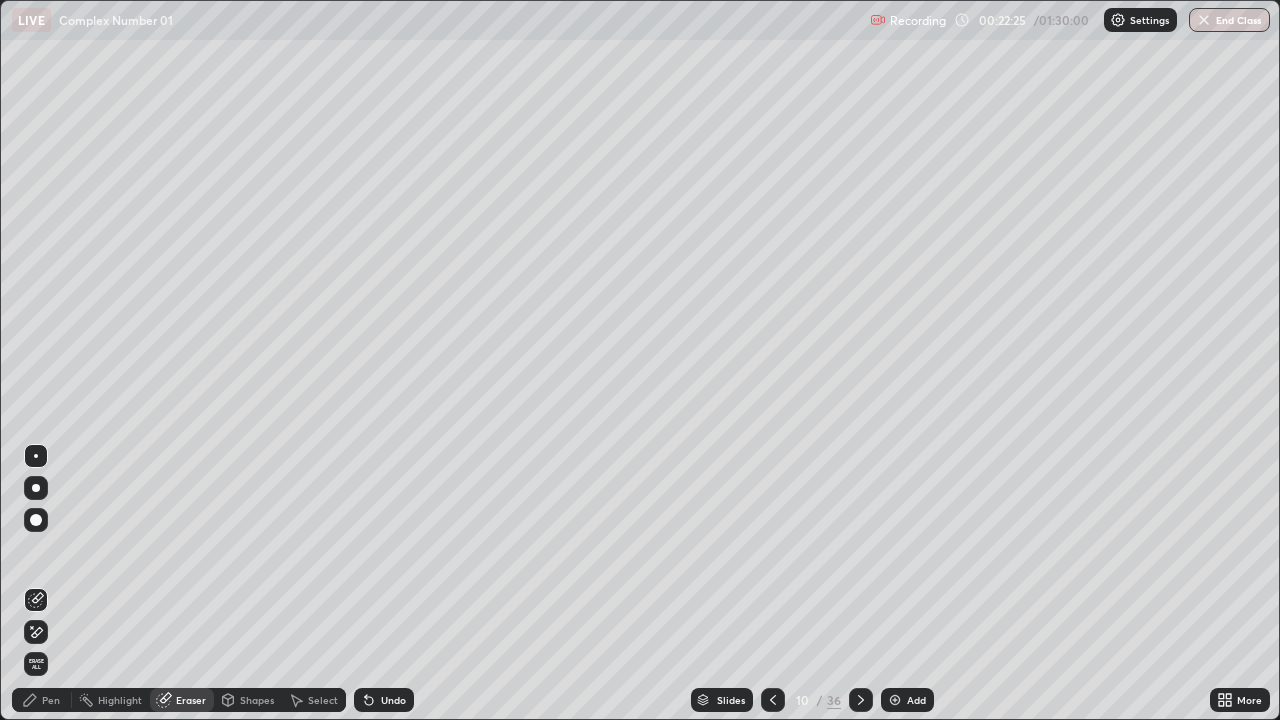 click on "Pen" at bounding box center [51, 700] 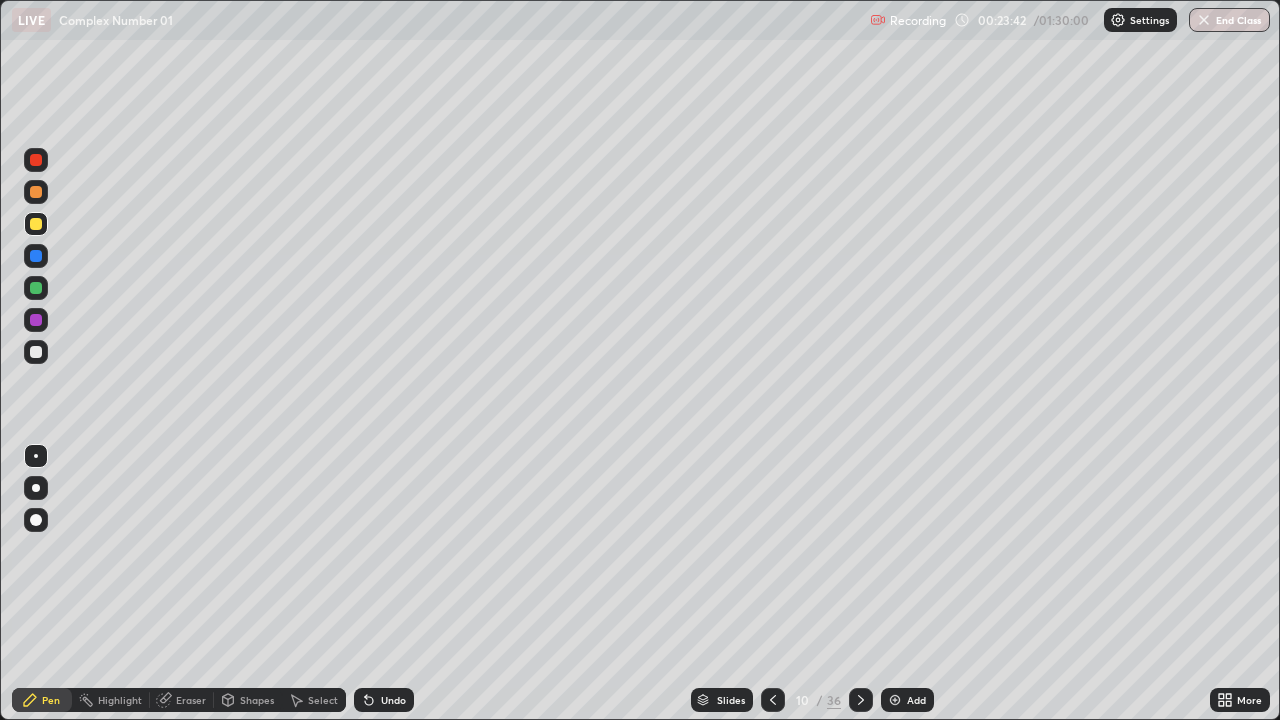 click on "Undo" at bounding box center [393, 700] 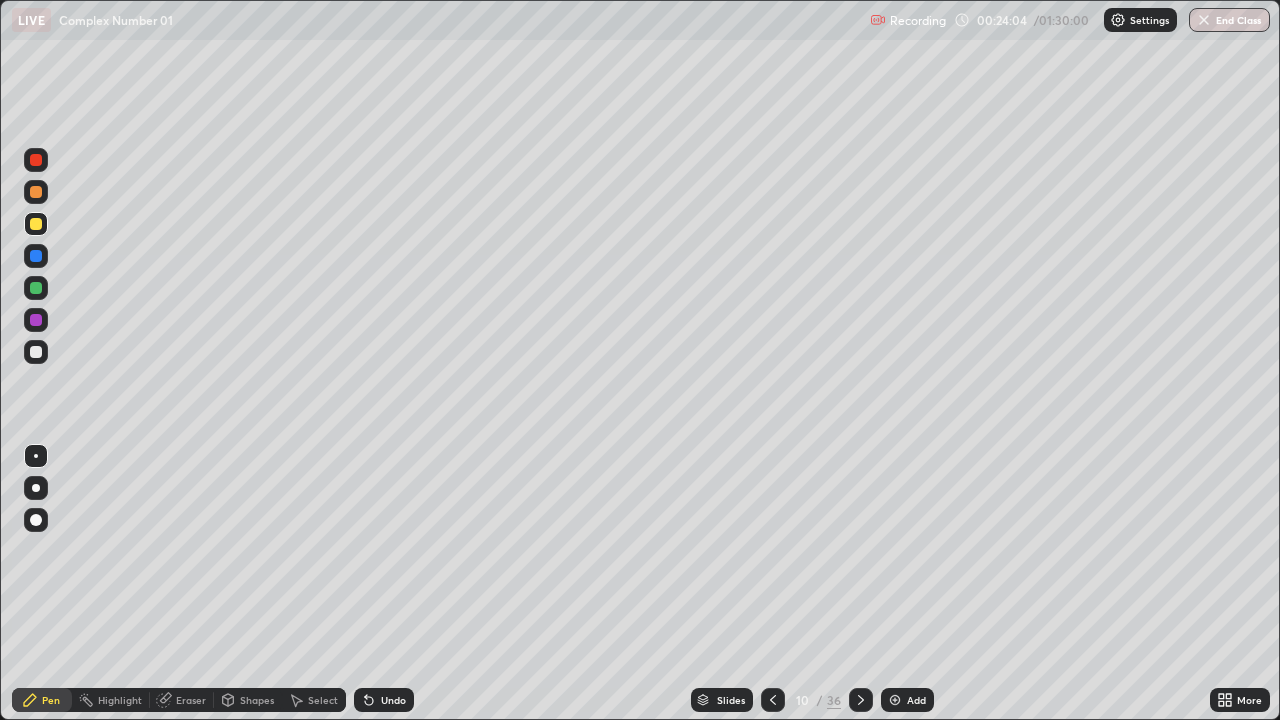 click at bounding box center (36, 256) 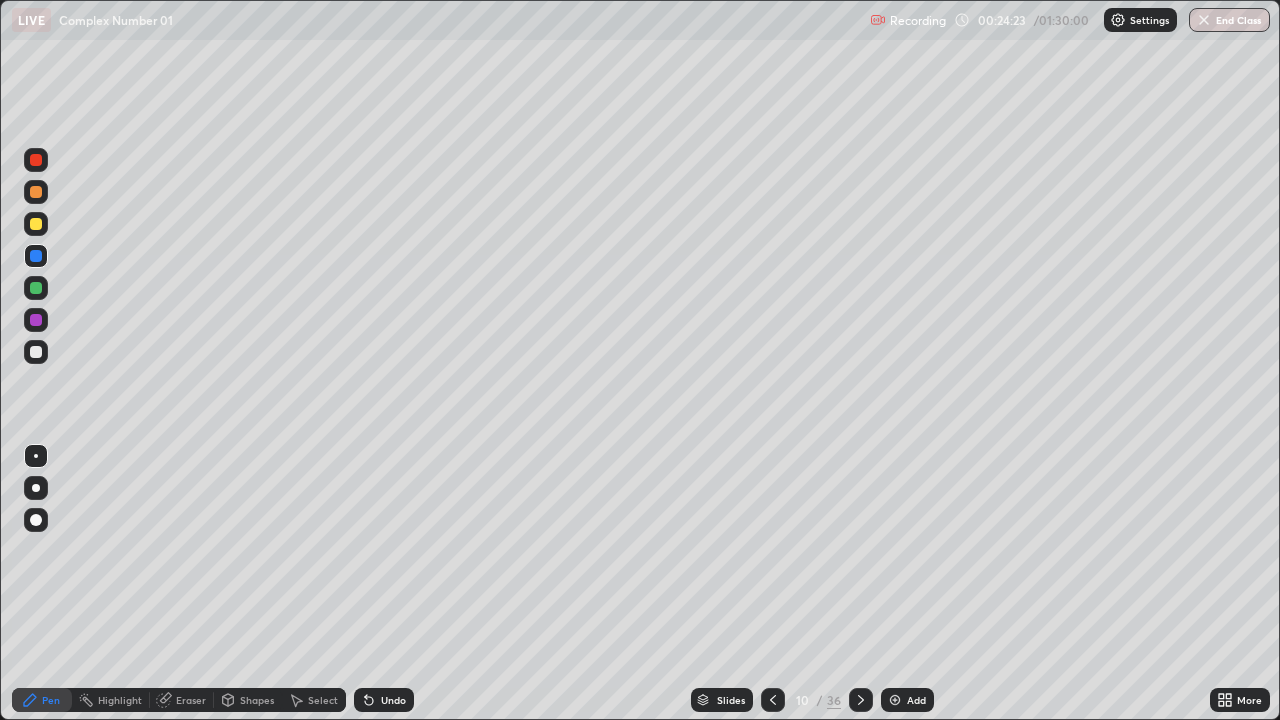 click at bounding box center (36, 288) 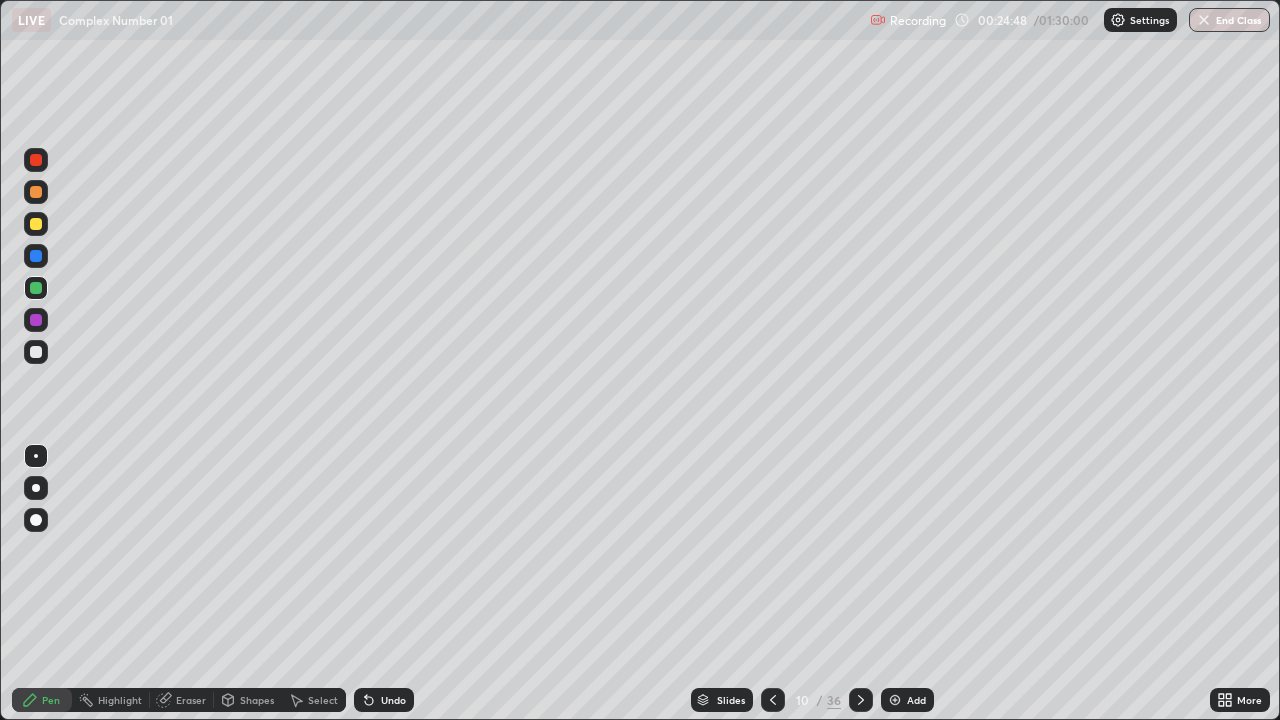 click at bounding box center (36, 352) 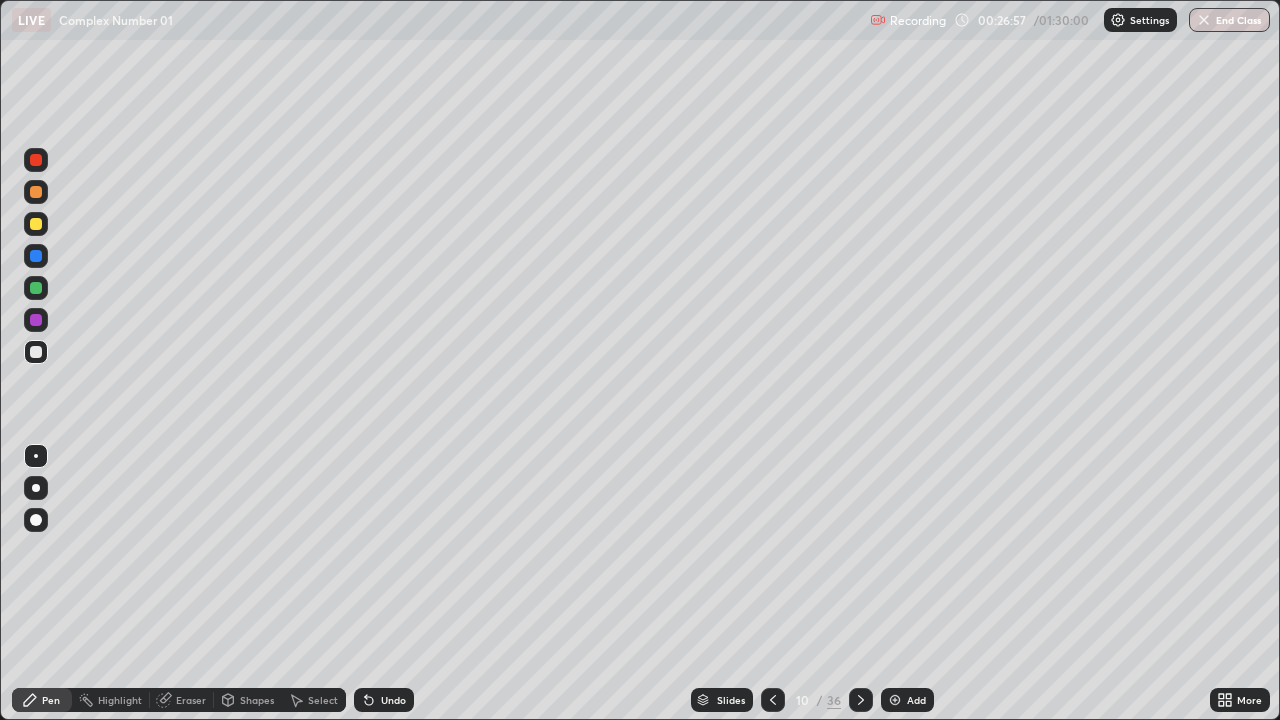 click on "Slides" at bounding box center (731, 700) 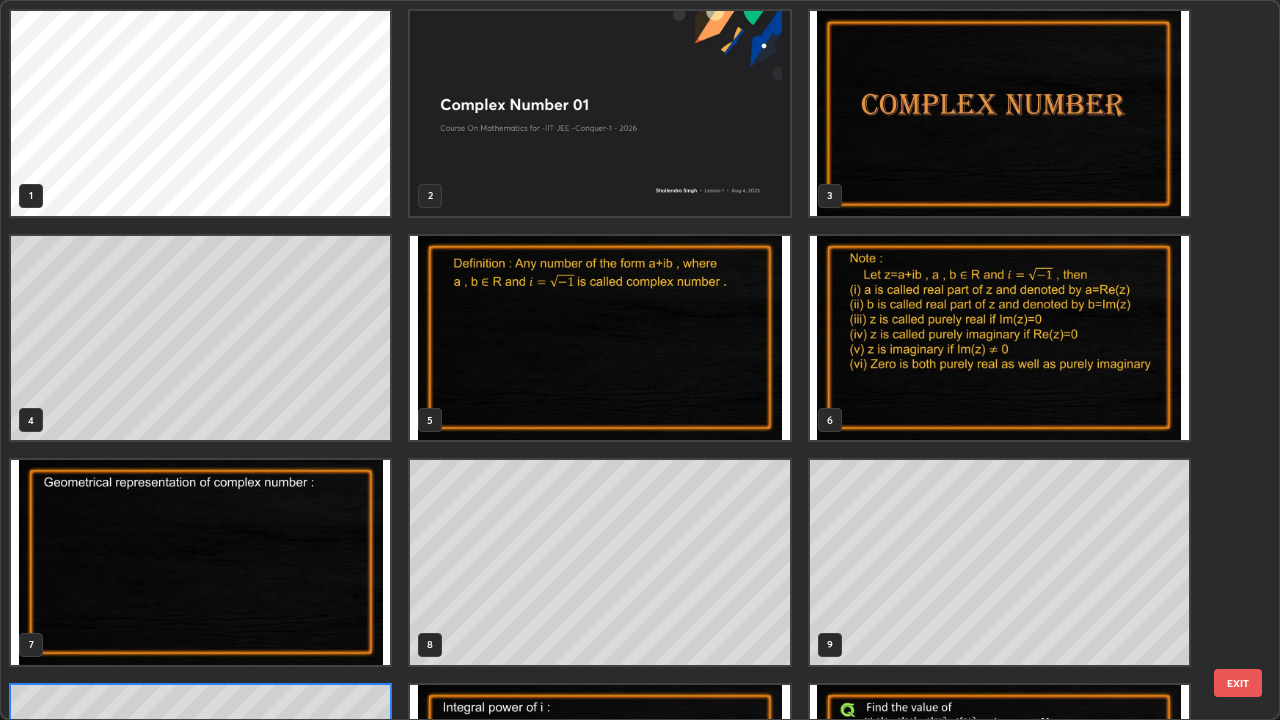 scroll, scrollTop: 180, scrollLeft: 0, axis: vertical 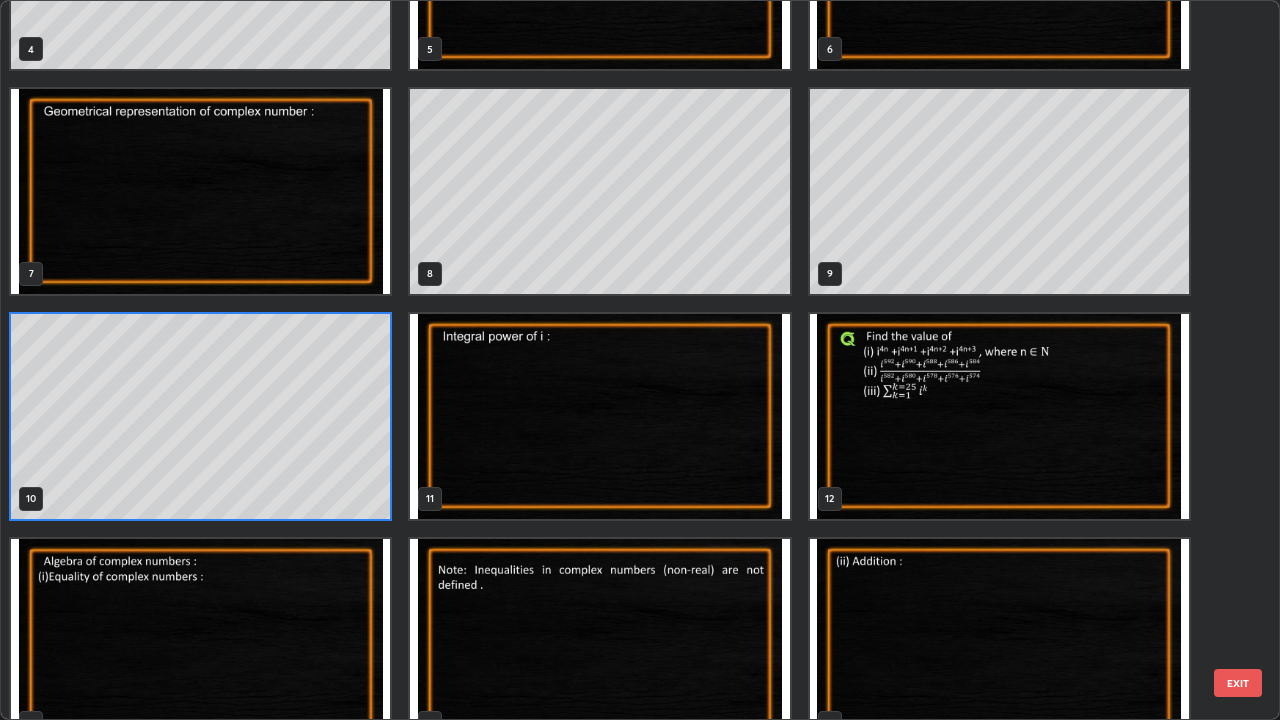 click at bounding box center (999, 416) 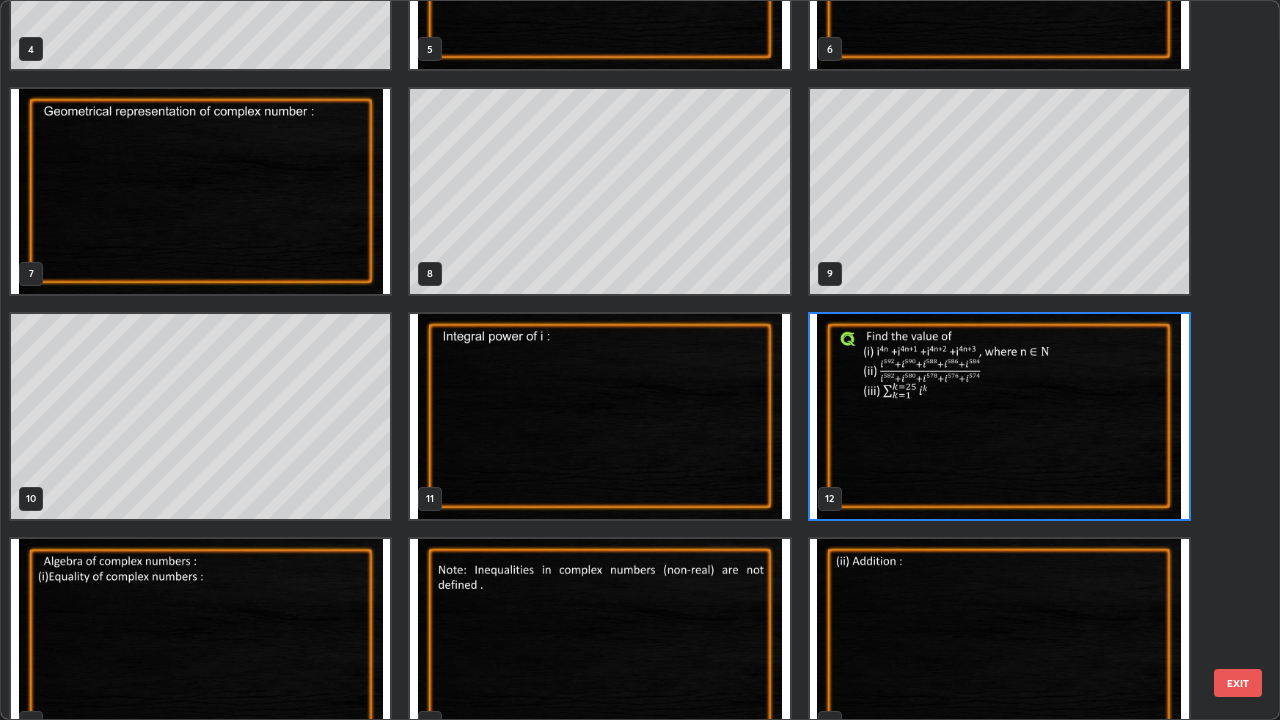 click at bounding box center [999, 416] 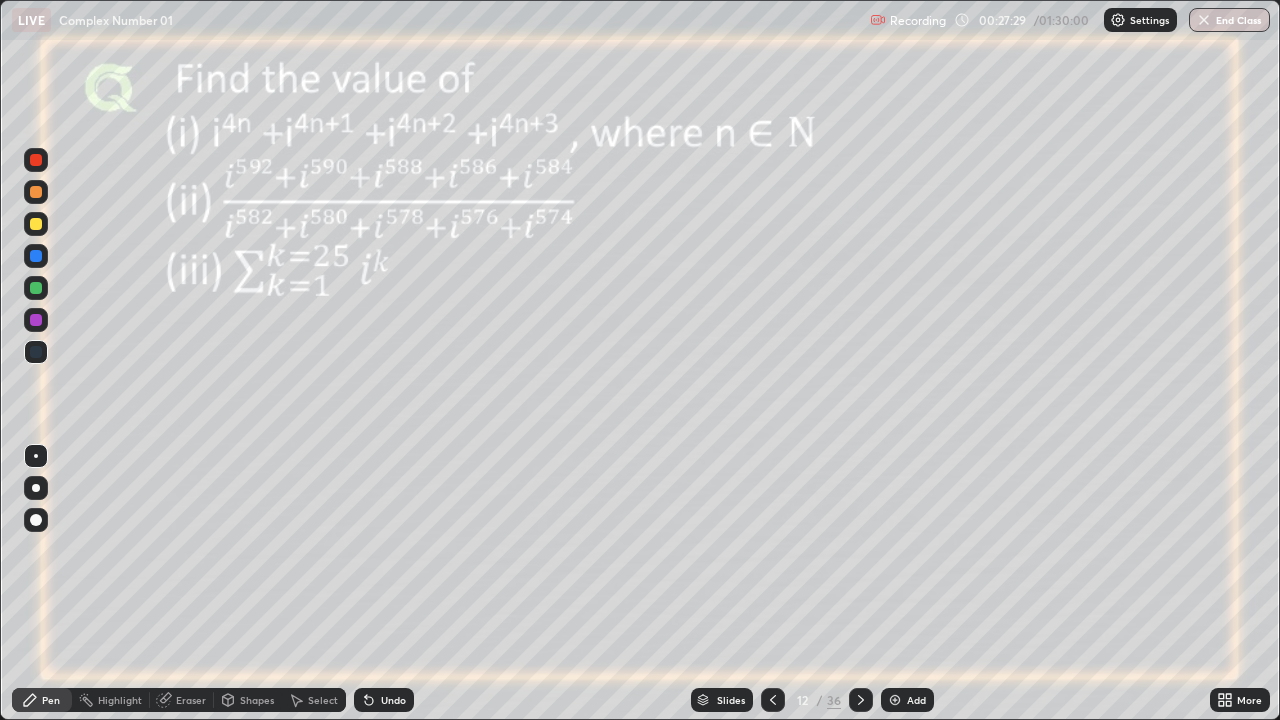 click at bounding box center [36, 288] 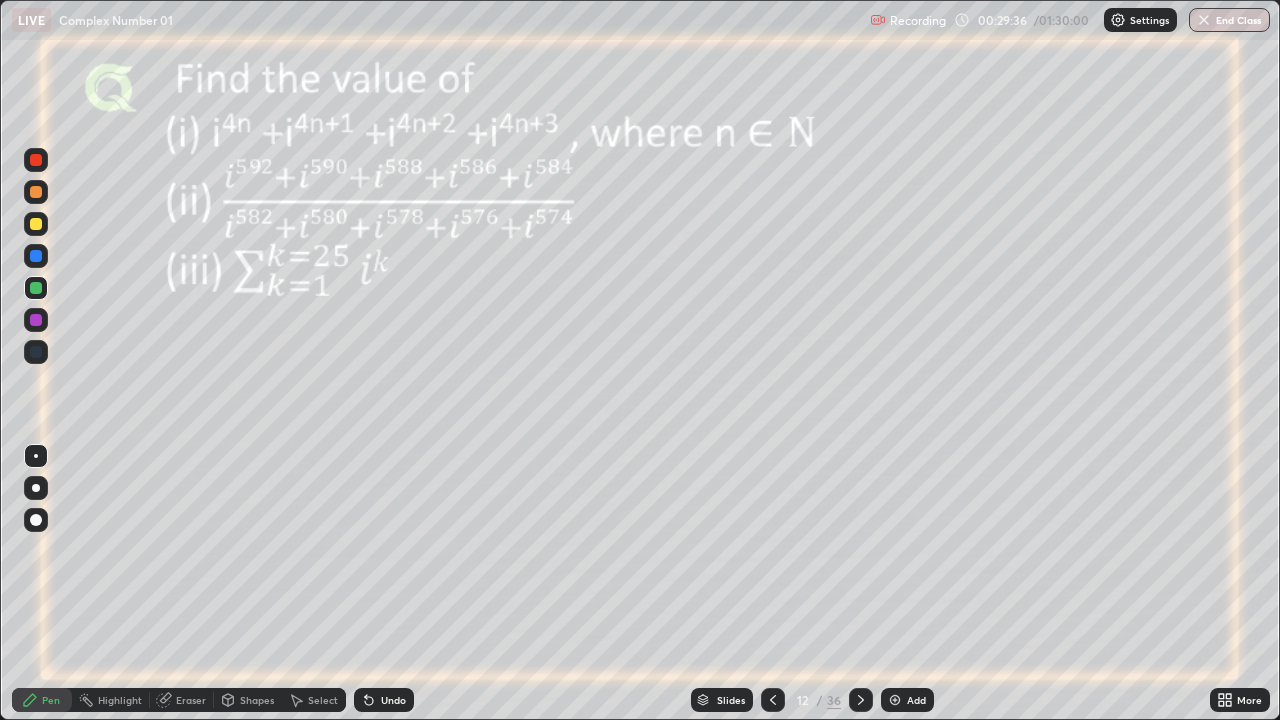 click at bounding box center [36, 320] 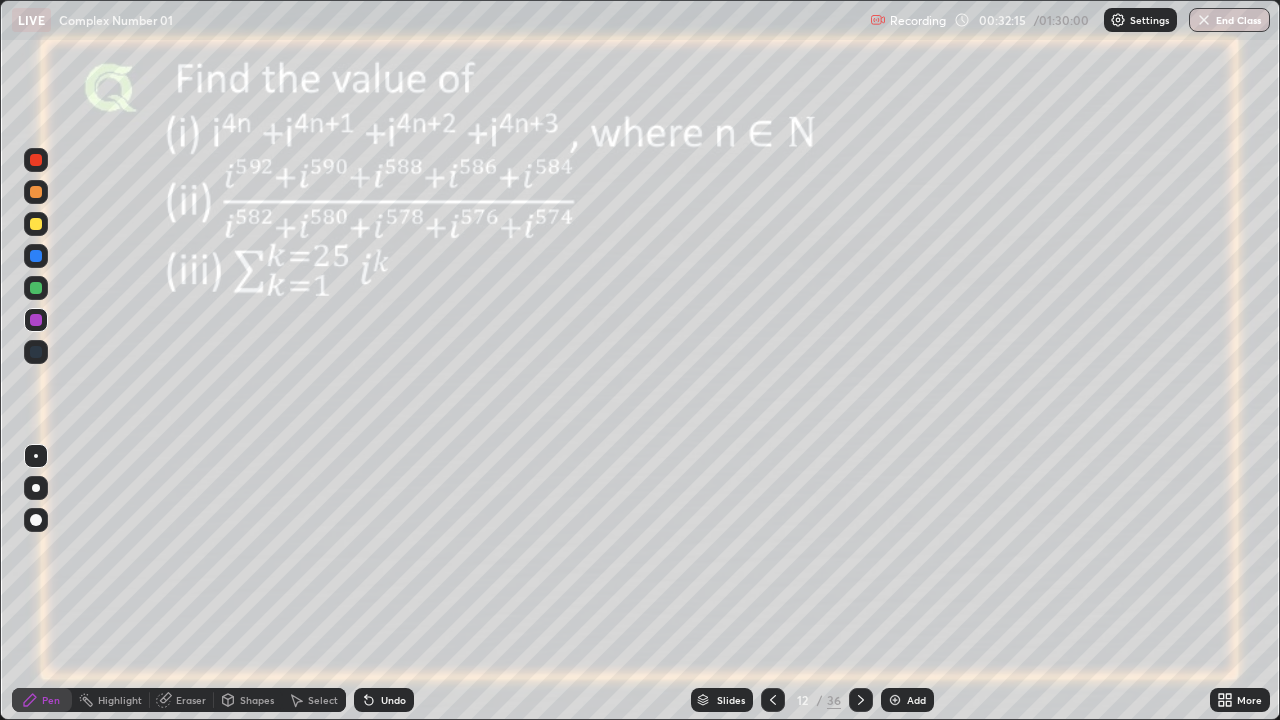 click at bounding box center [36, 288] 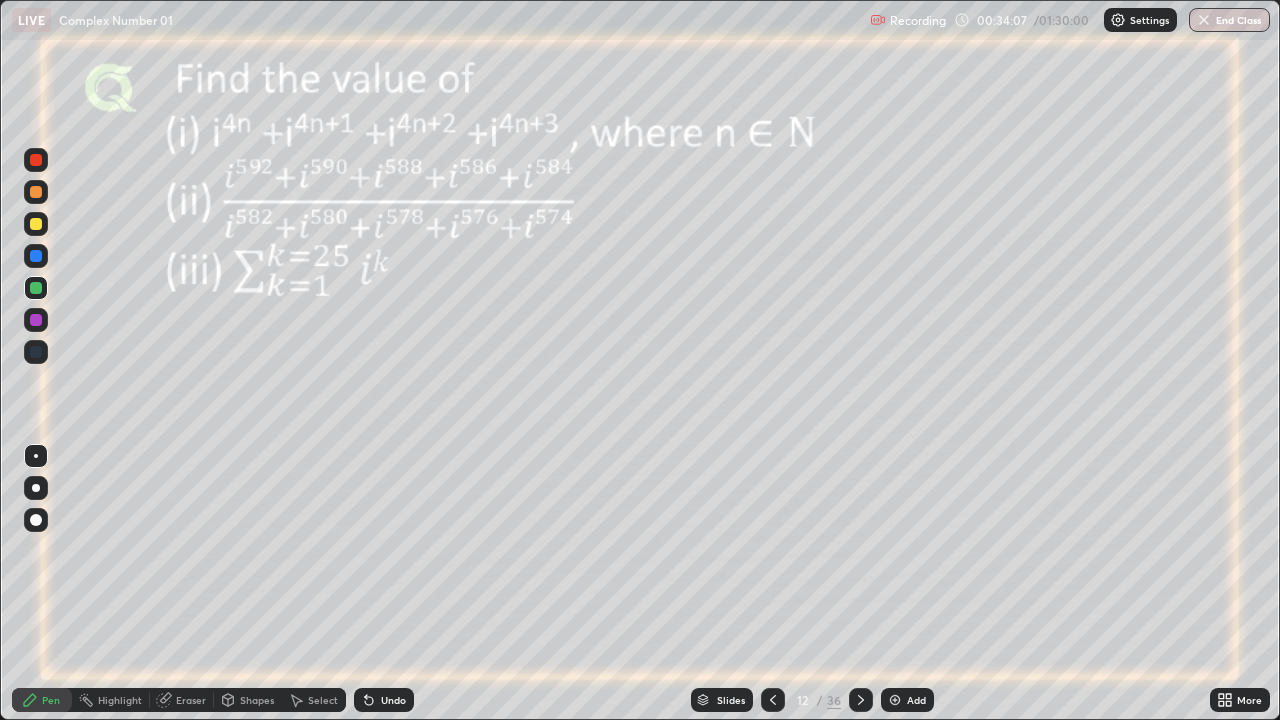 click at bounding box center (895, 700) 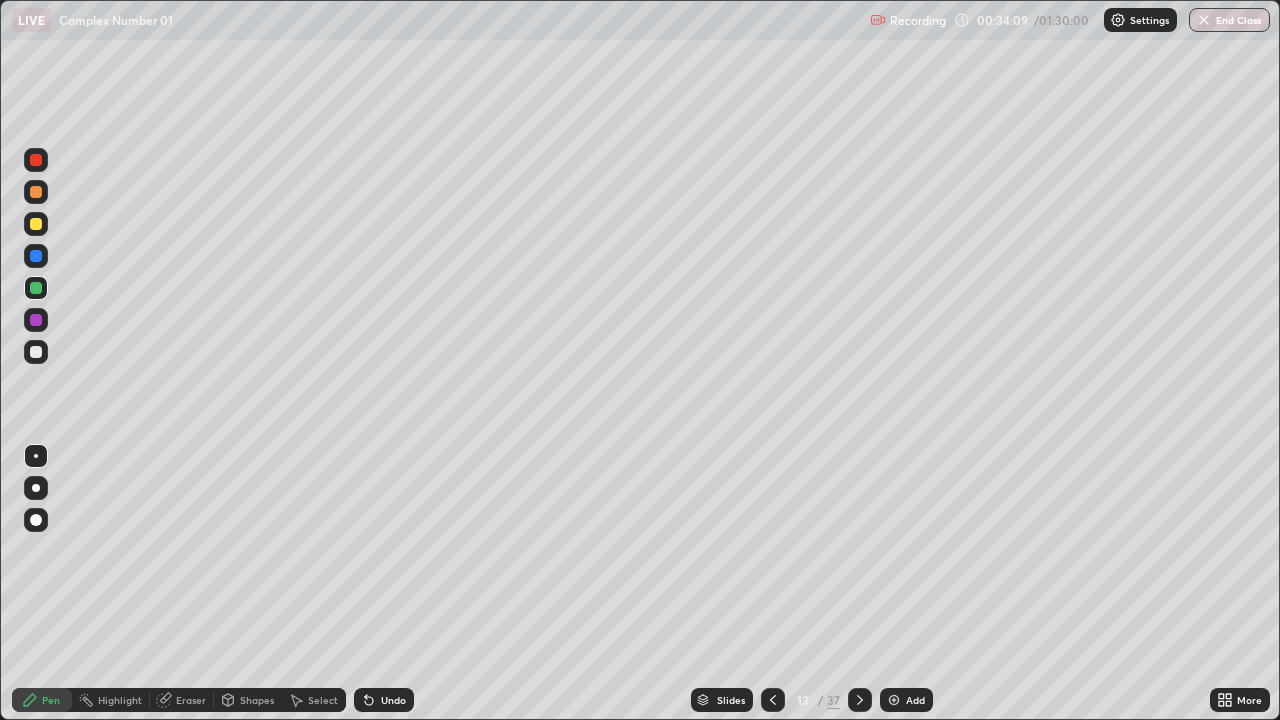 click at bounding box center [36, 320] 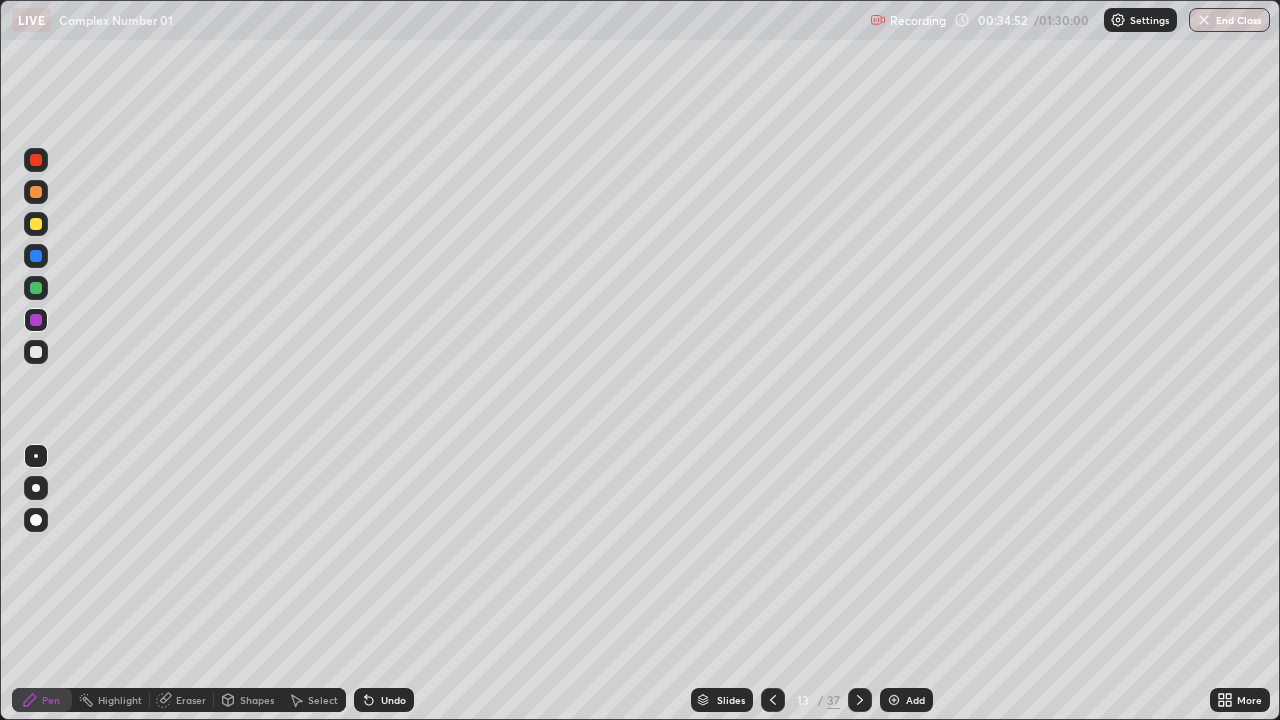 click on "Undo" at bounding box center [384, 700] 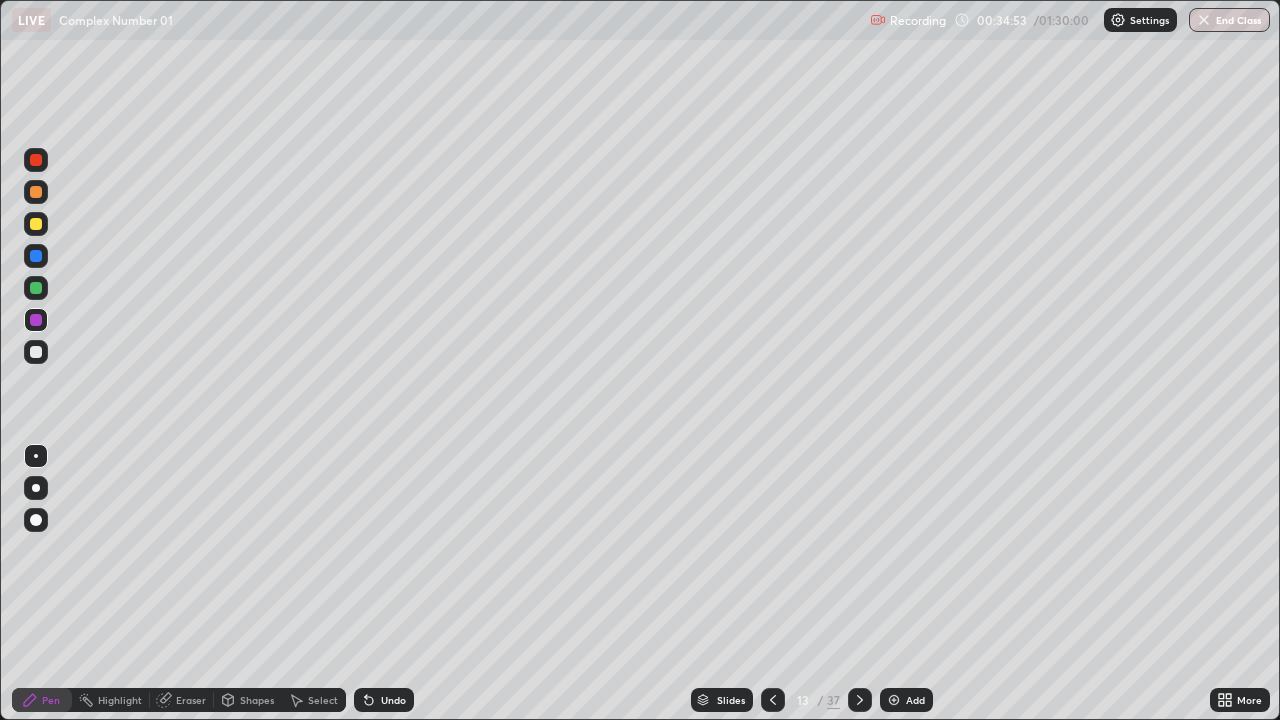 click on "Undo" at bounding box center (384, 700) 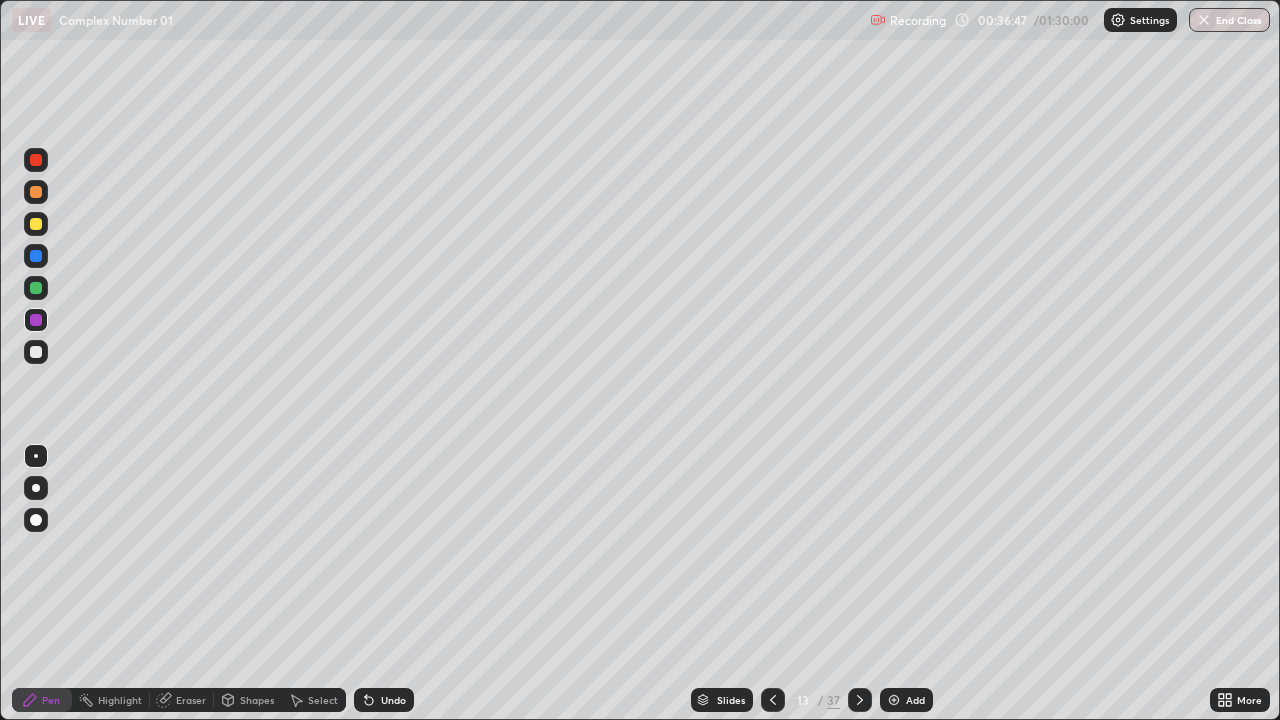 click 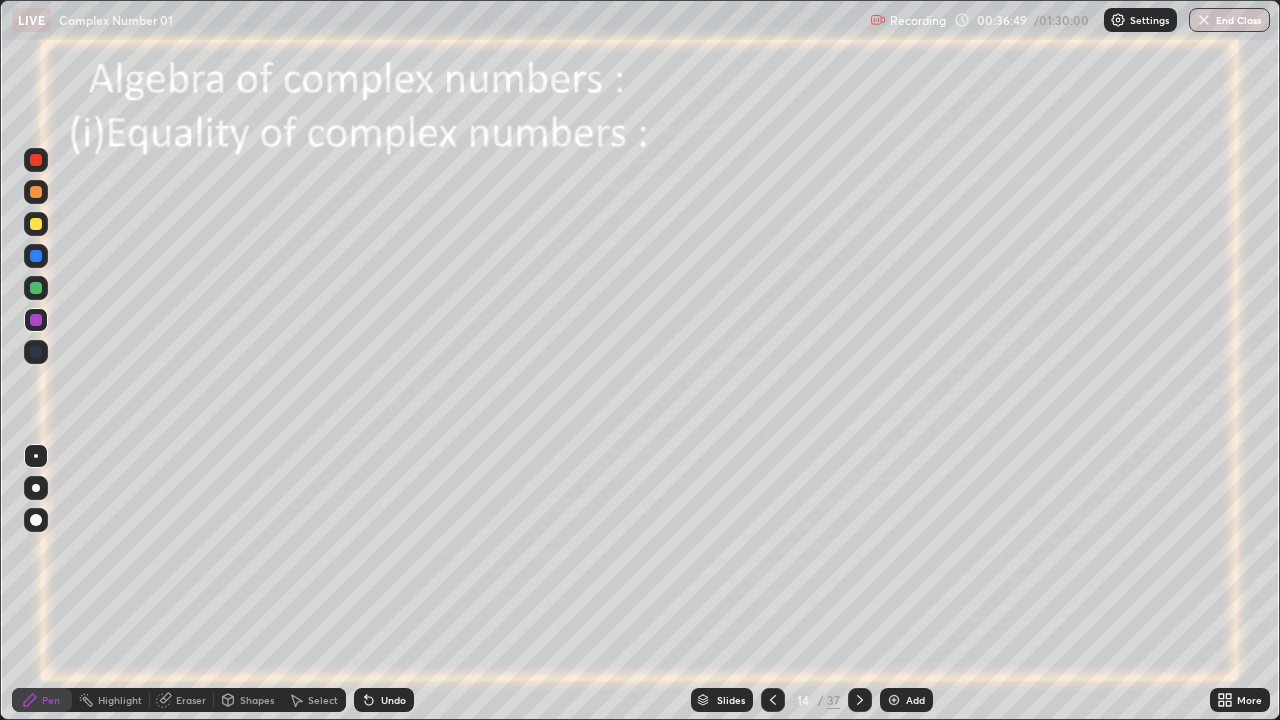 click 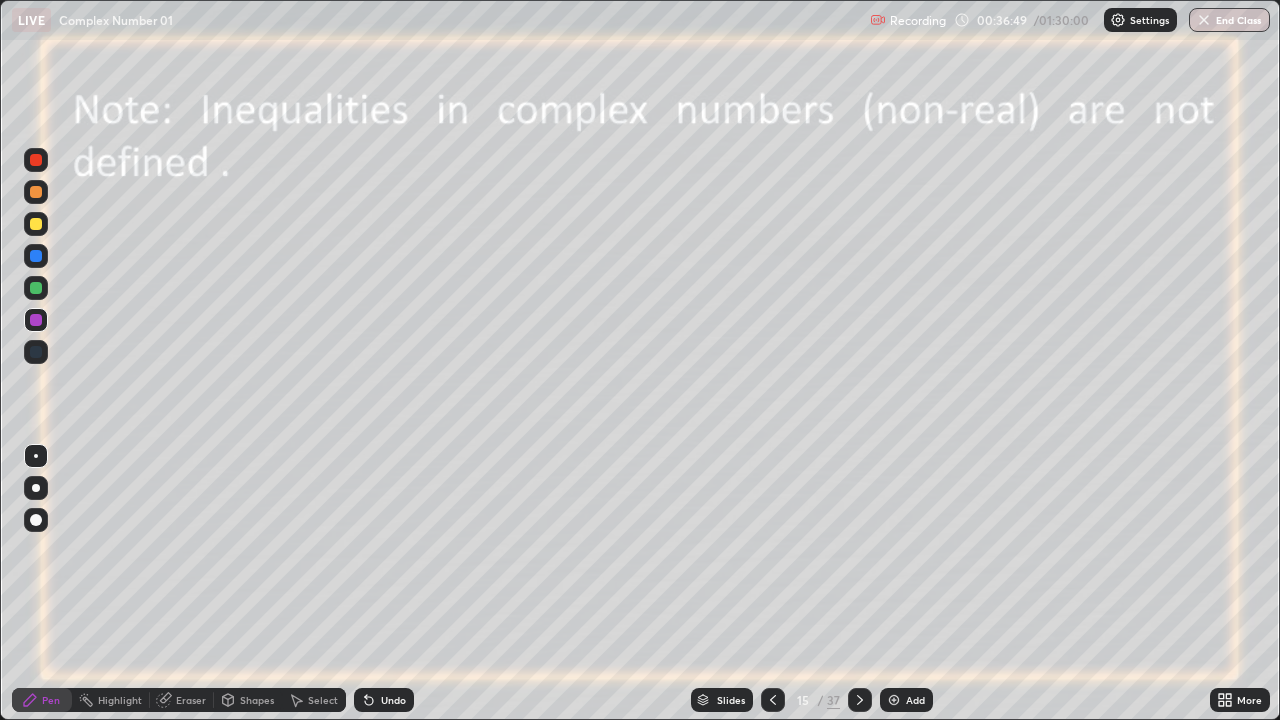 click 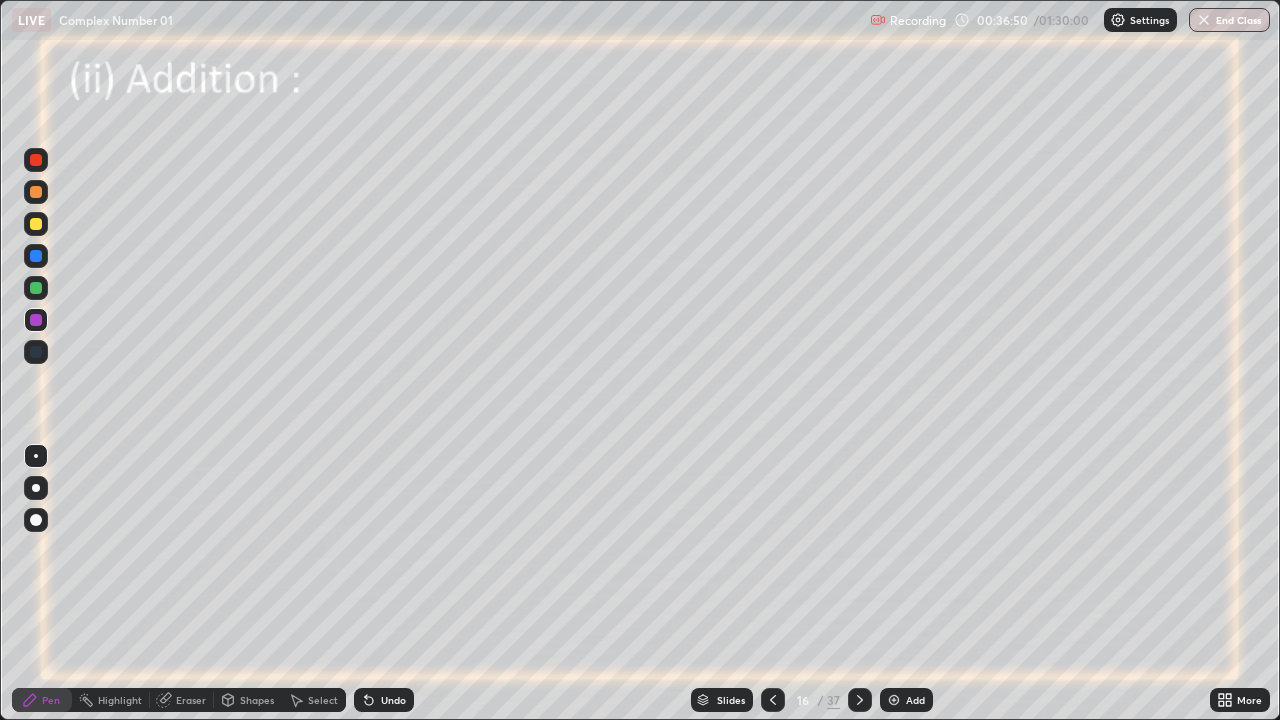 click 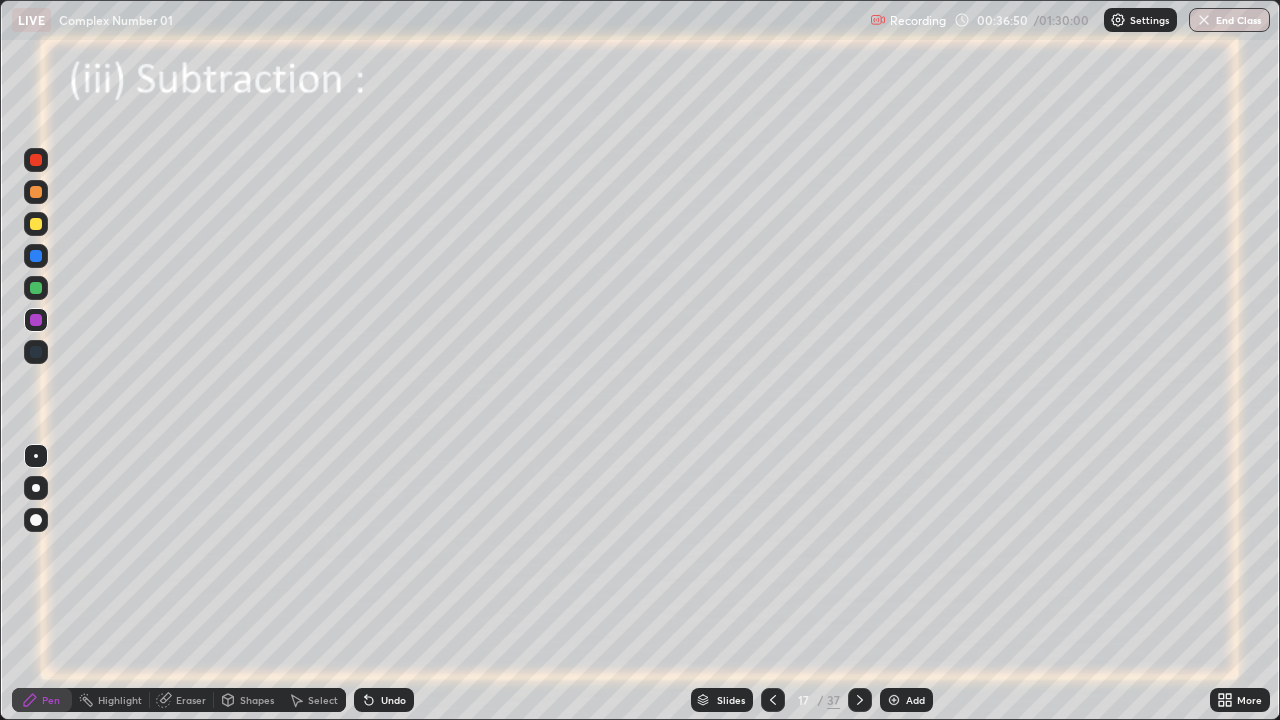 click 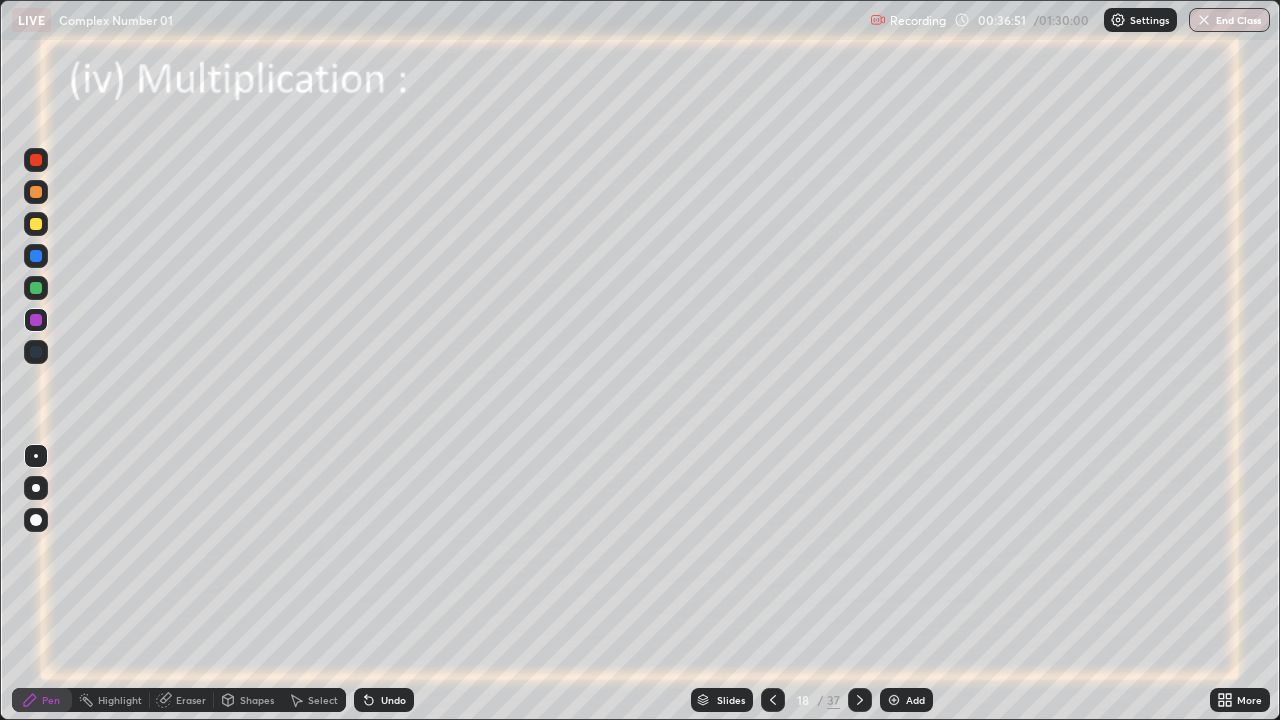 click 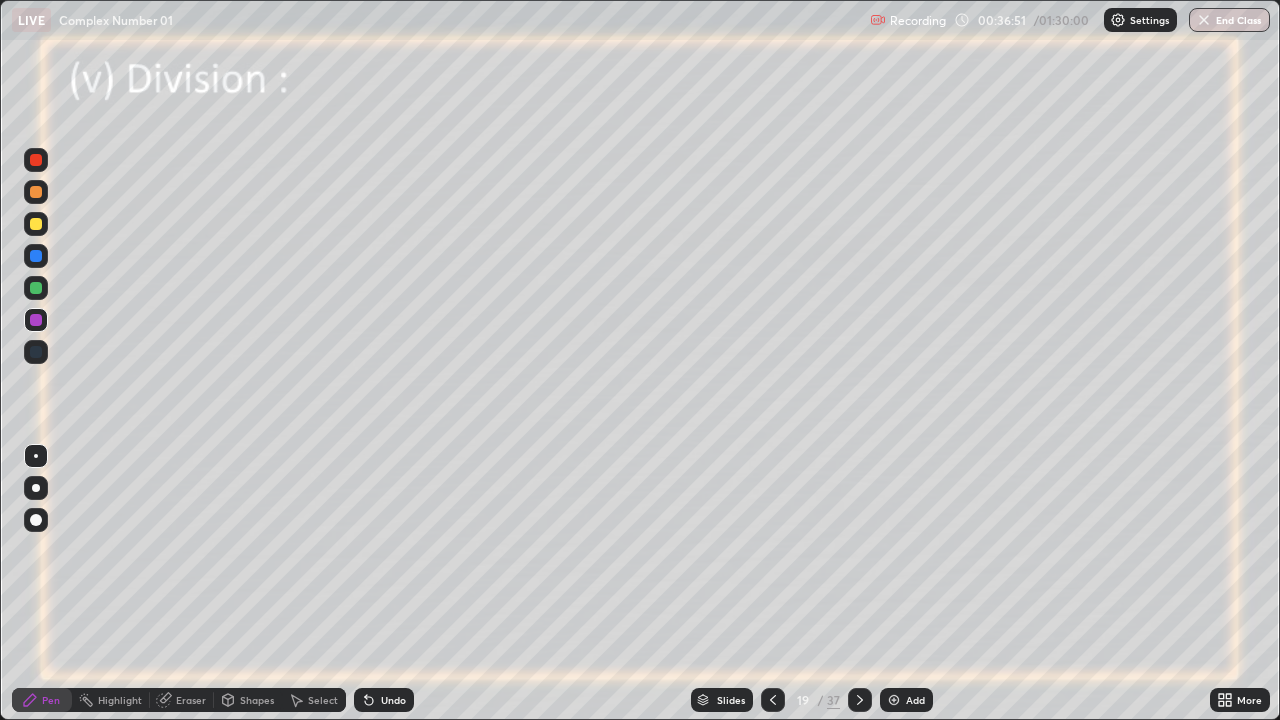 click 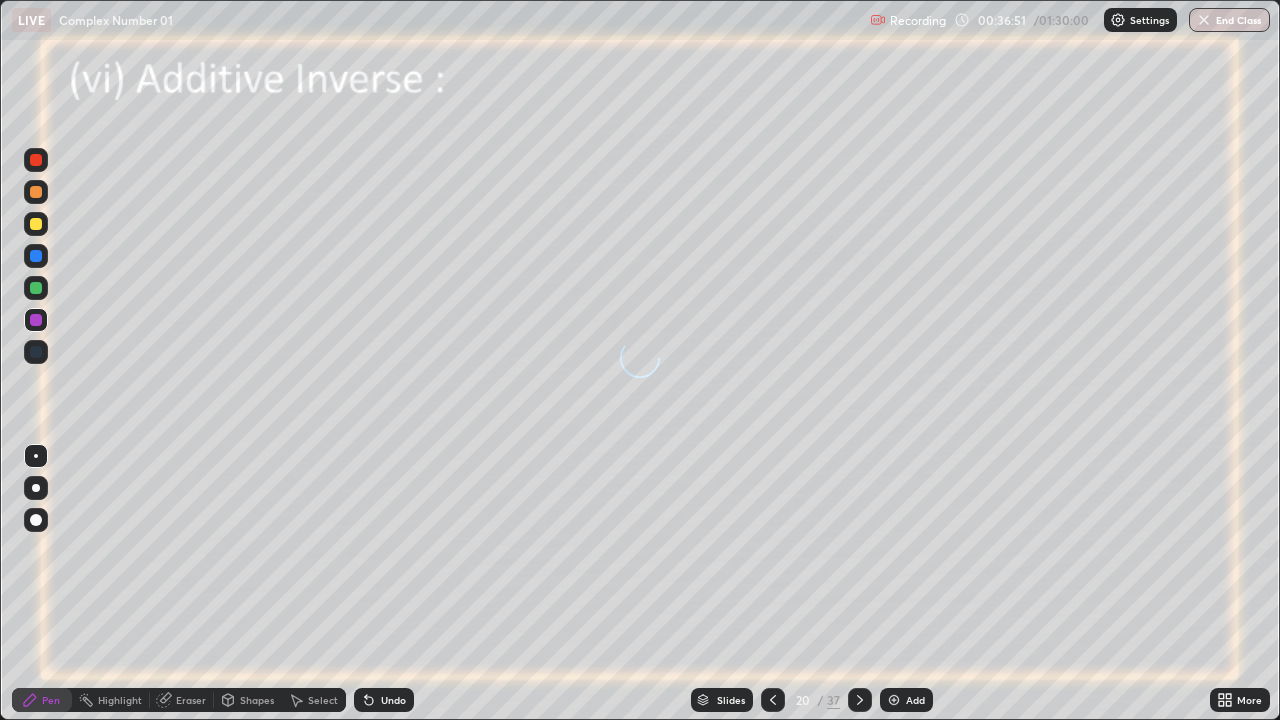 click 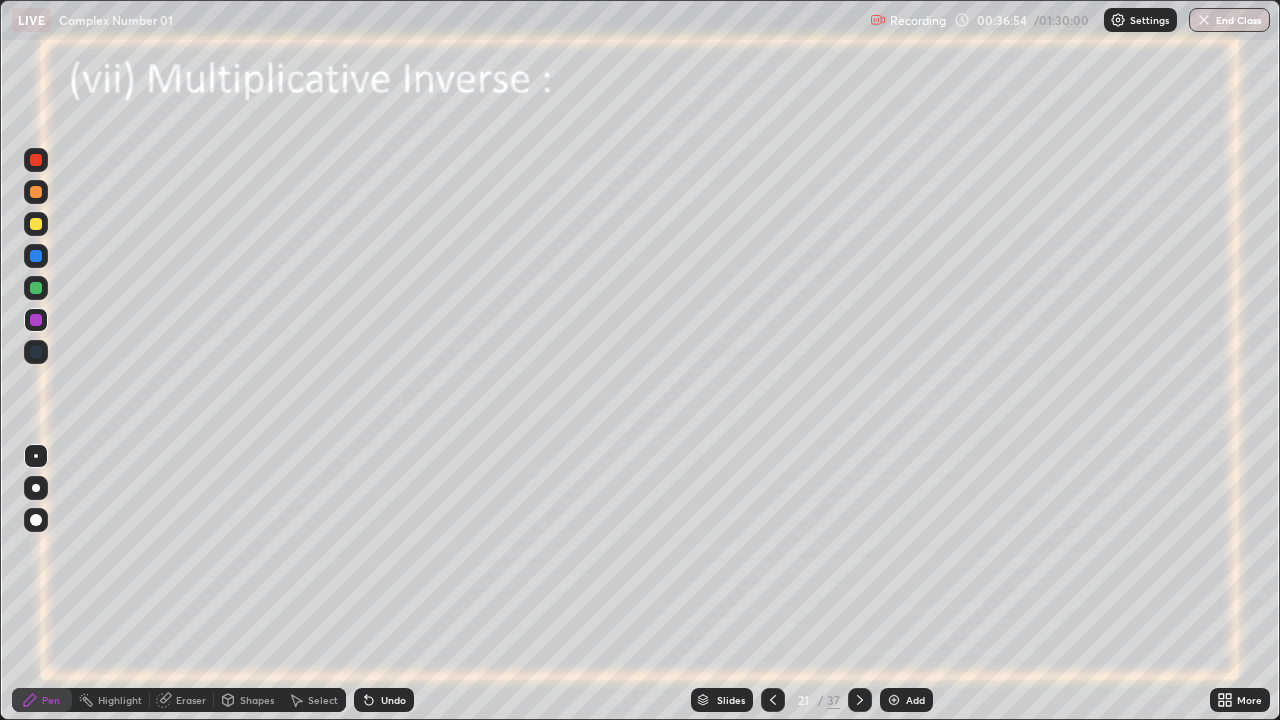 click at bounding box center [860, 700] 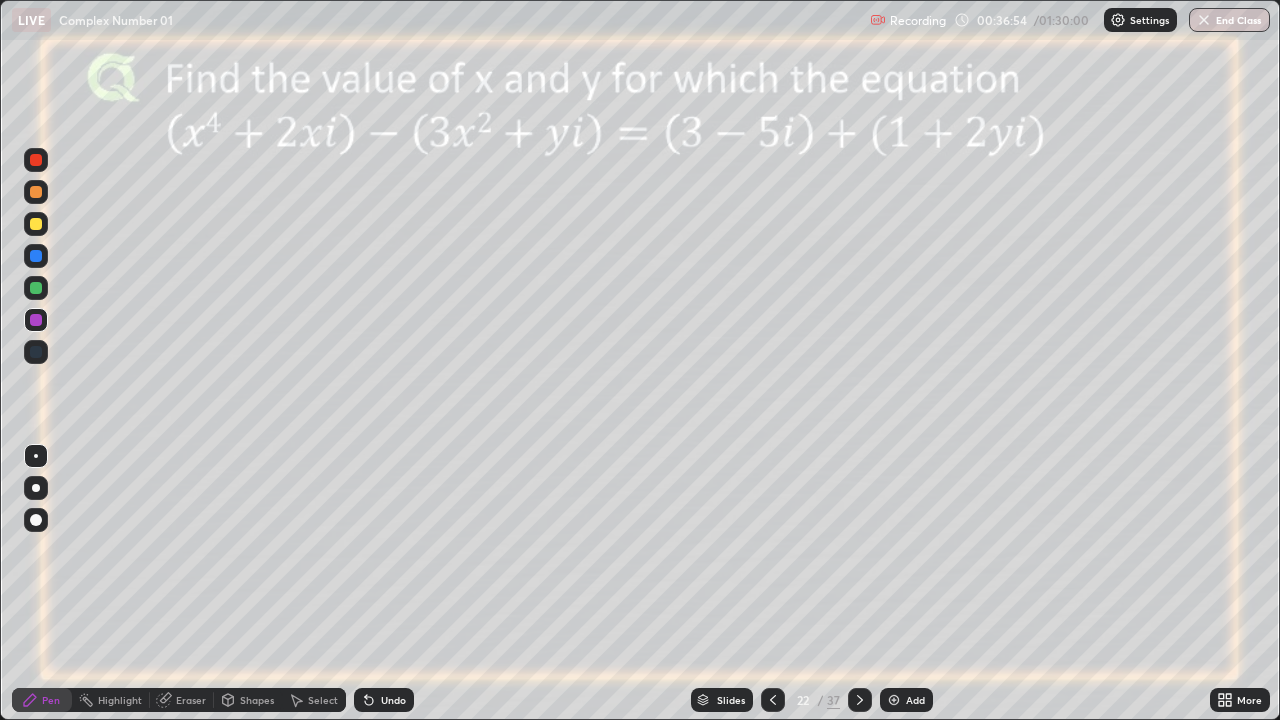 click 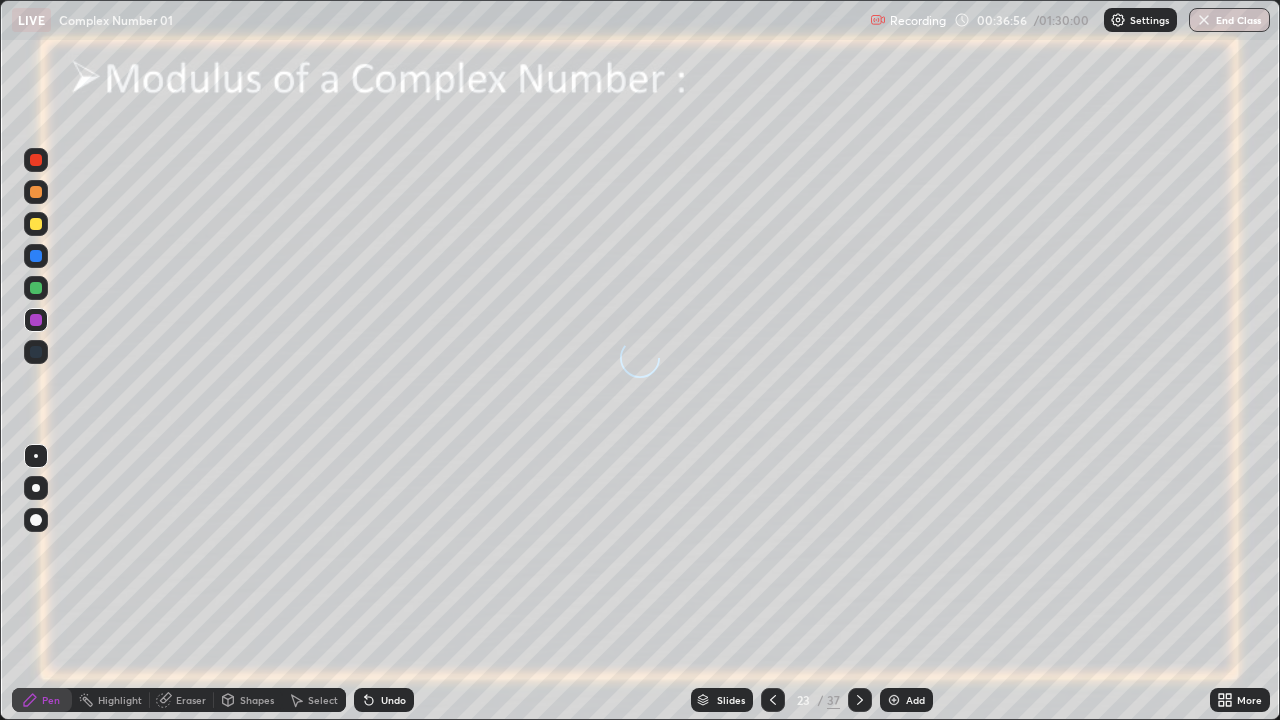 click on "Slides" at bounding box center (731, 700) 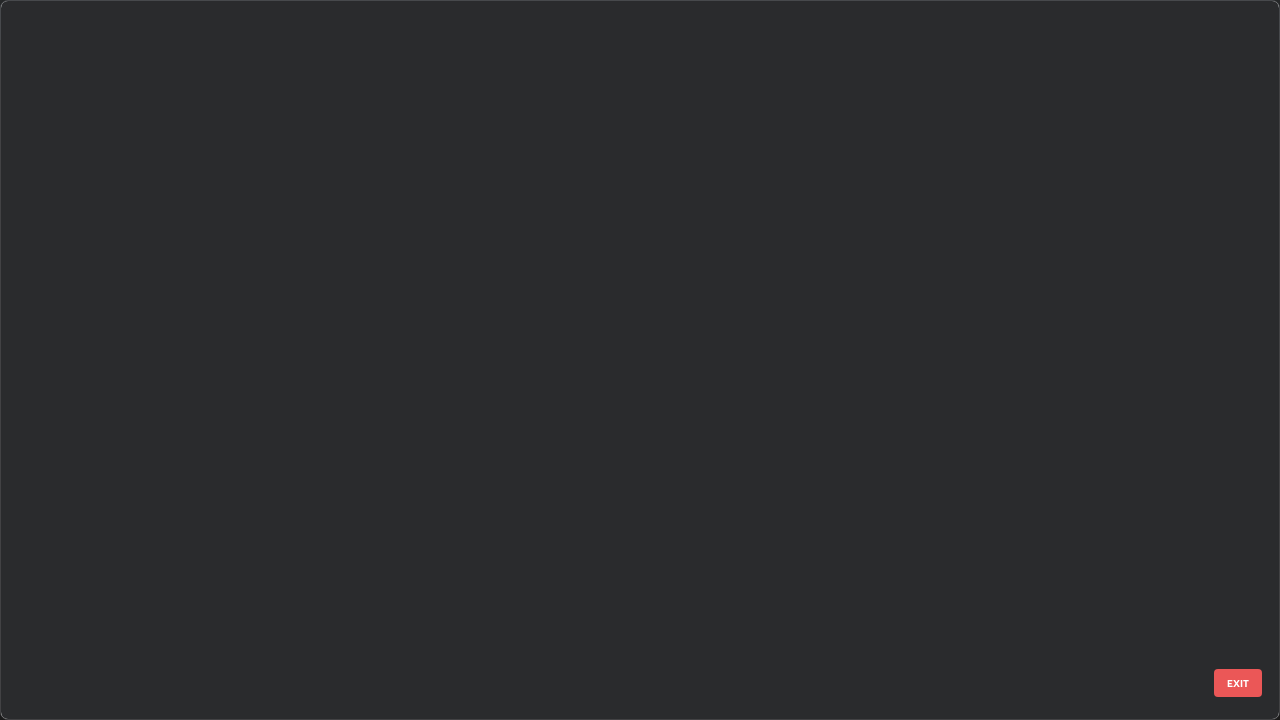 scroll, scrollTop: 1079, scrollLeft: 0, axis: vertical 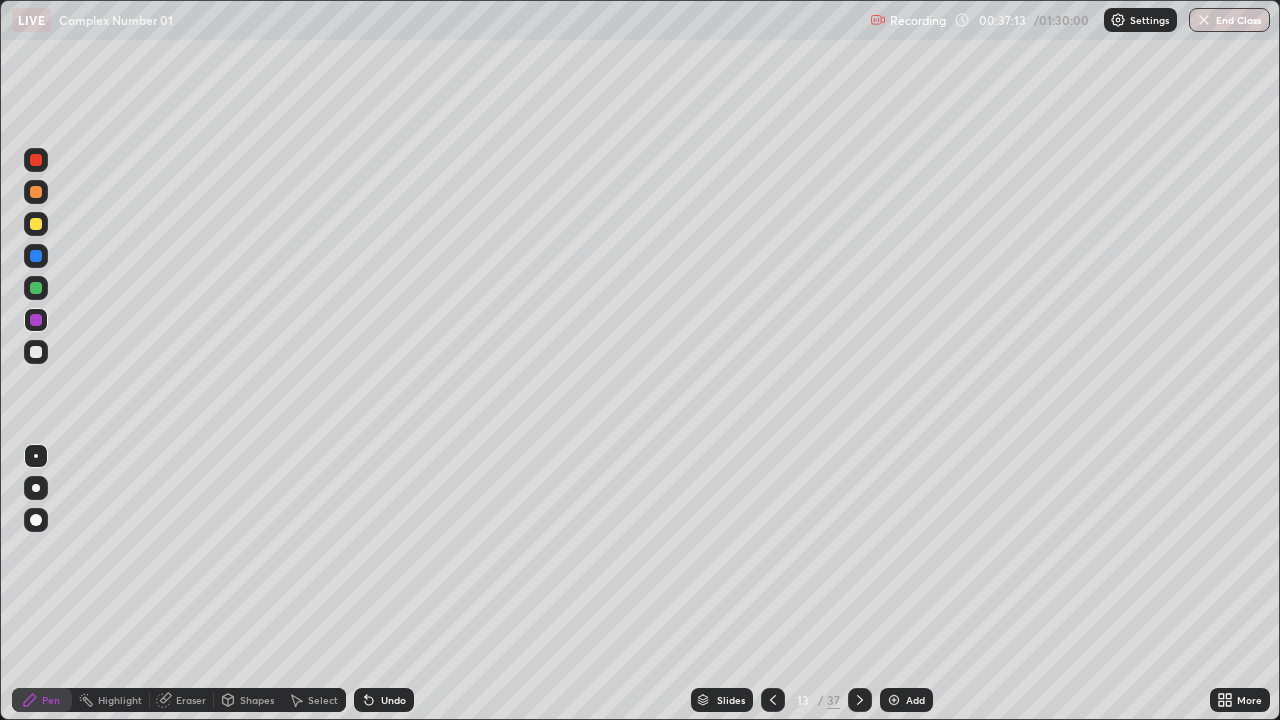 click at bounding box center [894, 700] 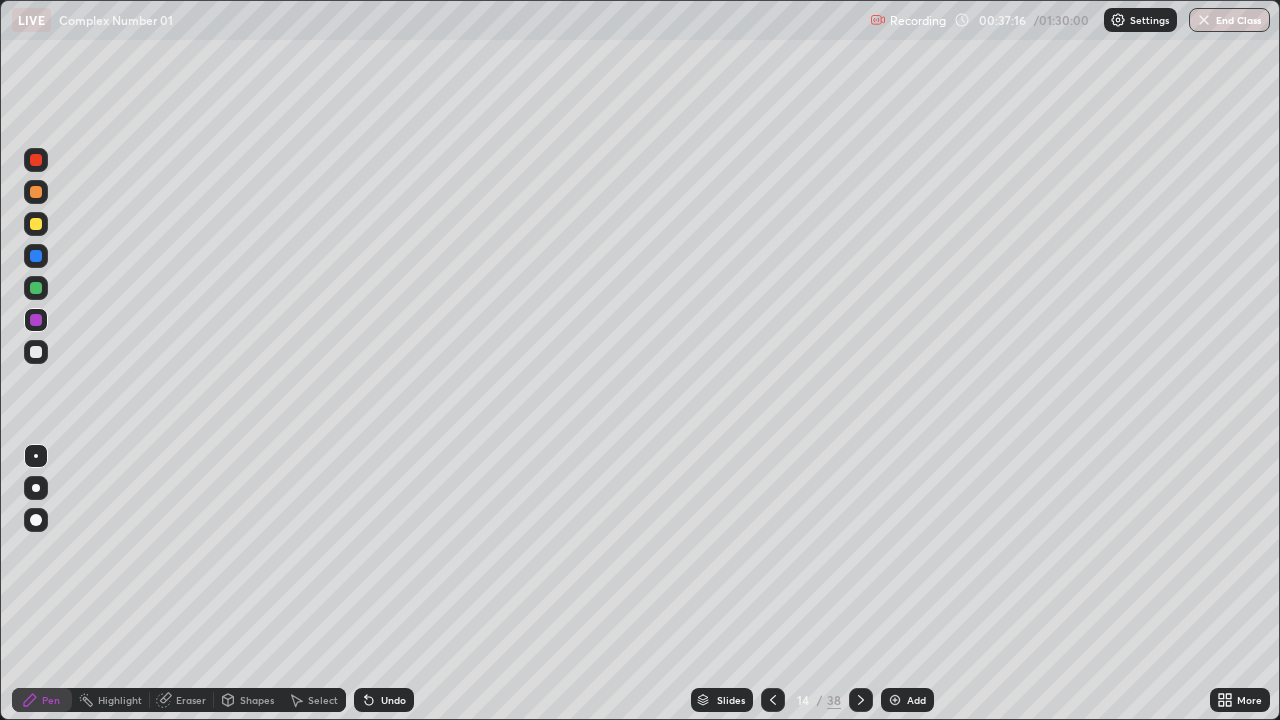 click at bounding box center (36, 224) 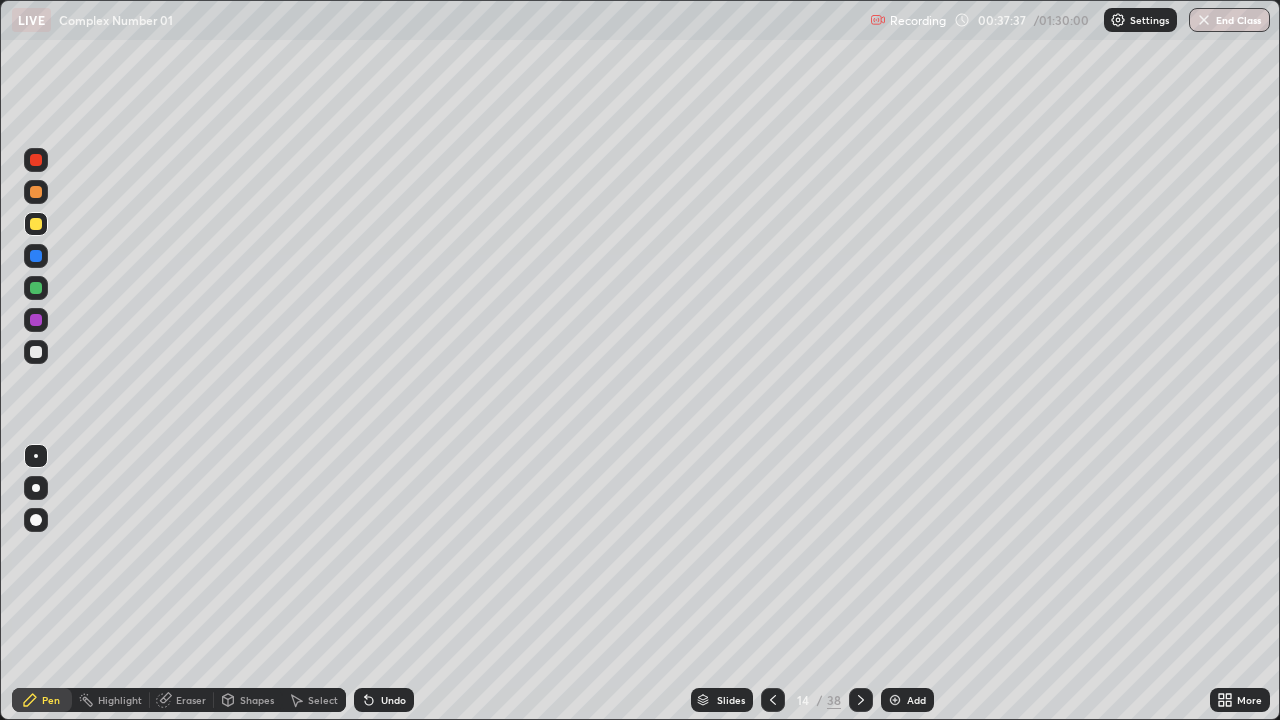 click at bounding box center [36, 256] 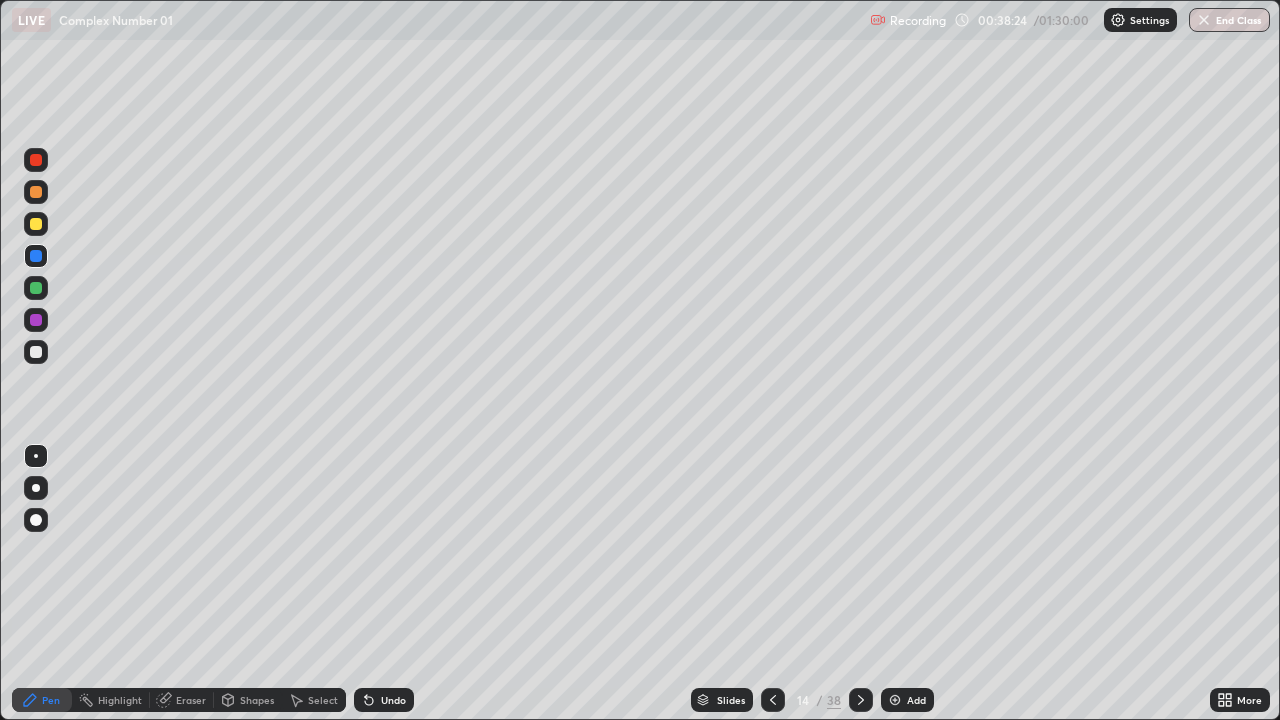 click at bounding box center (36, 352) 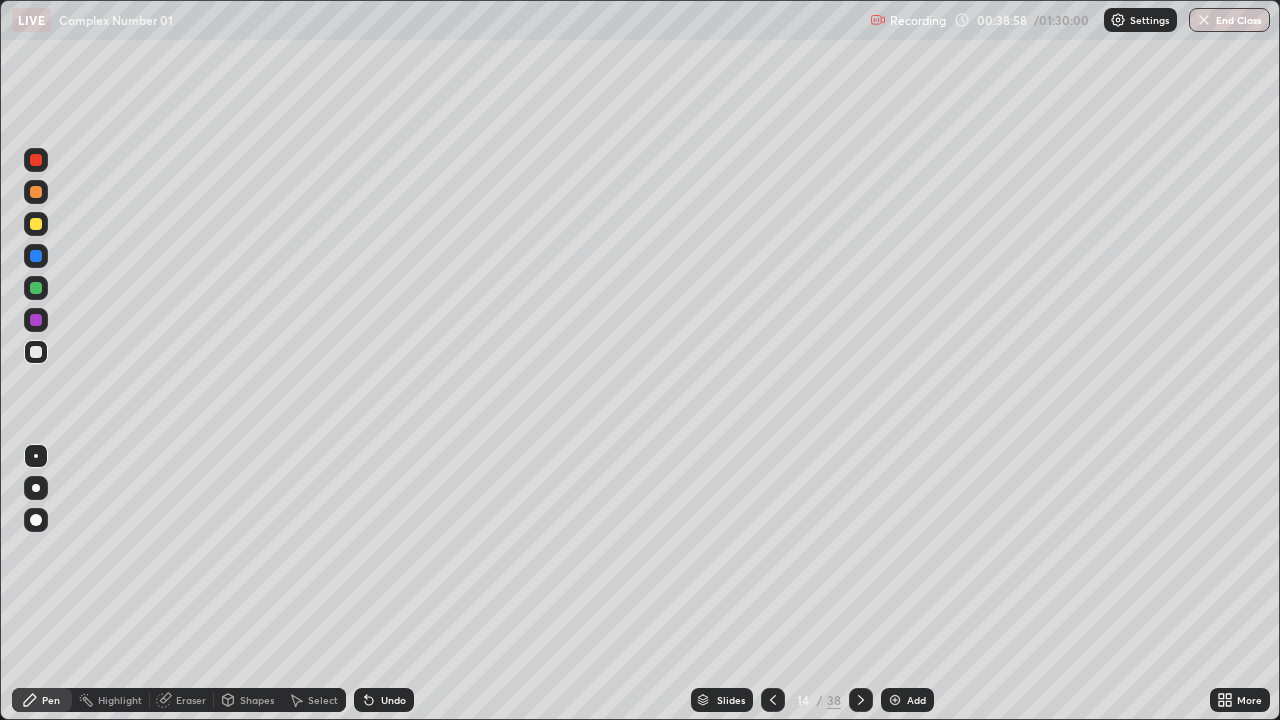 click on "Undo" at bounding box center [393, 700] 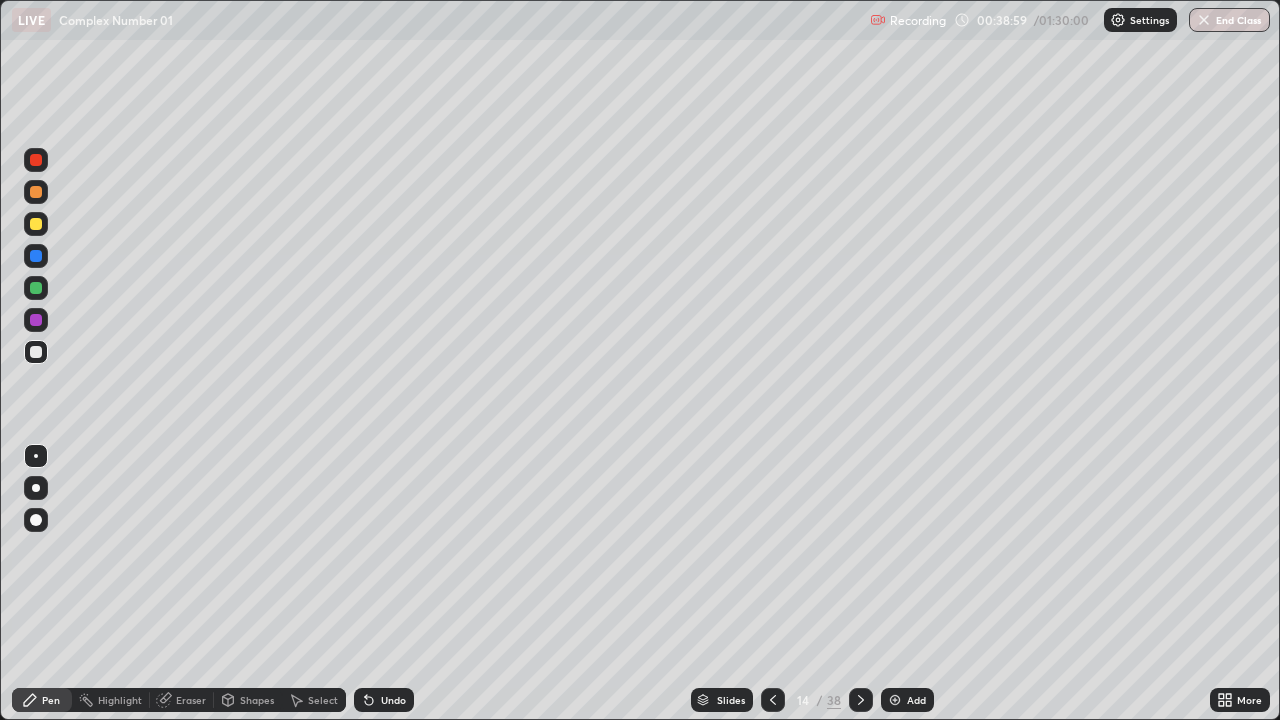 click on "Undo" at bounding box center (393, 700) 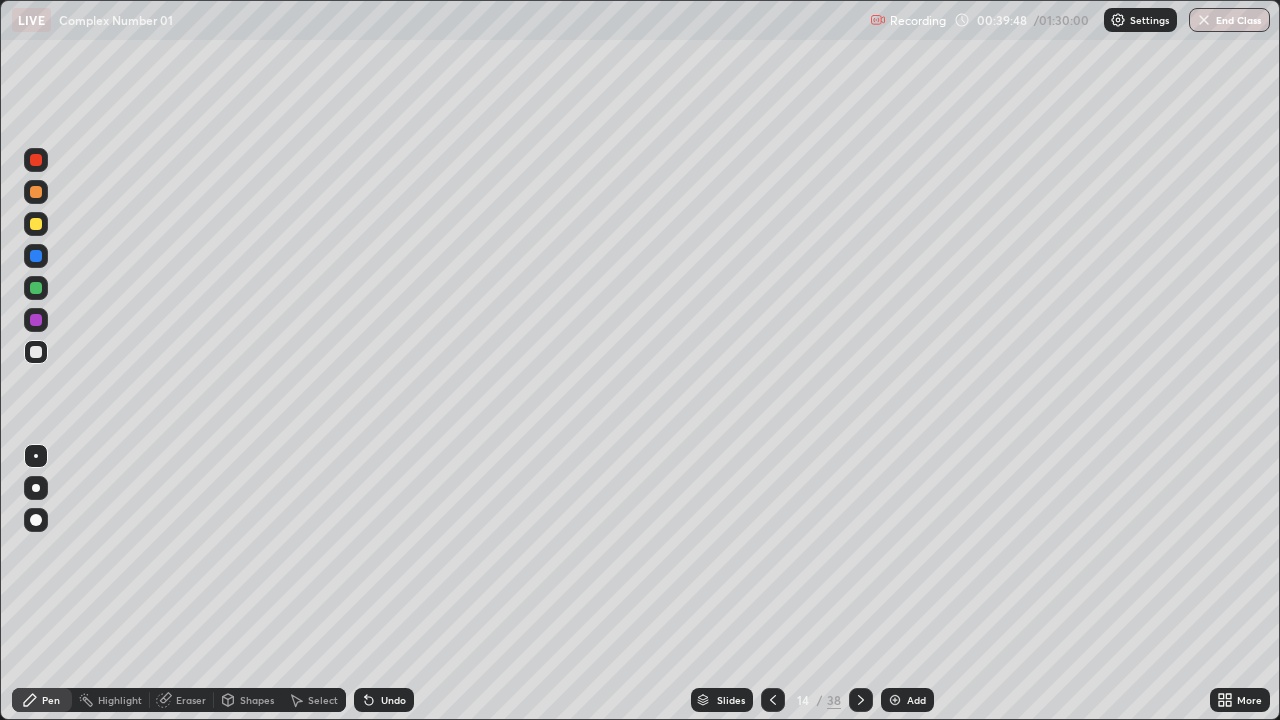 click on "Undo" at bounding box center (393, 700) 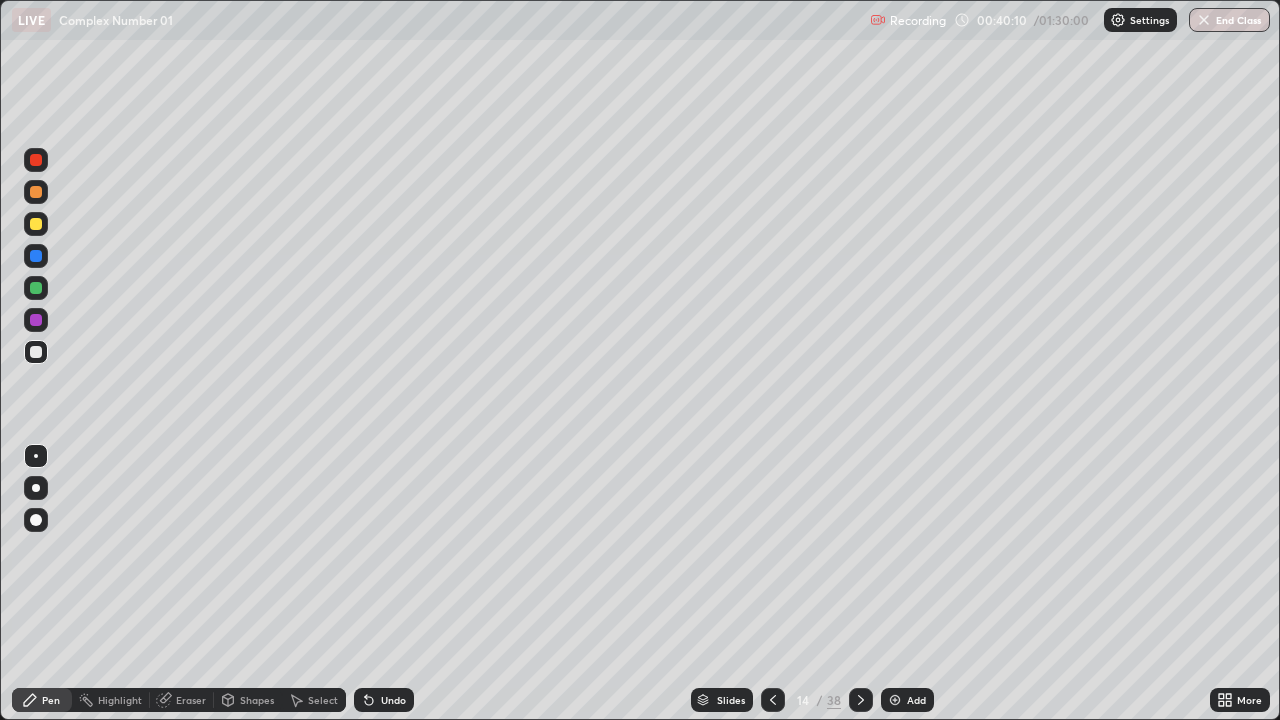 click at bounding box center [895, 700] 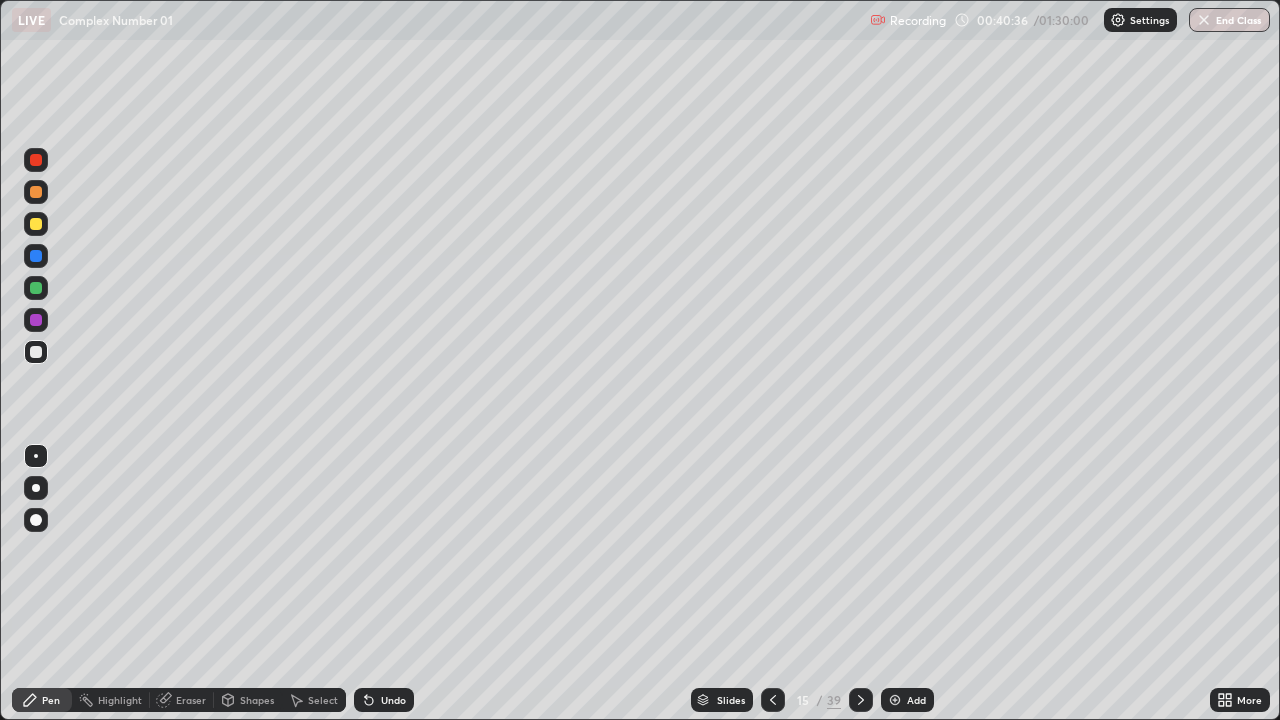 click 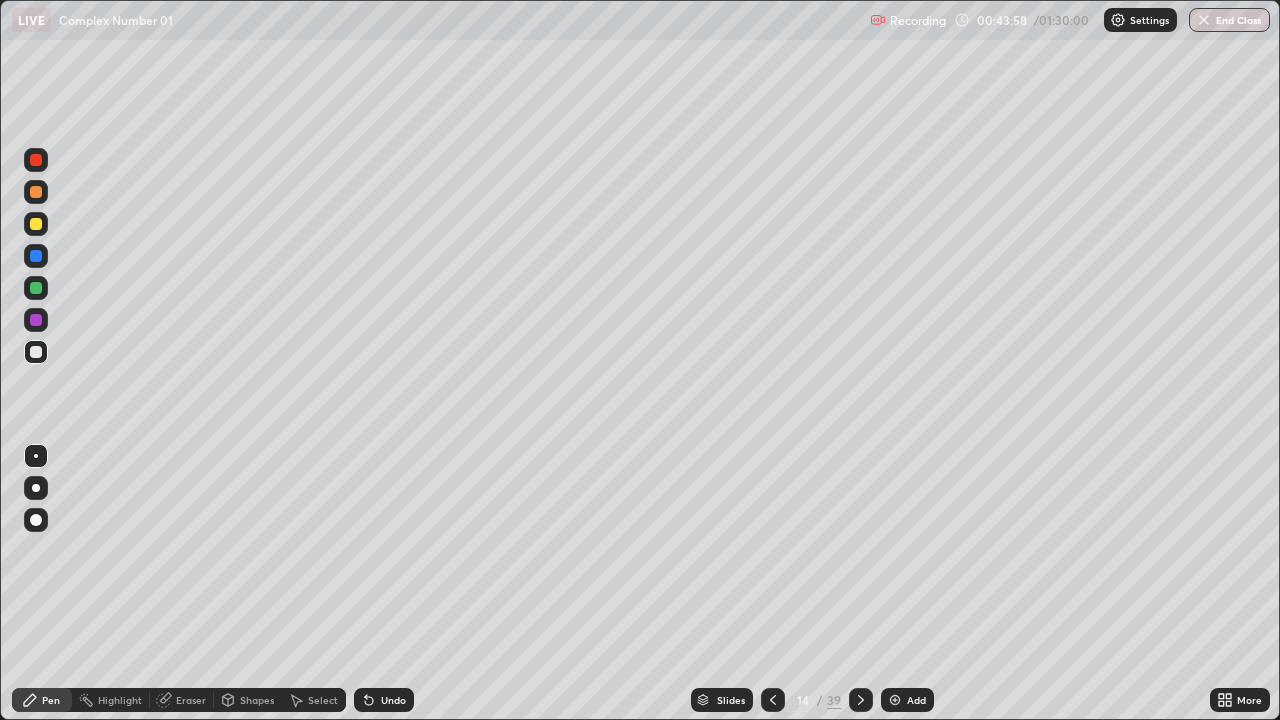 click on "Add" at bounding box center (907, 700) 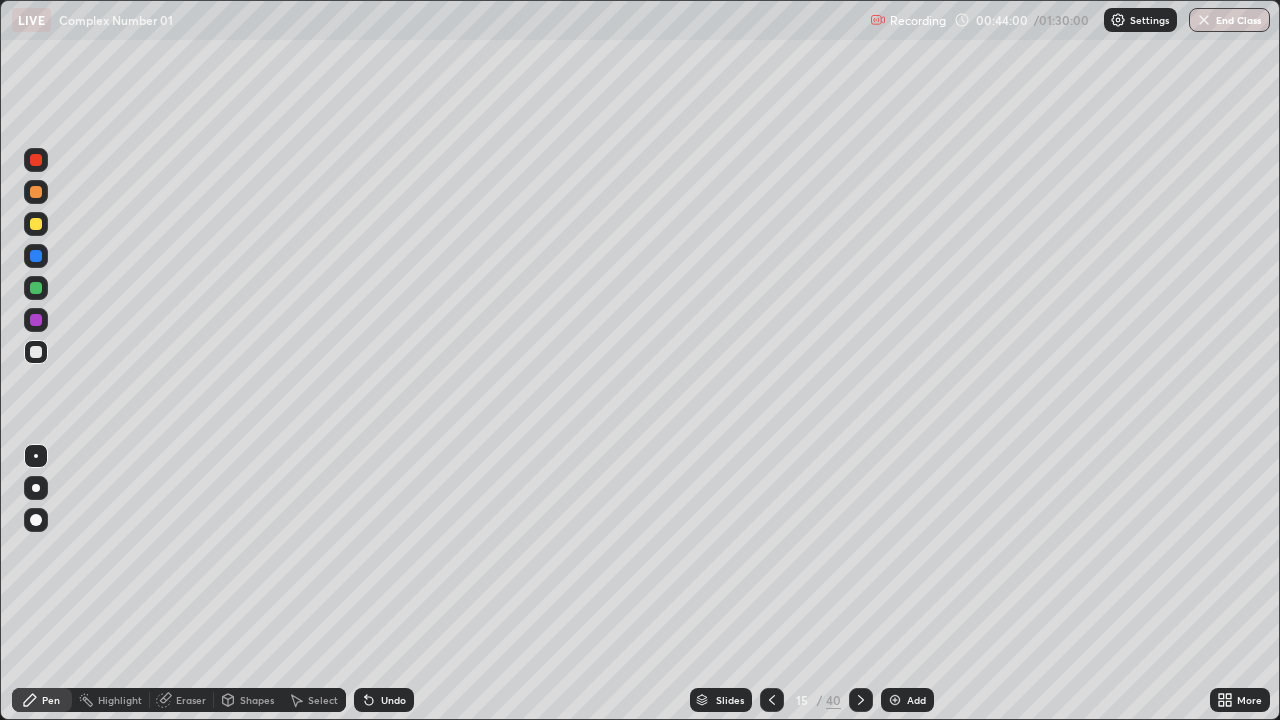 click at bounding box center [36, 320] 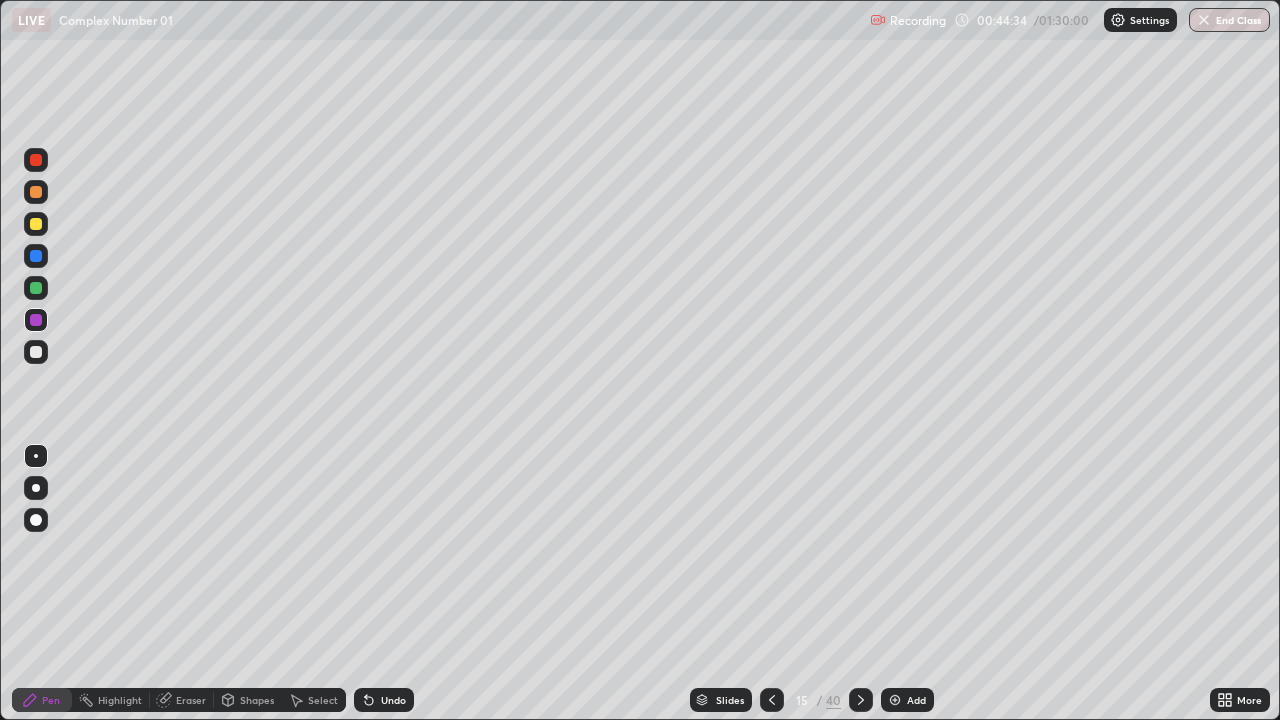 click 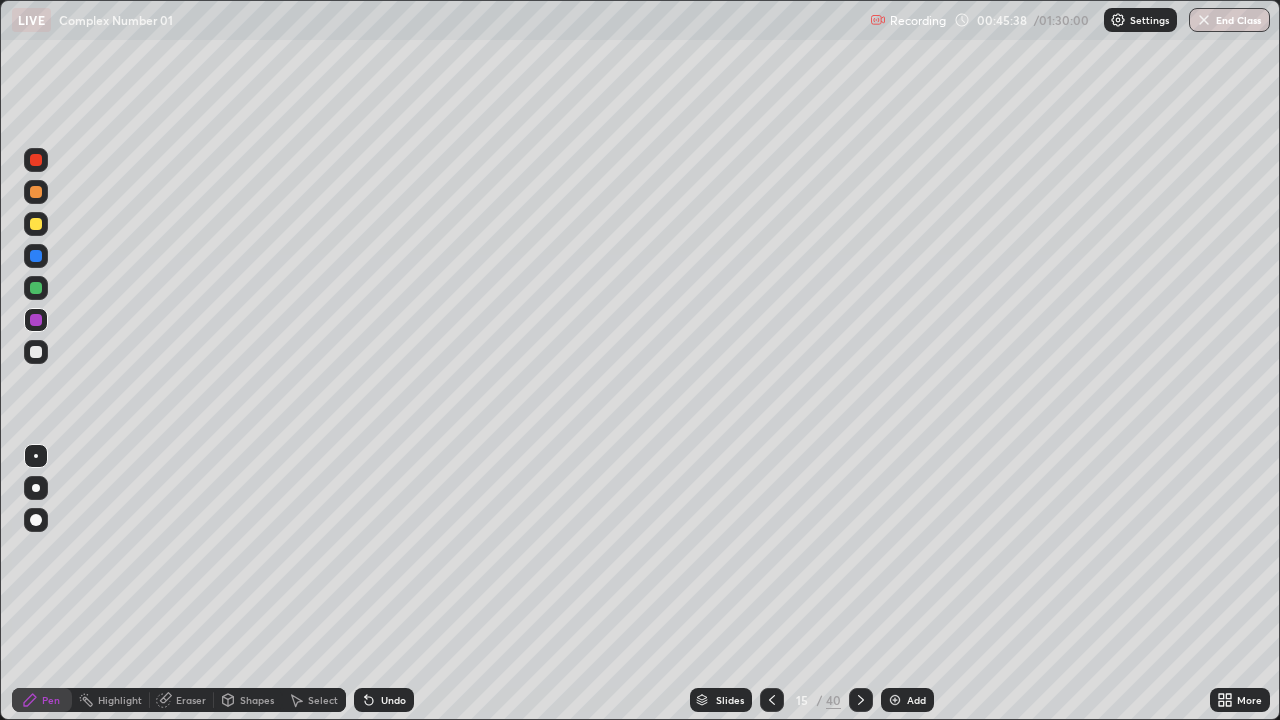 click at bounding box center (36, 352) 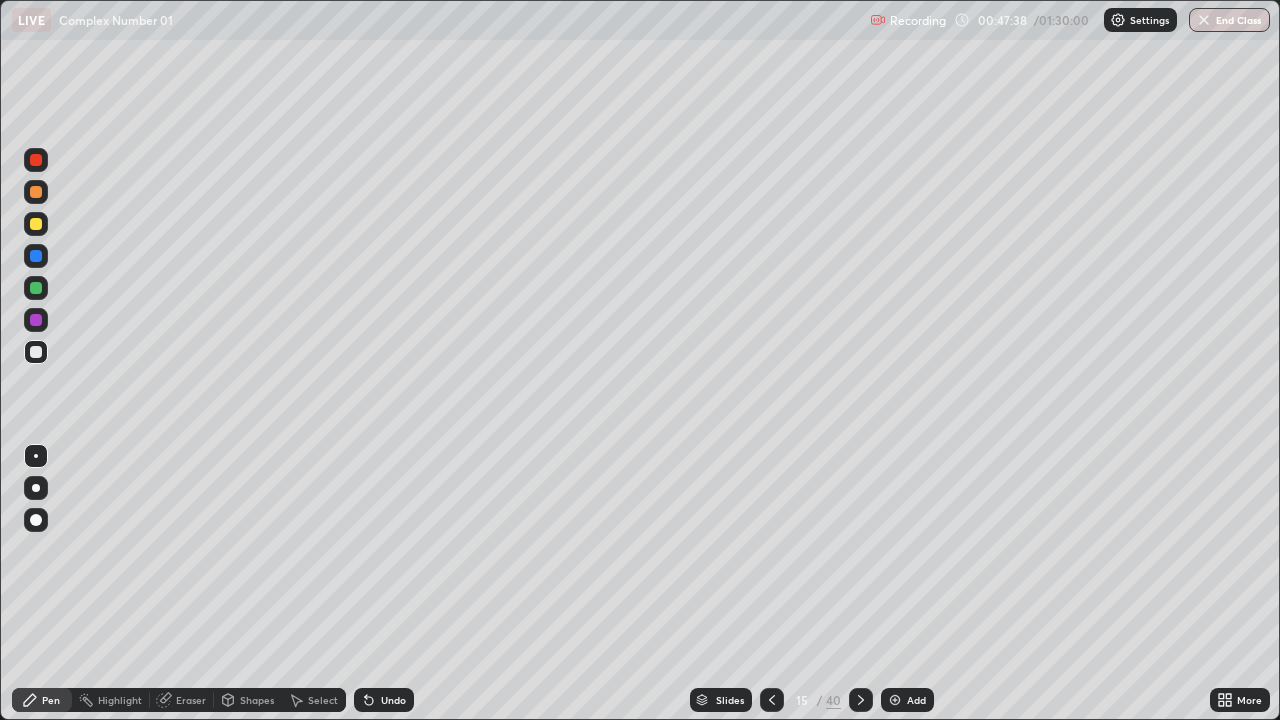 click at bounding box center [895, 700] 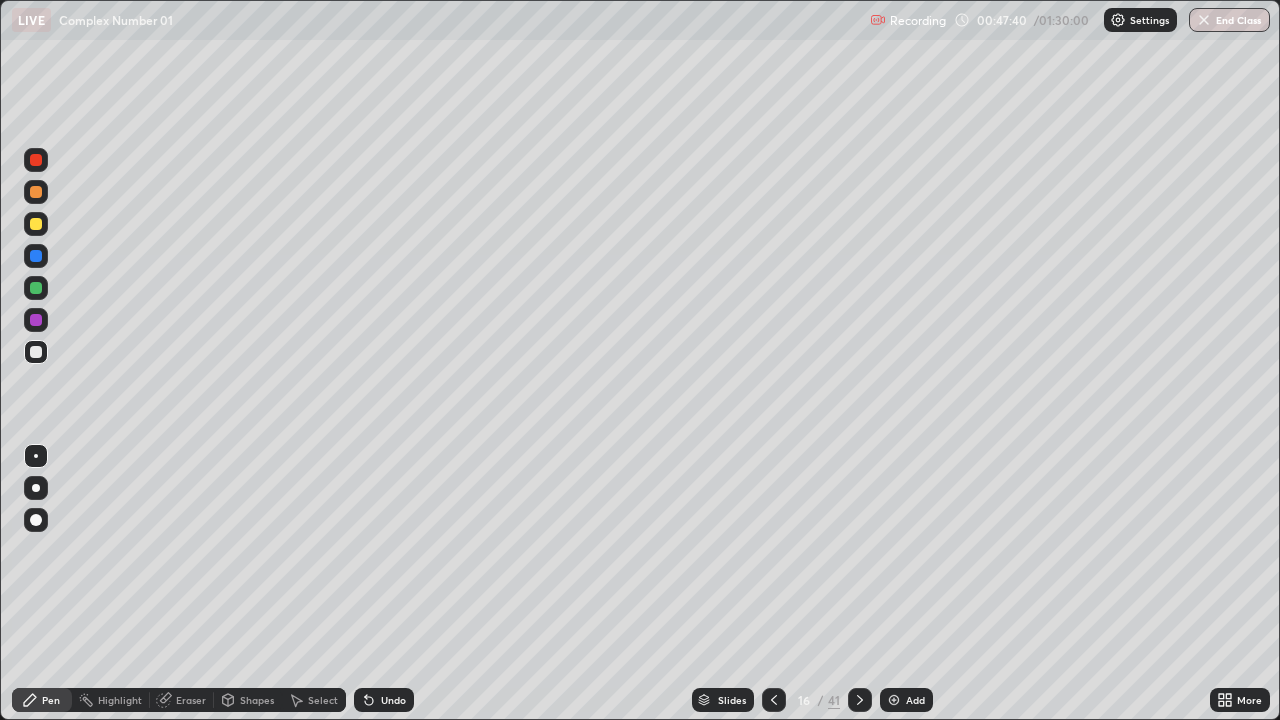 click at bounding box center [36, 320] 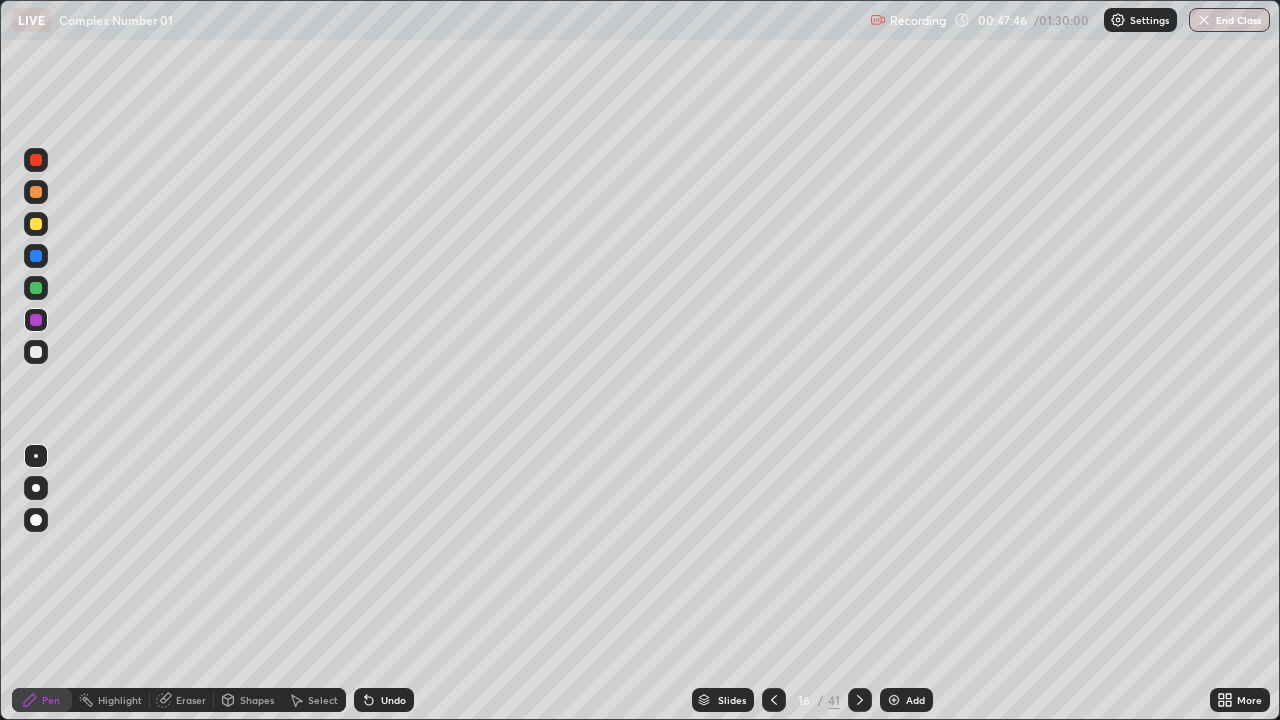 click 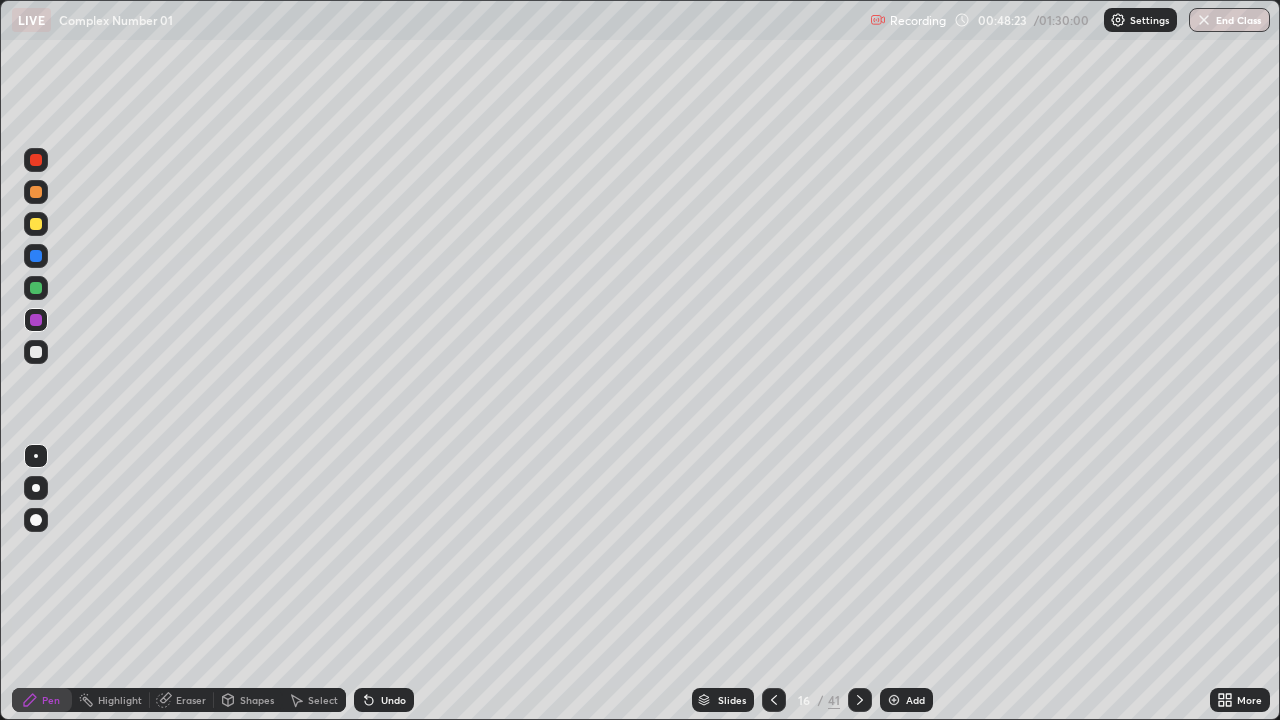 click on "Undo" at bounding box center (384, 700) 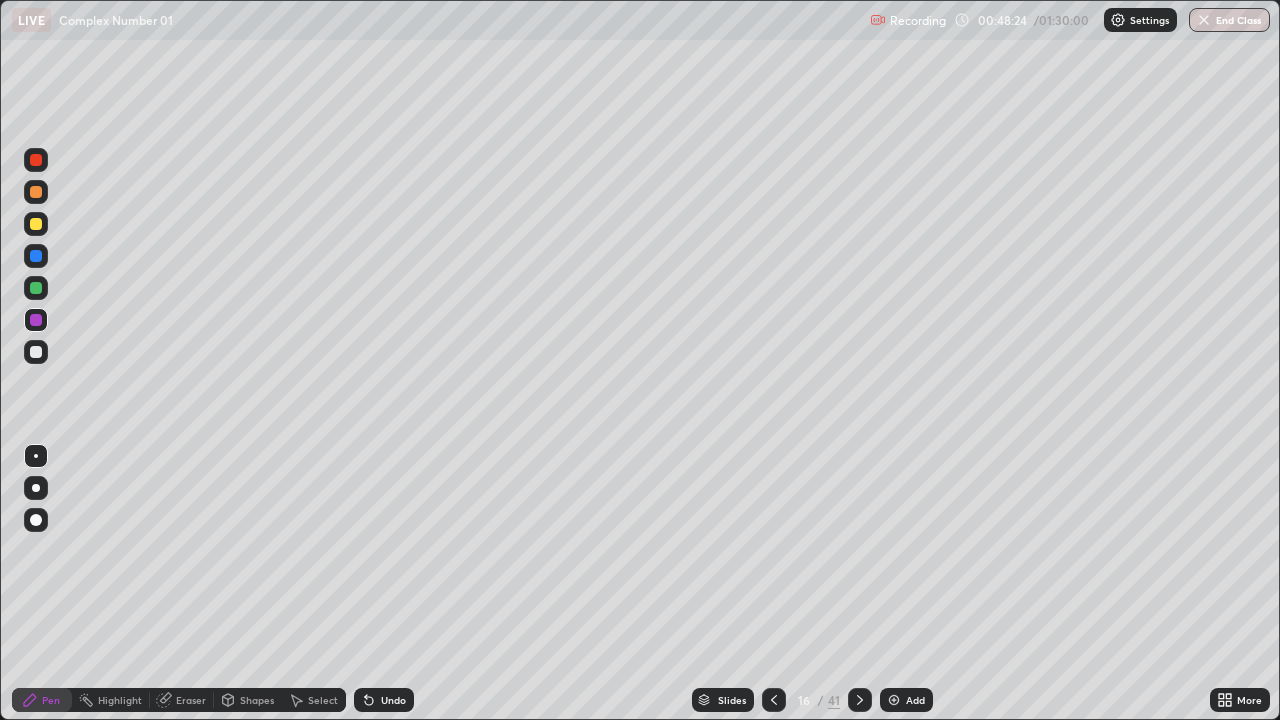 click on "Undo" at bounding box center (384, 700) 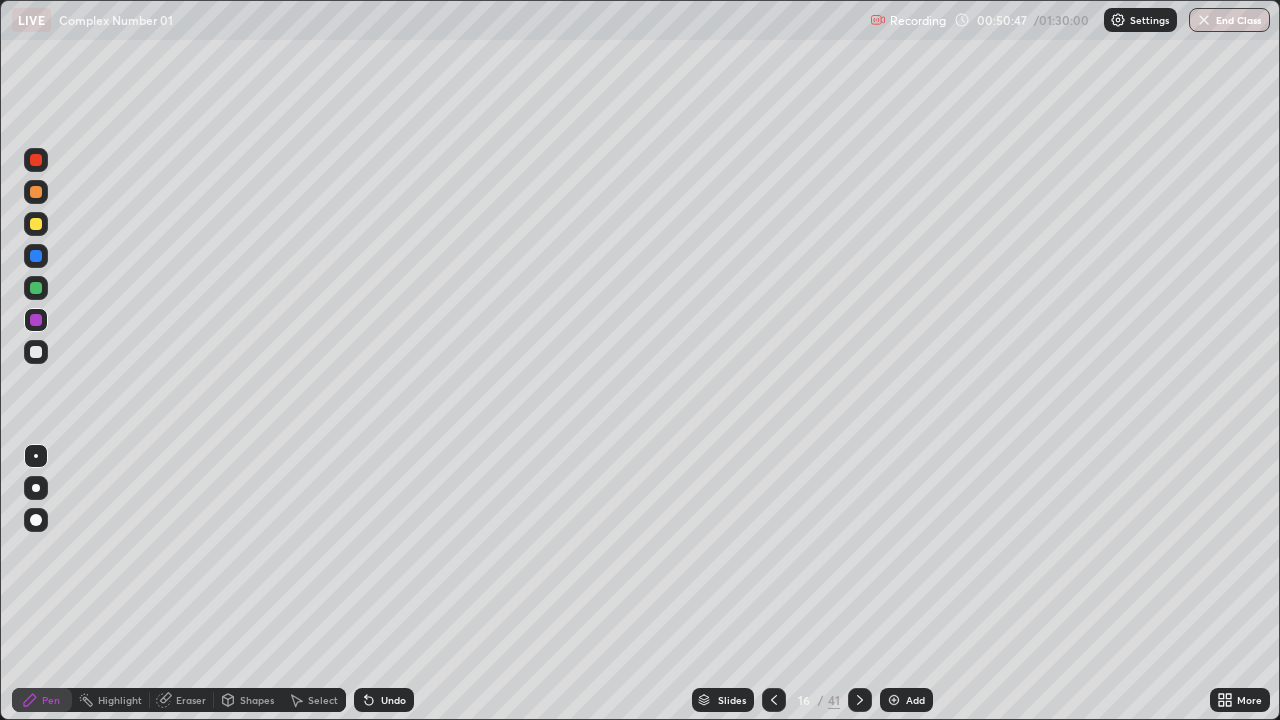 click on "Undo" at bounding box center [384, 700] 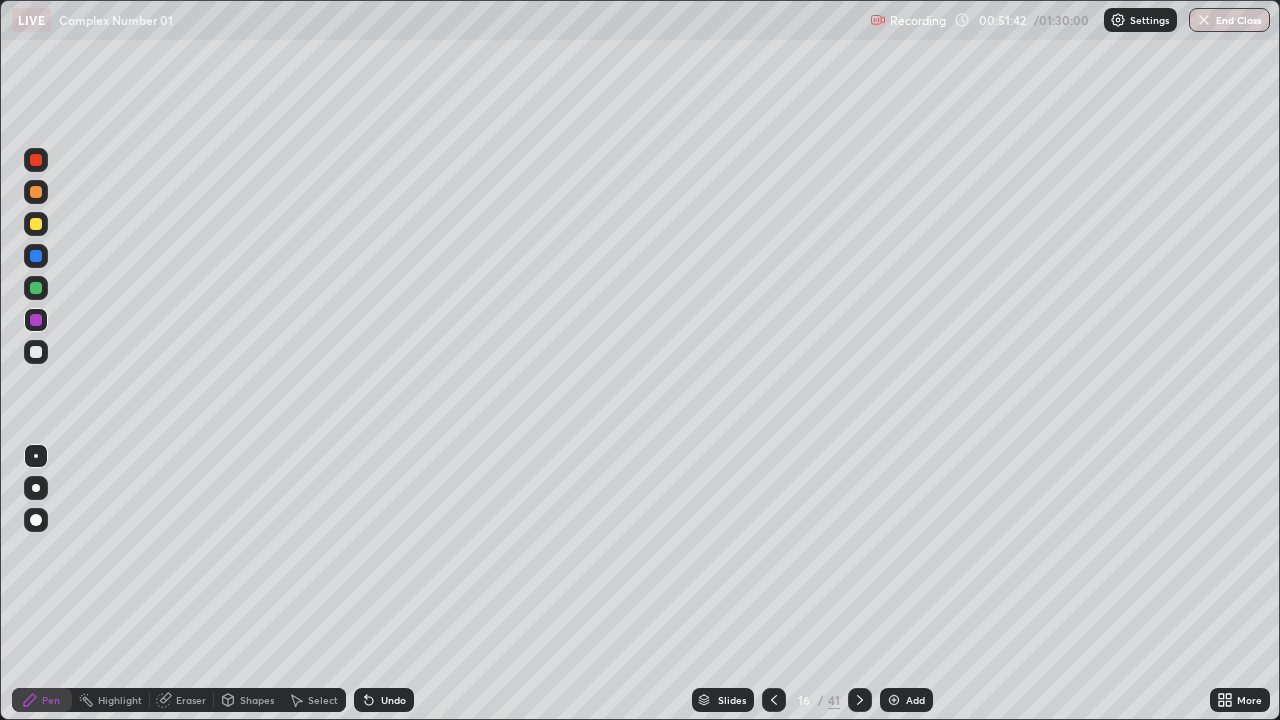 click at bounding box center (894, 700) 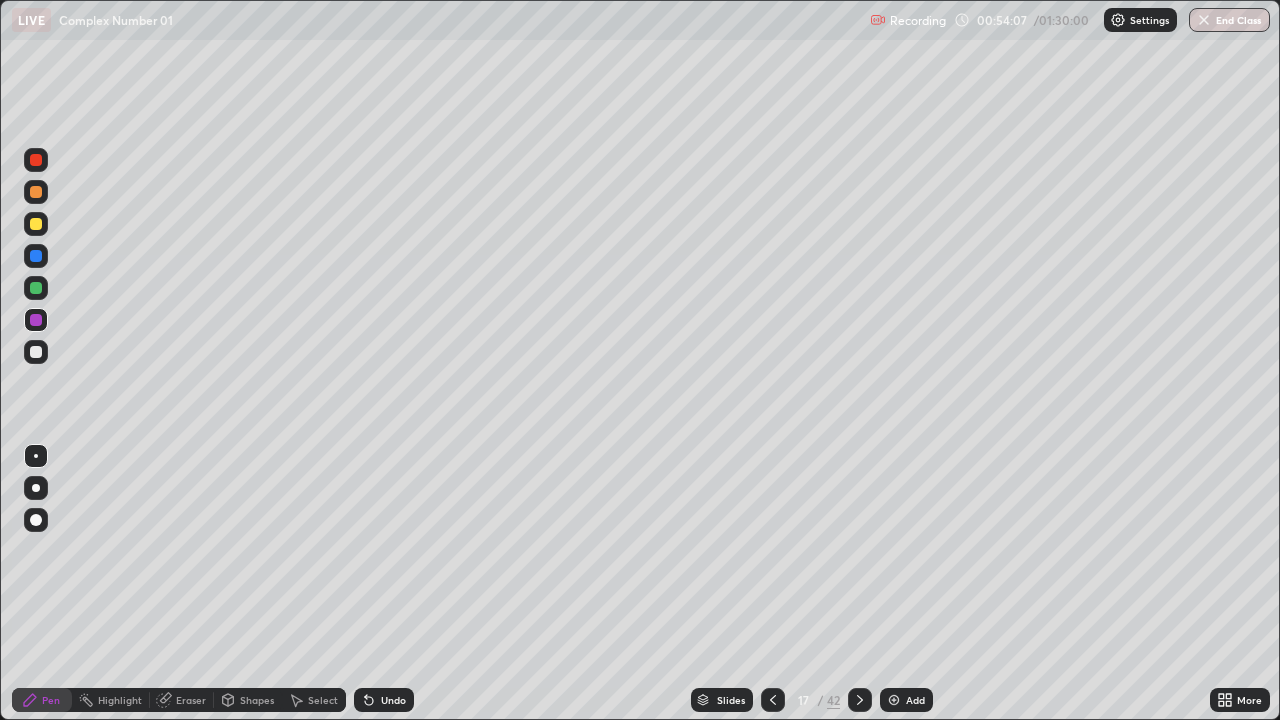 click on "Undo" at bounding box center [393, 700] 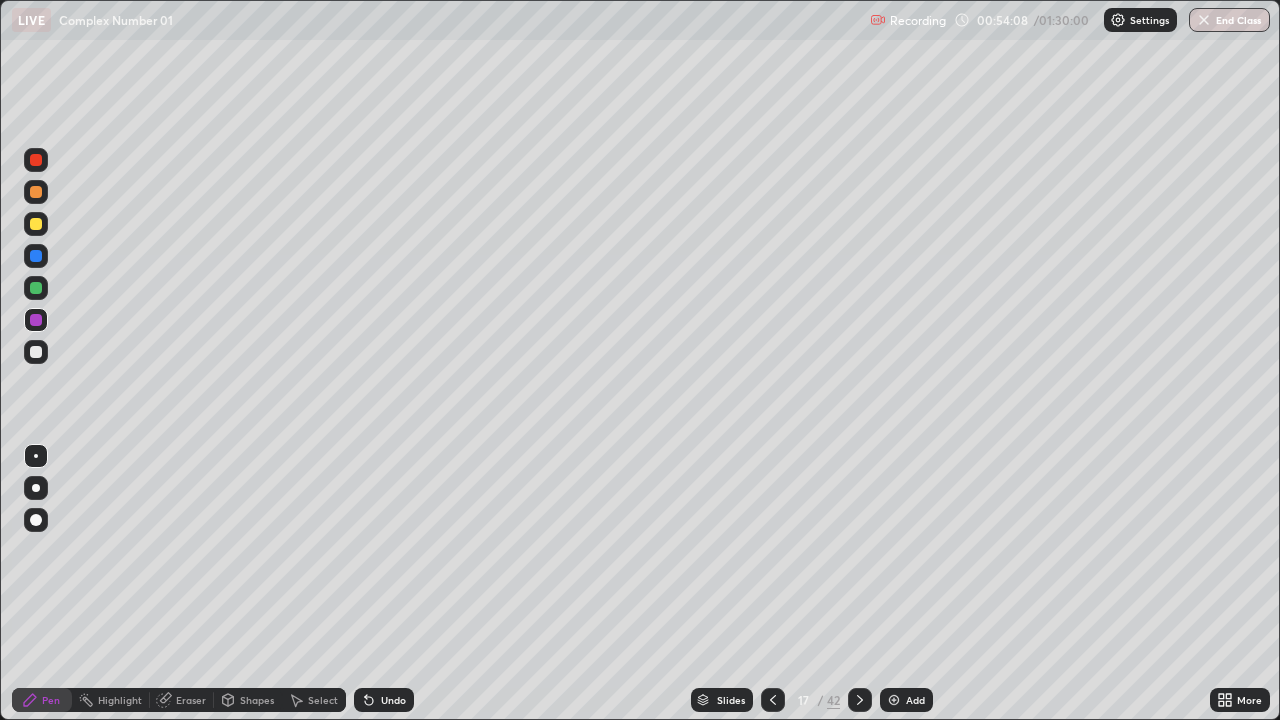 click on "Undo" at bounding box center (384, 700) 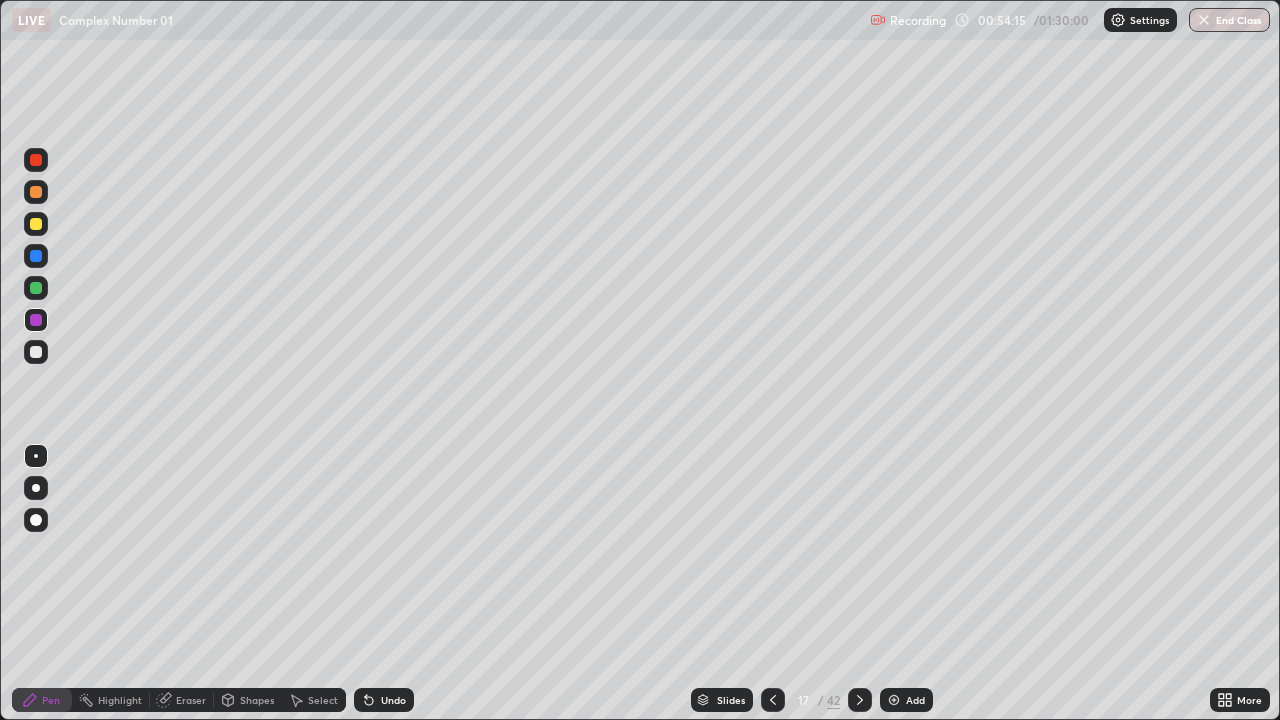 click 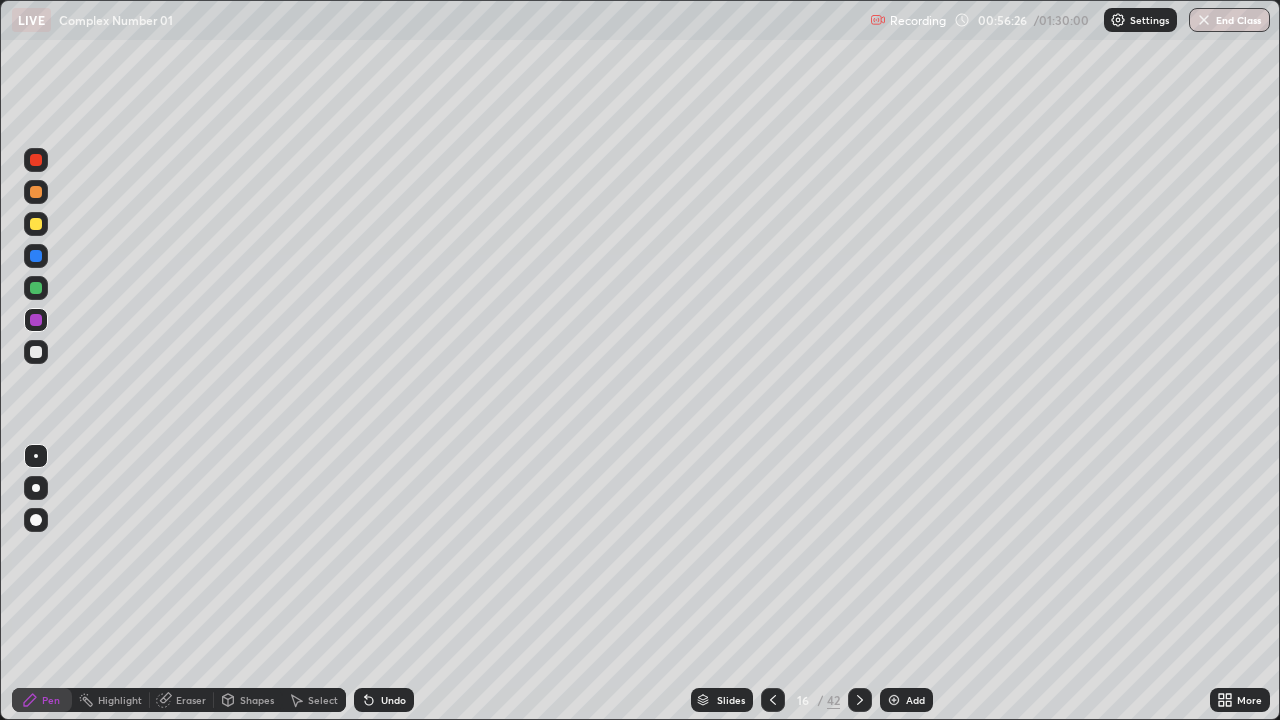 click 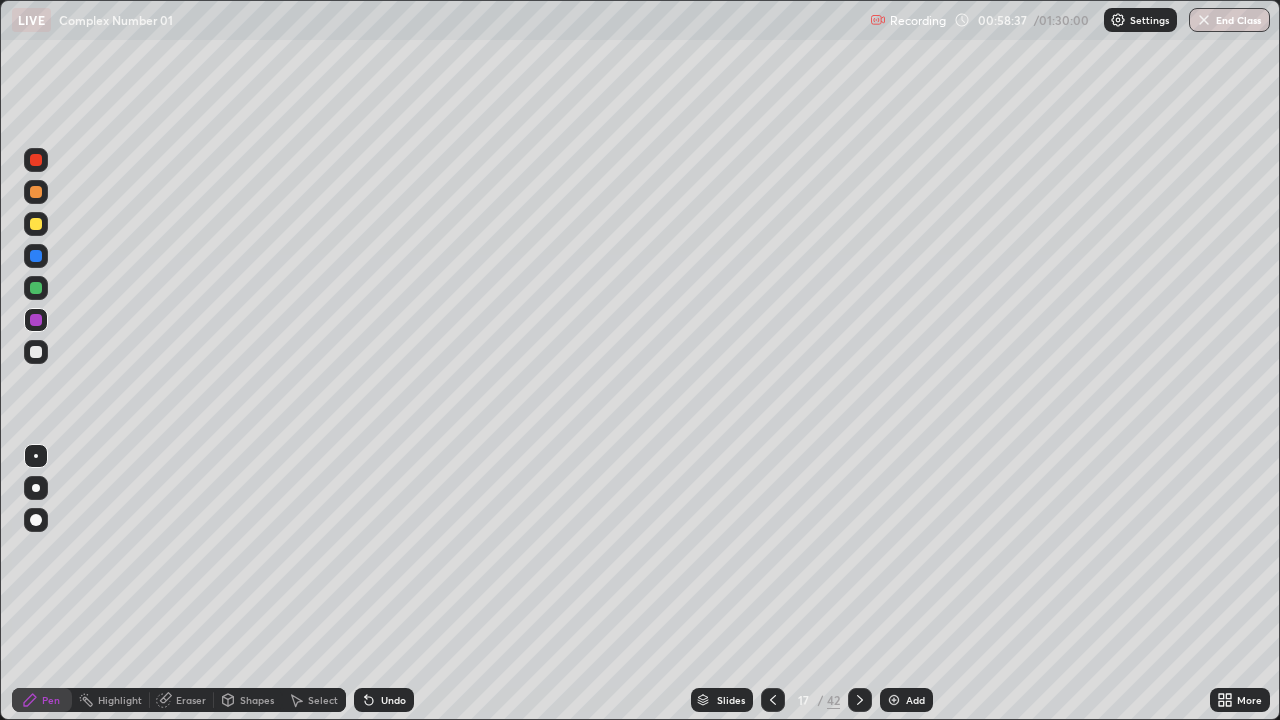 click at bounding box center (894, 700) 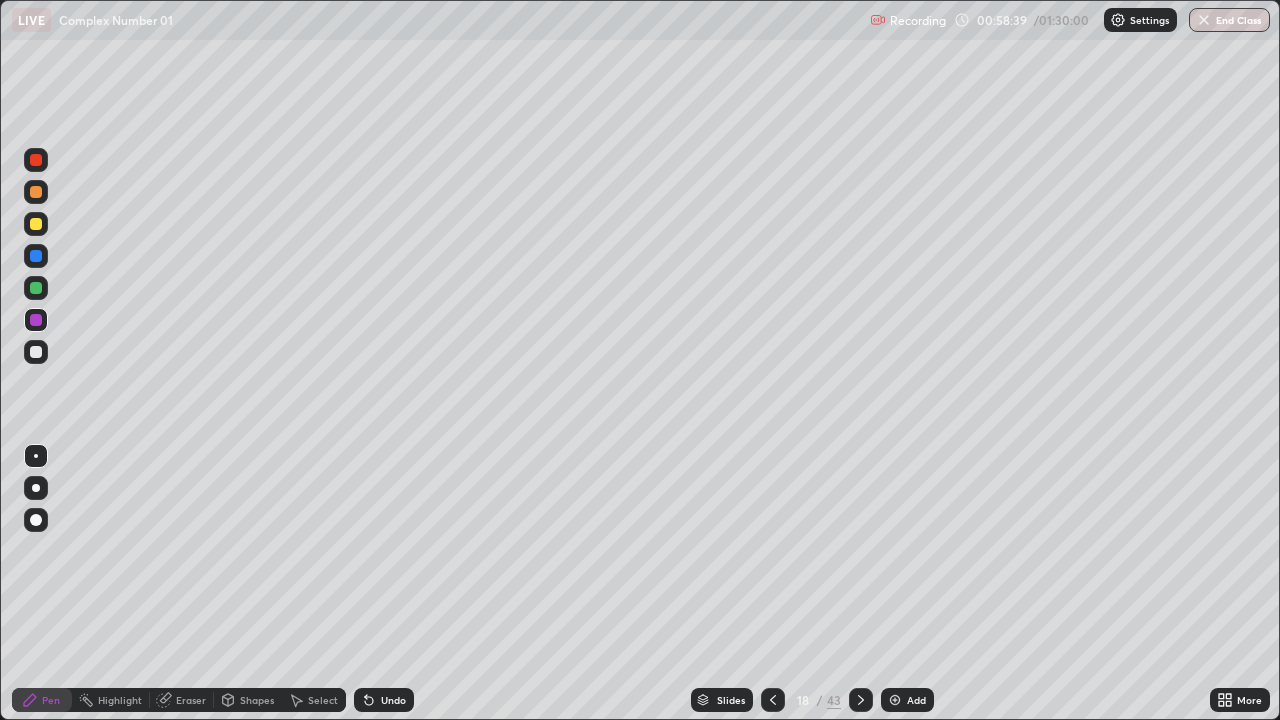 click at bounding box center [36, 288] 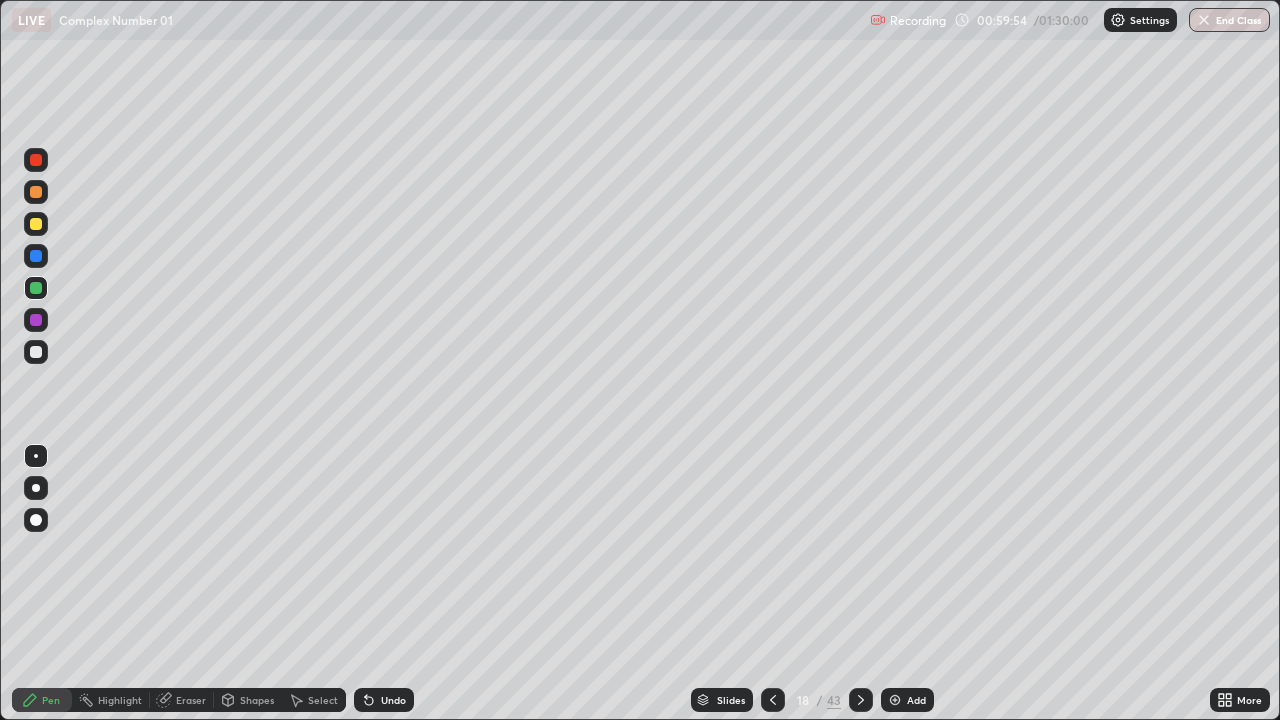 click at bounding box center (36, 352) 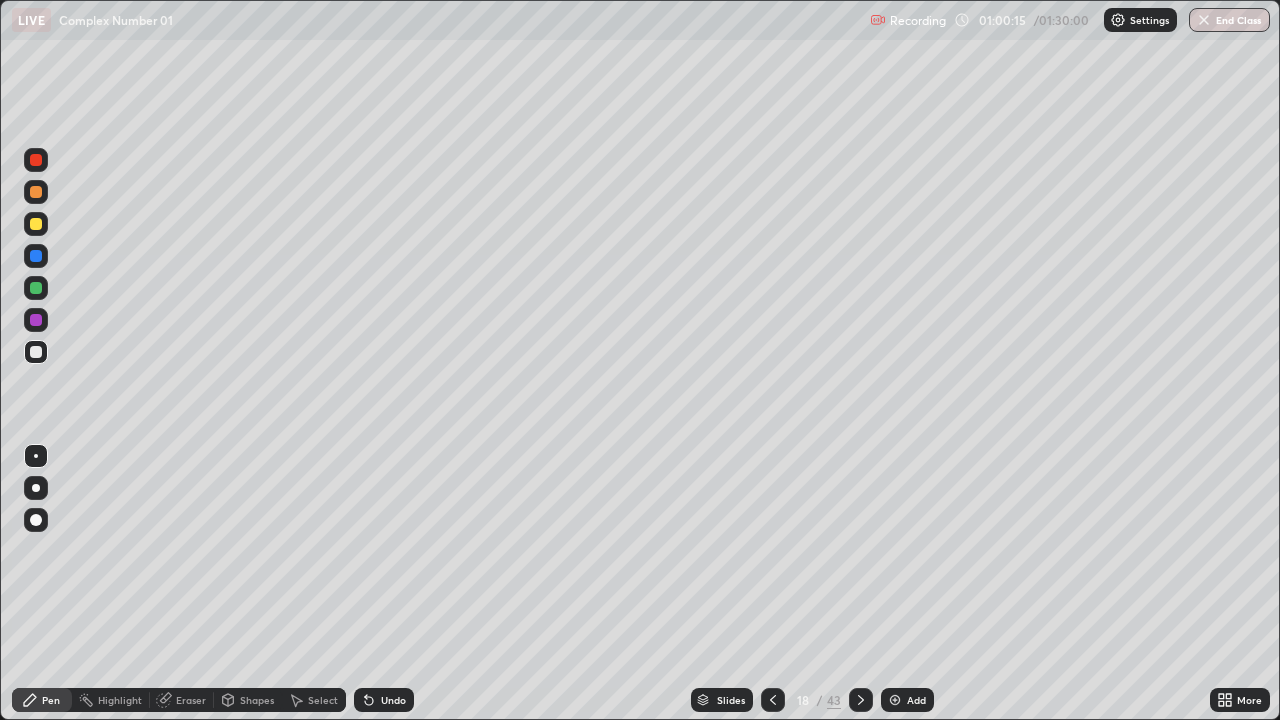 click on "Undo" at bounding box center [393, 700] 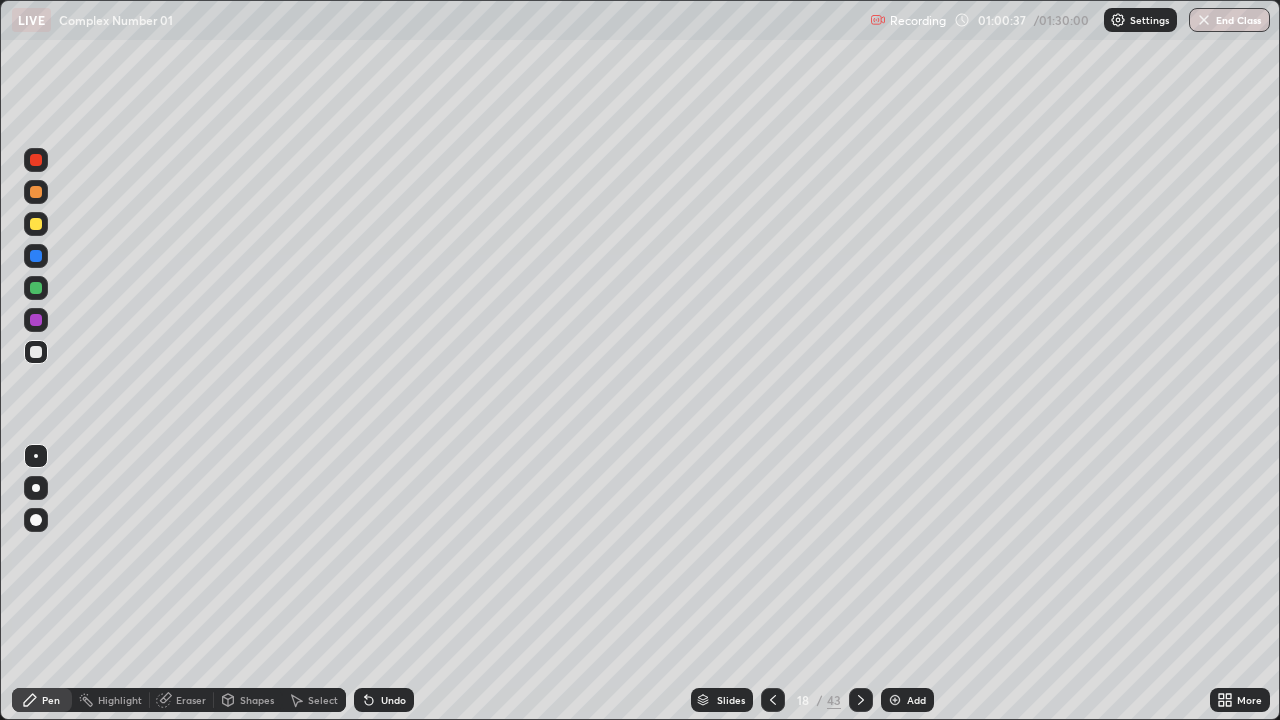 click at bounding box center [36, 320] 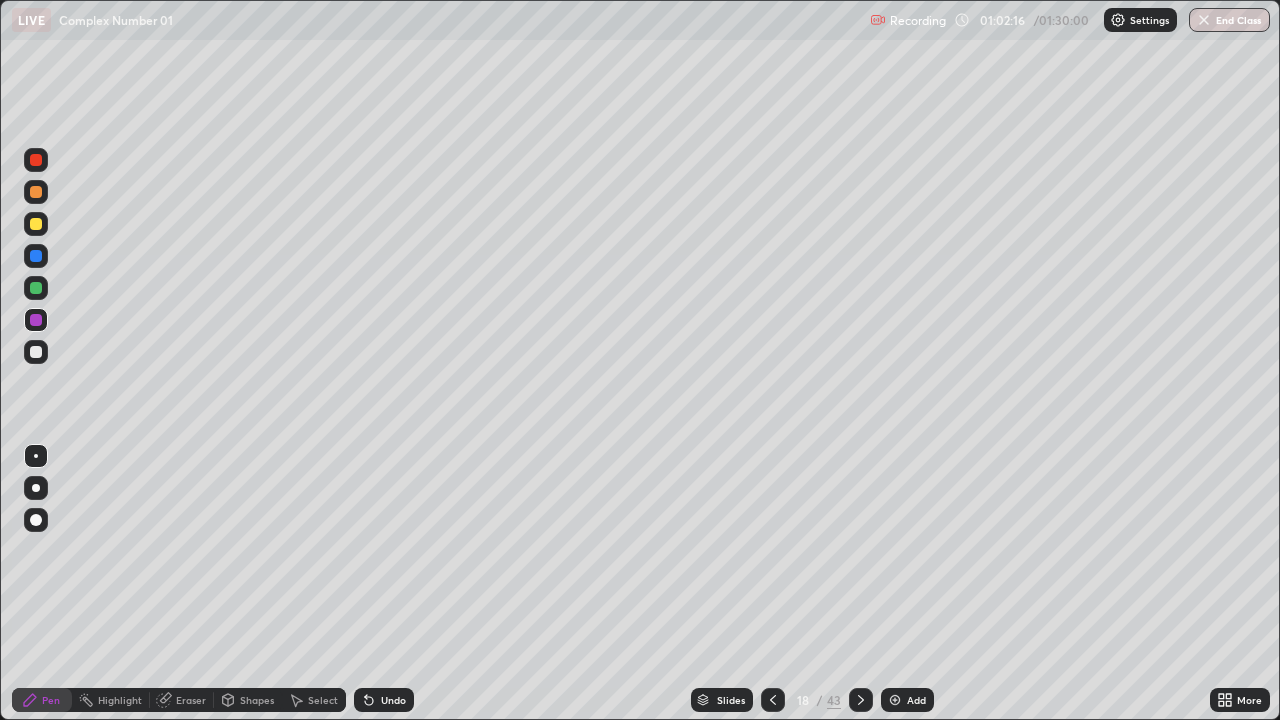 click on "Slides" at bounding box center (731, 700) 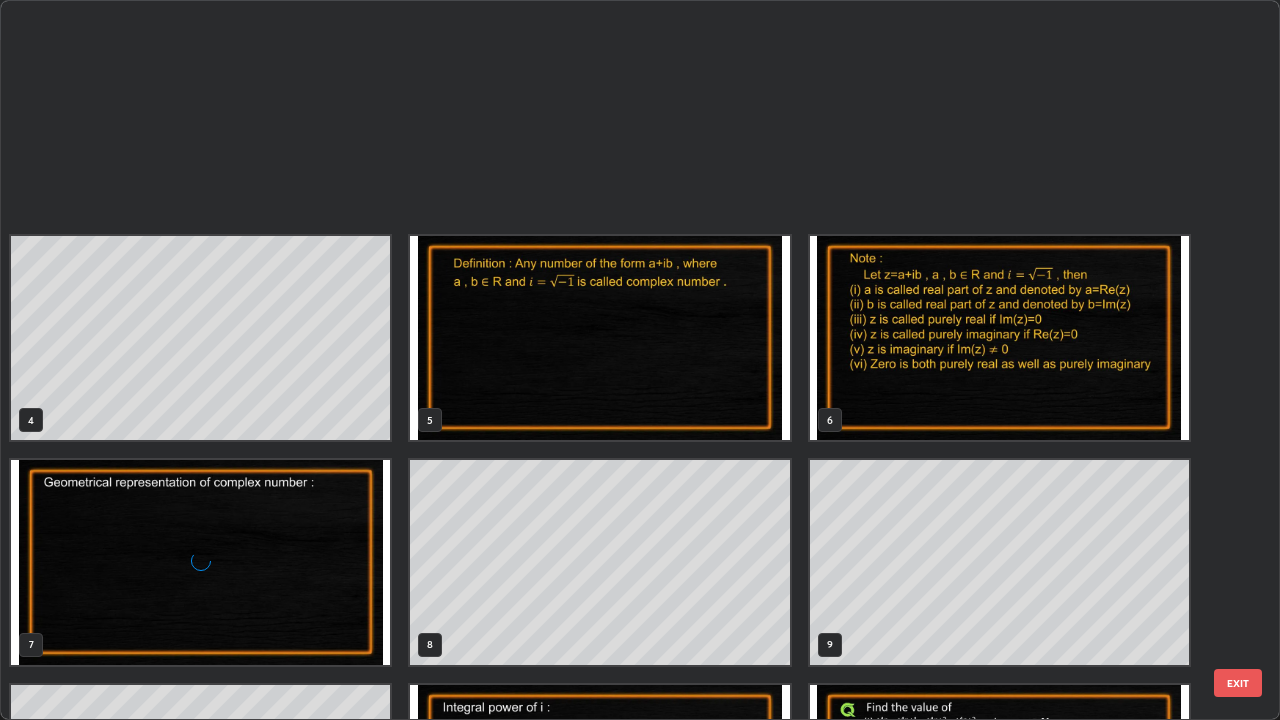 scroll, scrollTop: 629, scrollLeft: 0, axis: vertical 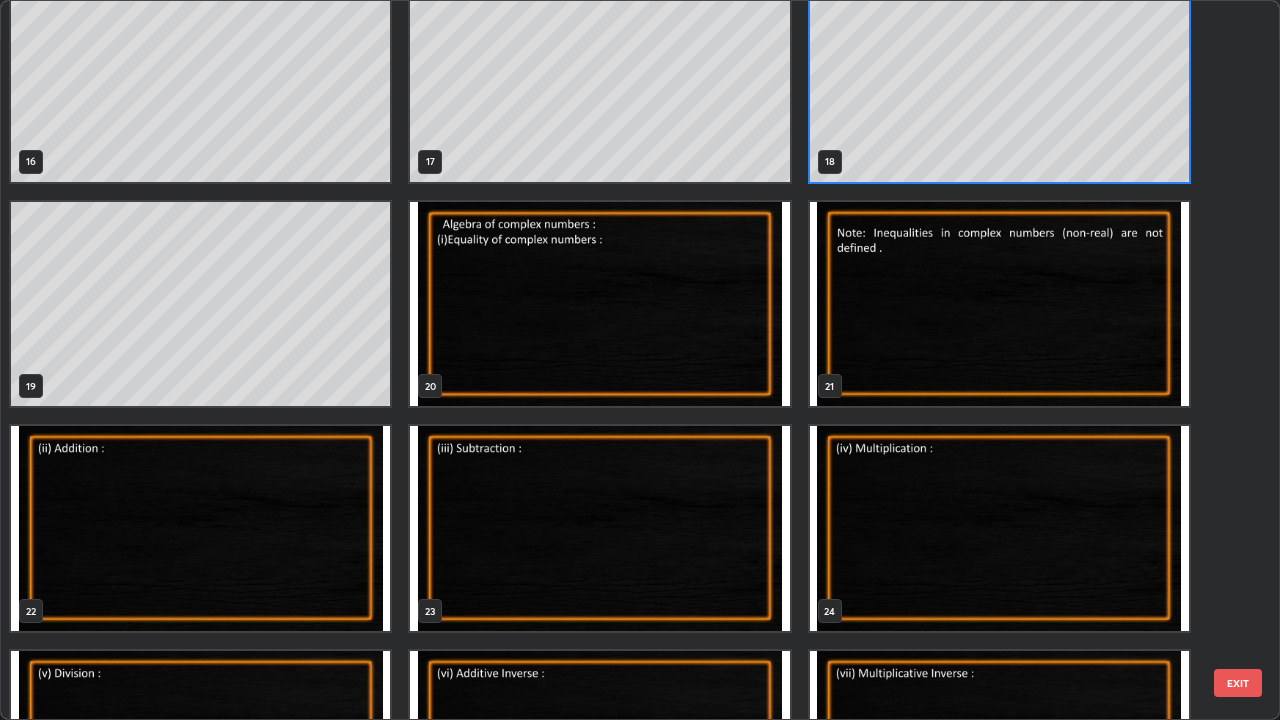 click at bounding box center (599, 304) 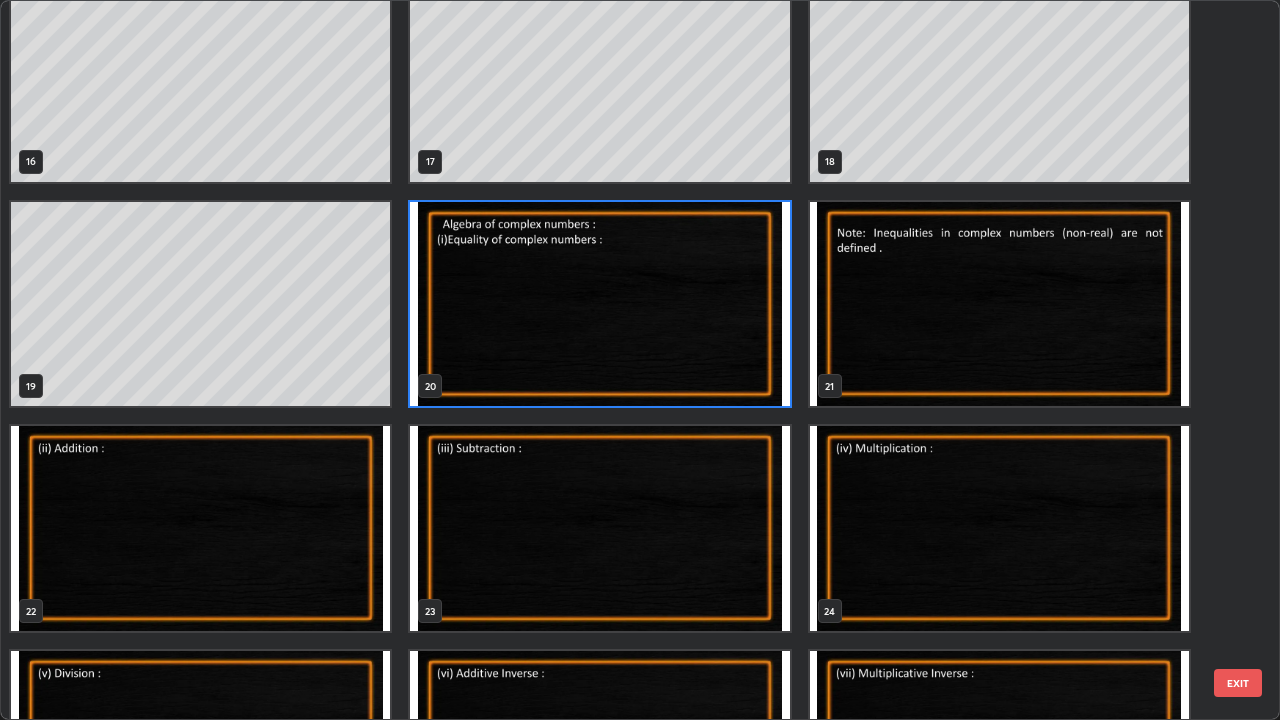 click at bounding box center [599, 304] 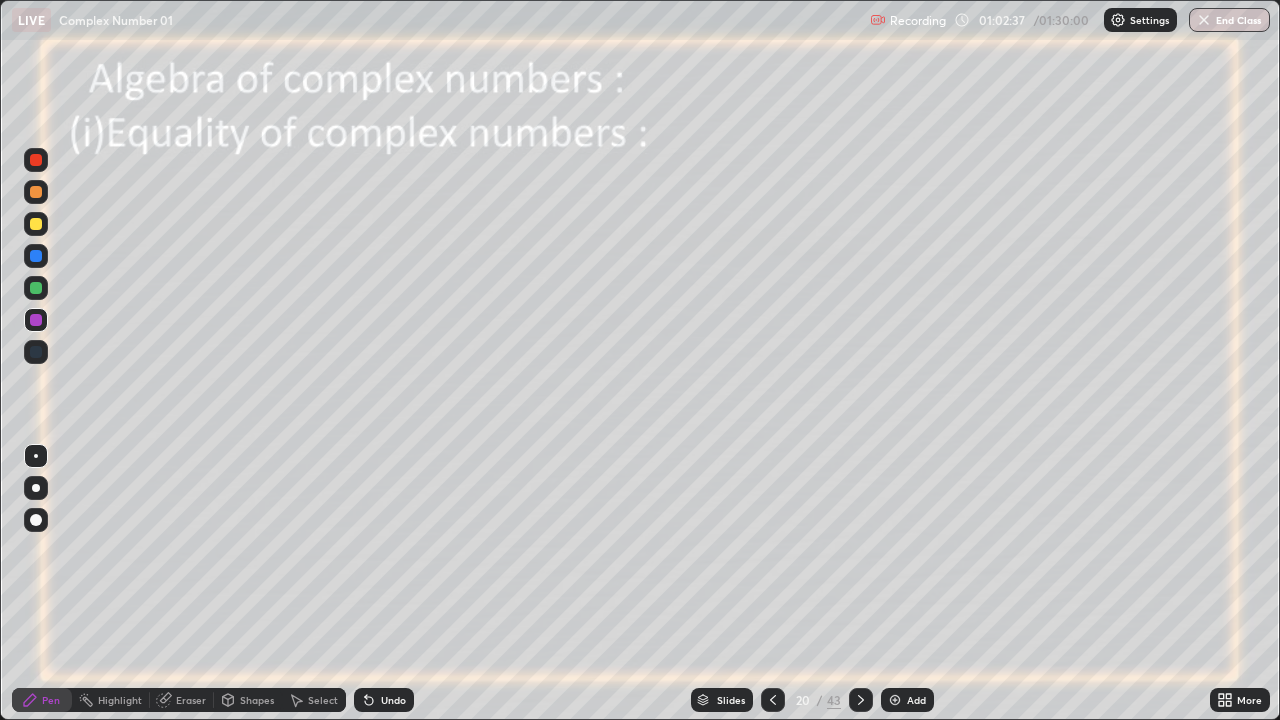 click at bounding box center (36, 224) 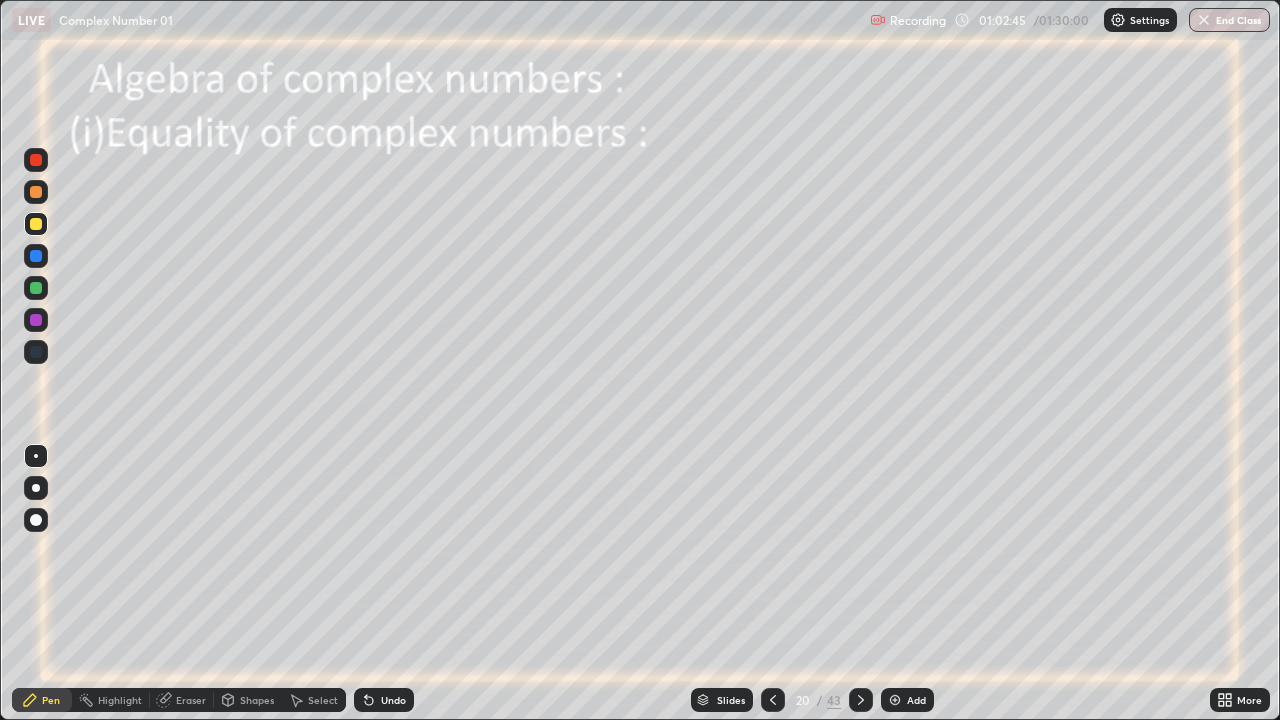 click 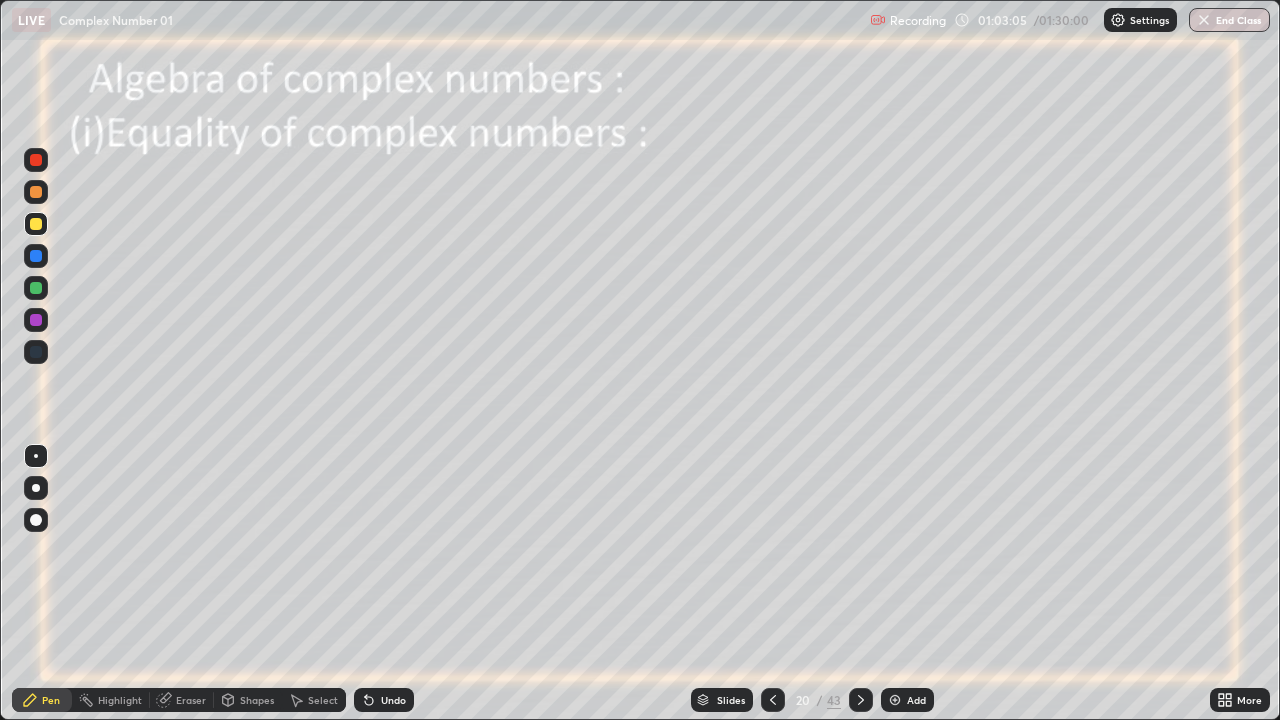 click at bounding box center (36, 320) 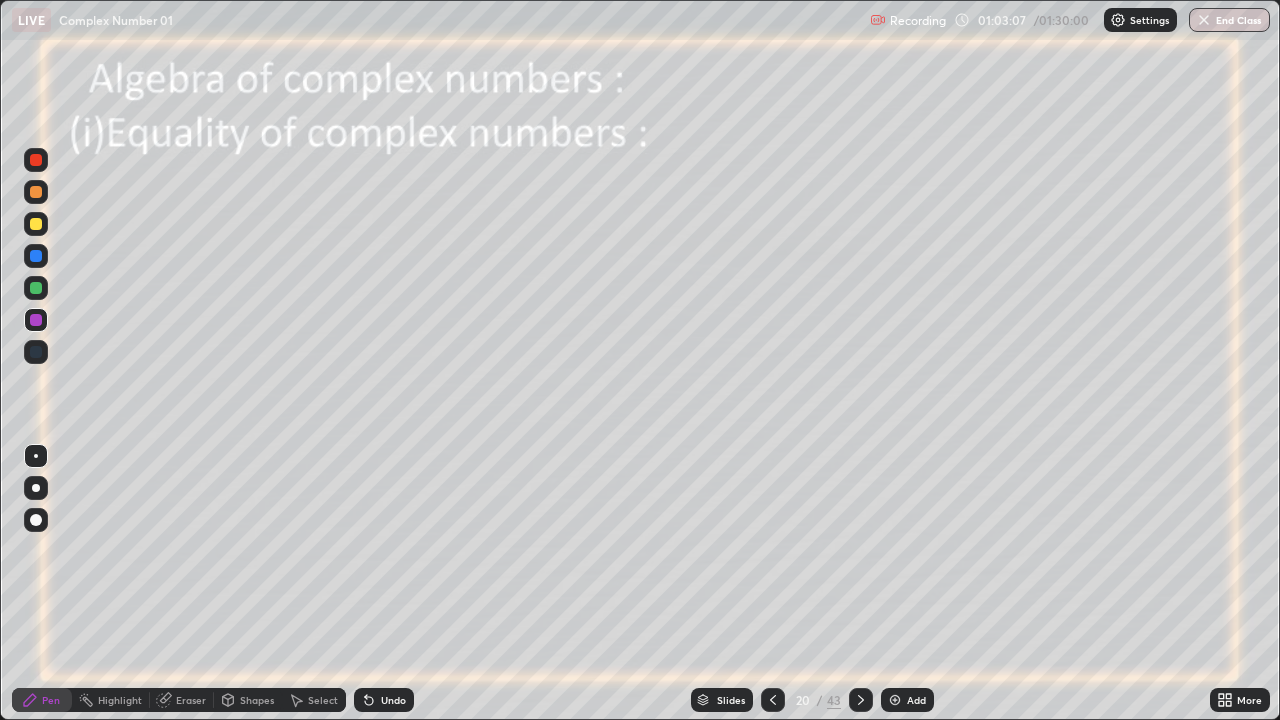 click 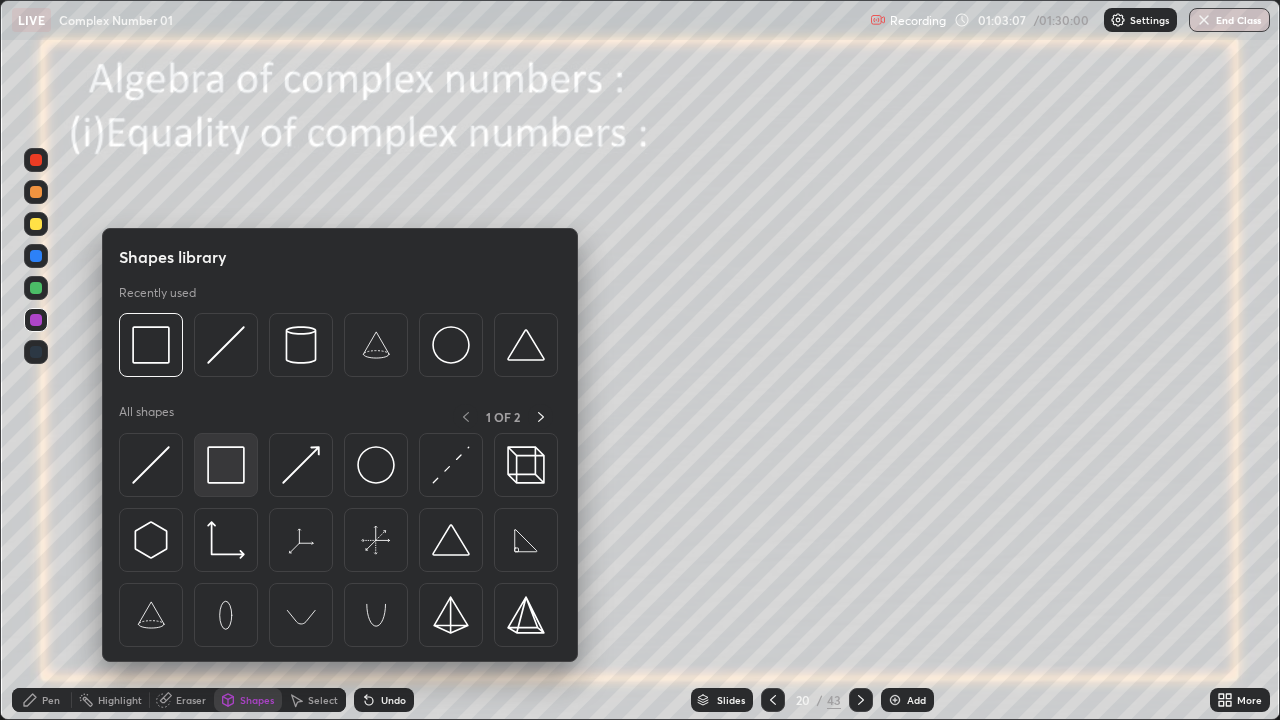 click at bounding box center [226, 465] 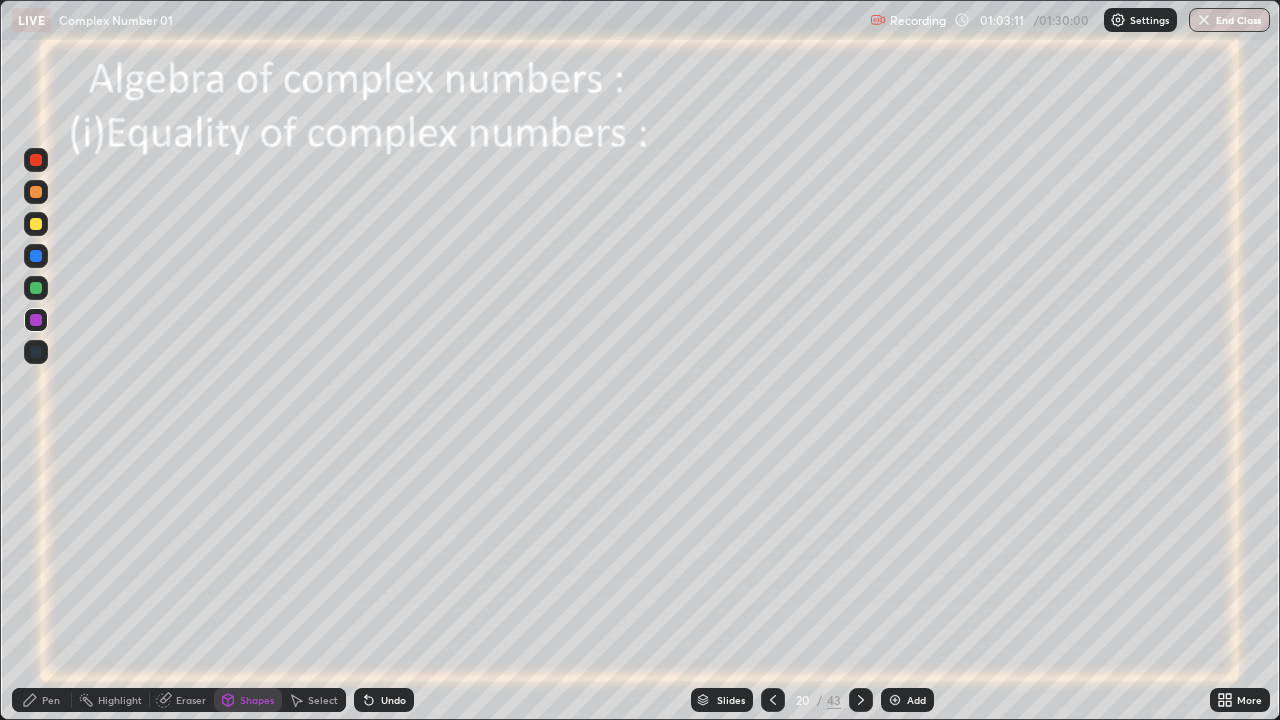 click at bounding box center (36, 288) 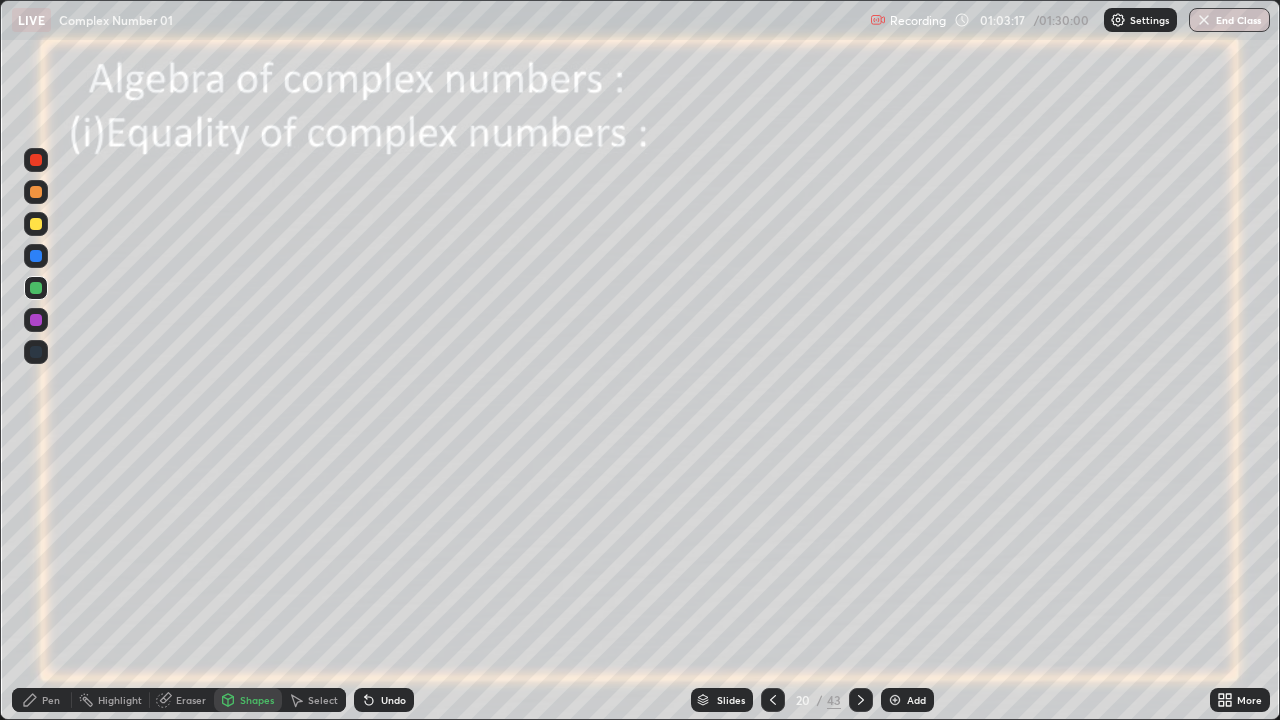 click on "Pen" at bounding box center (42, 700) 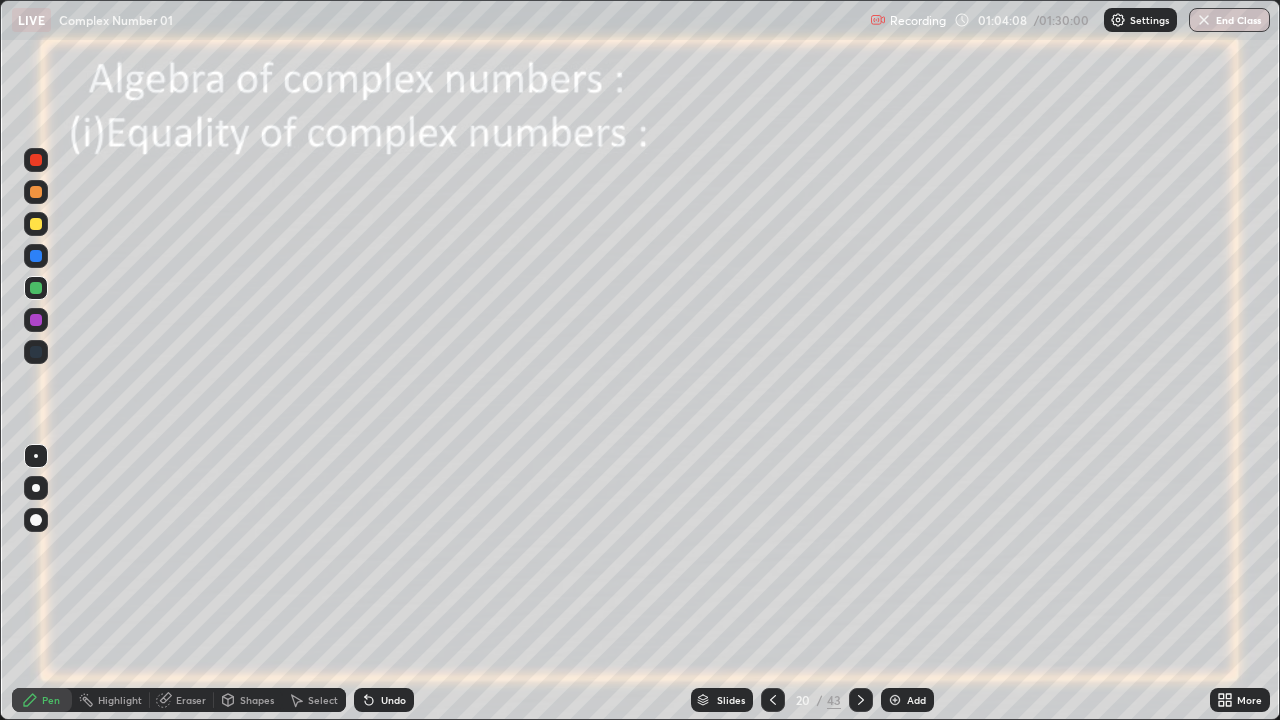 click on "Undo" at bounding box center (393, 700) 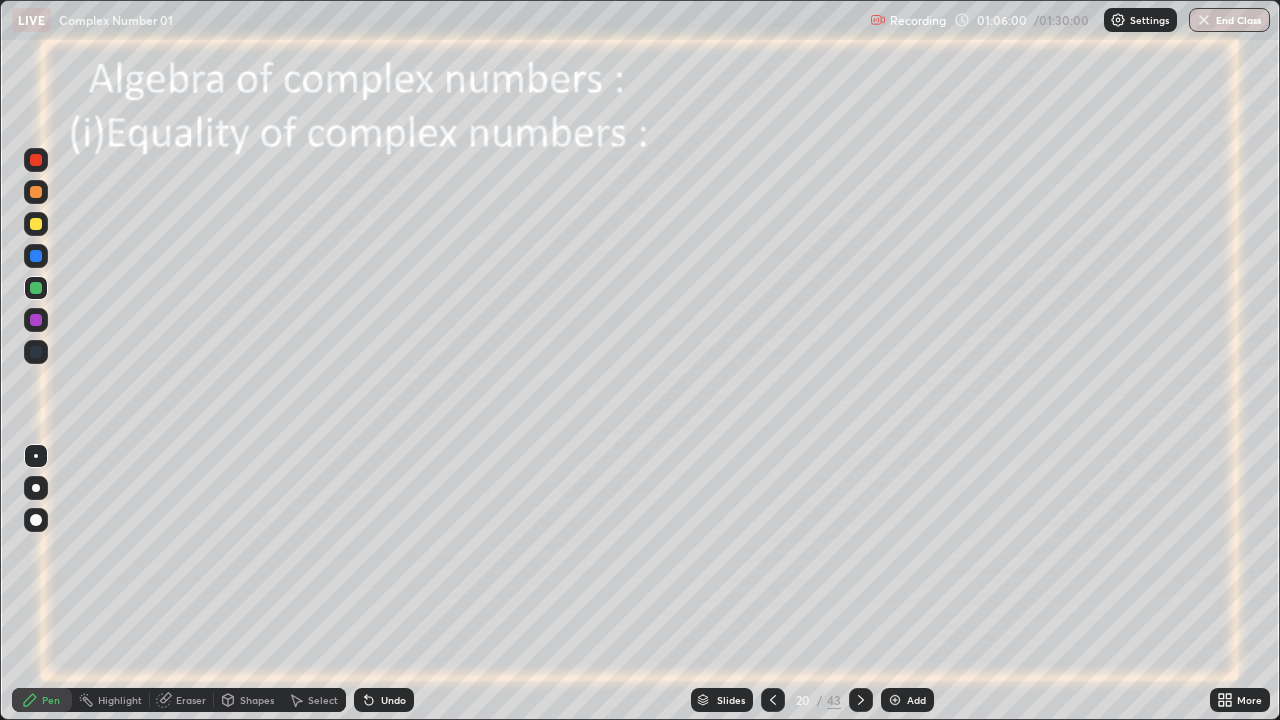 click 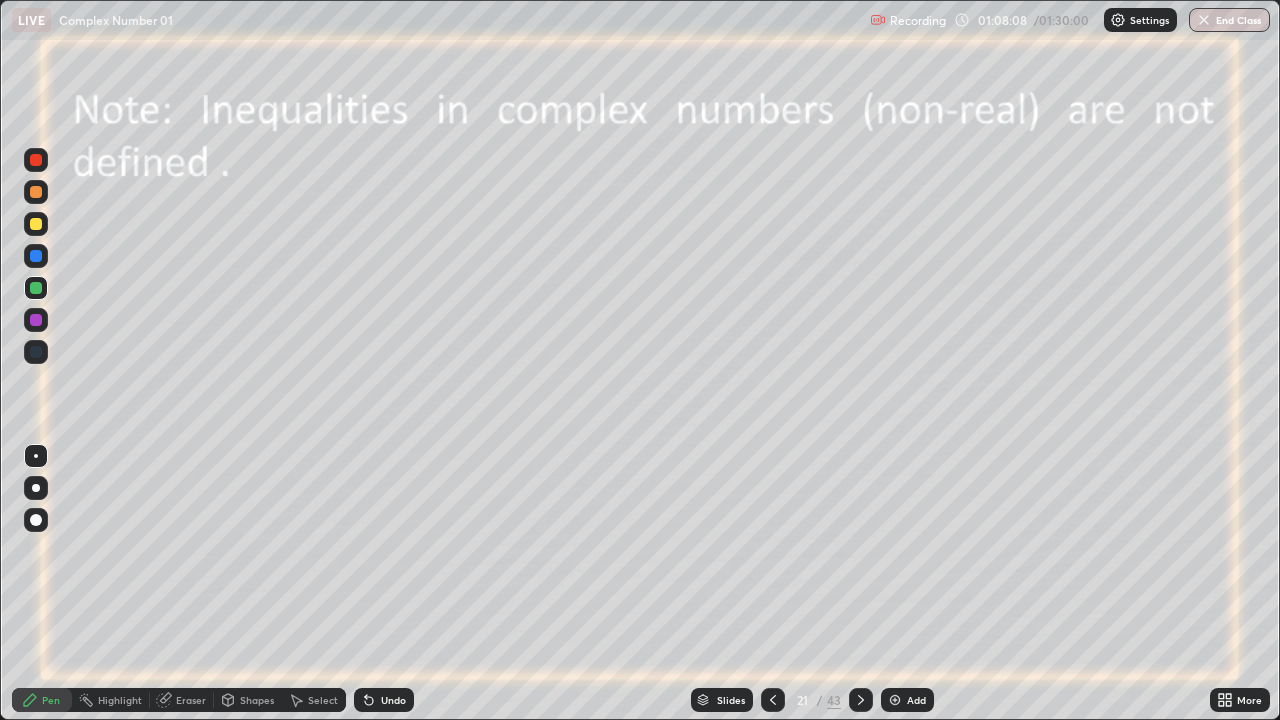 click 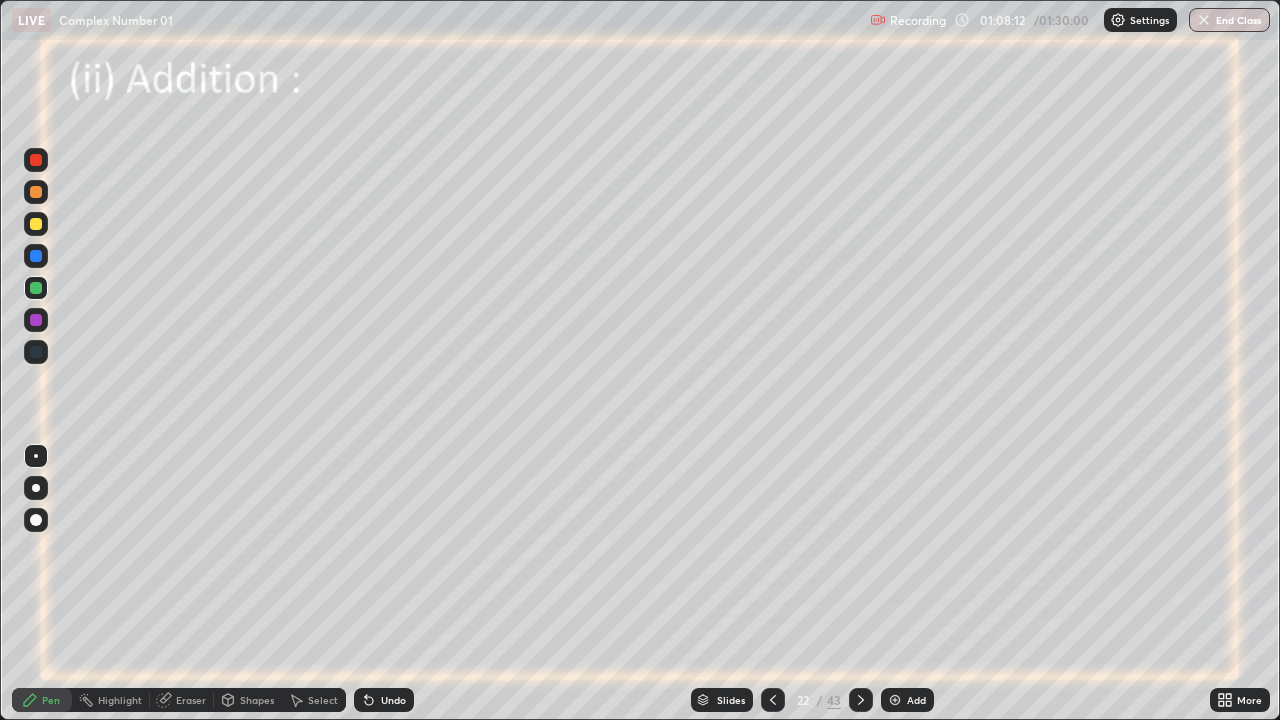 click at bounding box center [36, 320] 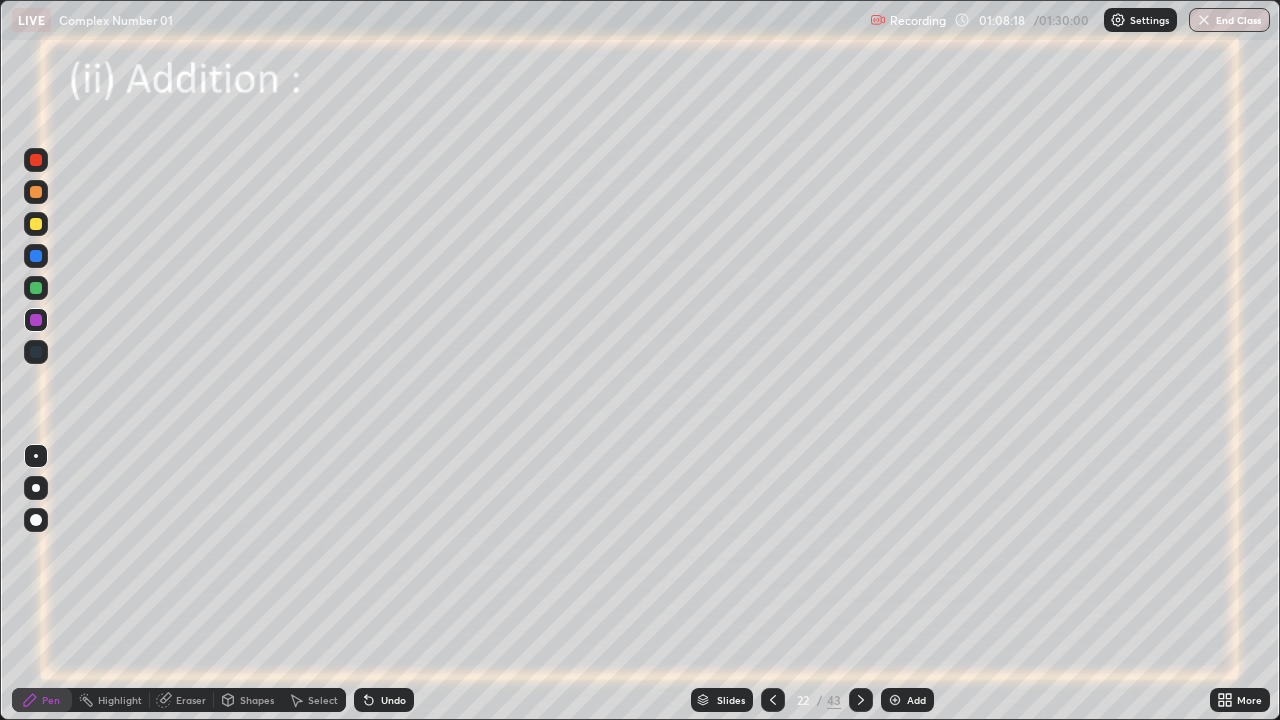 click on "Undo" at bounding box center [384, 700] 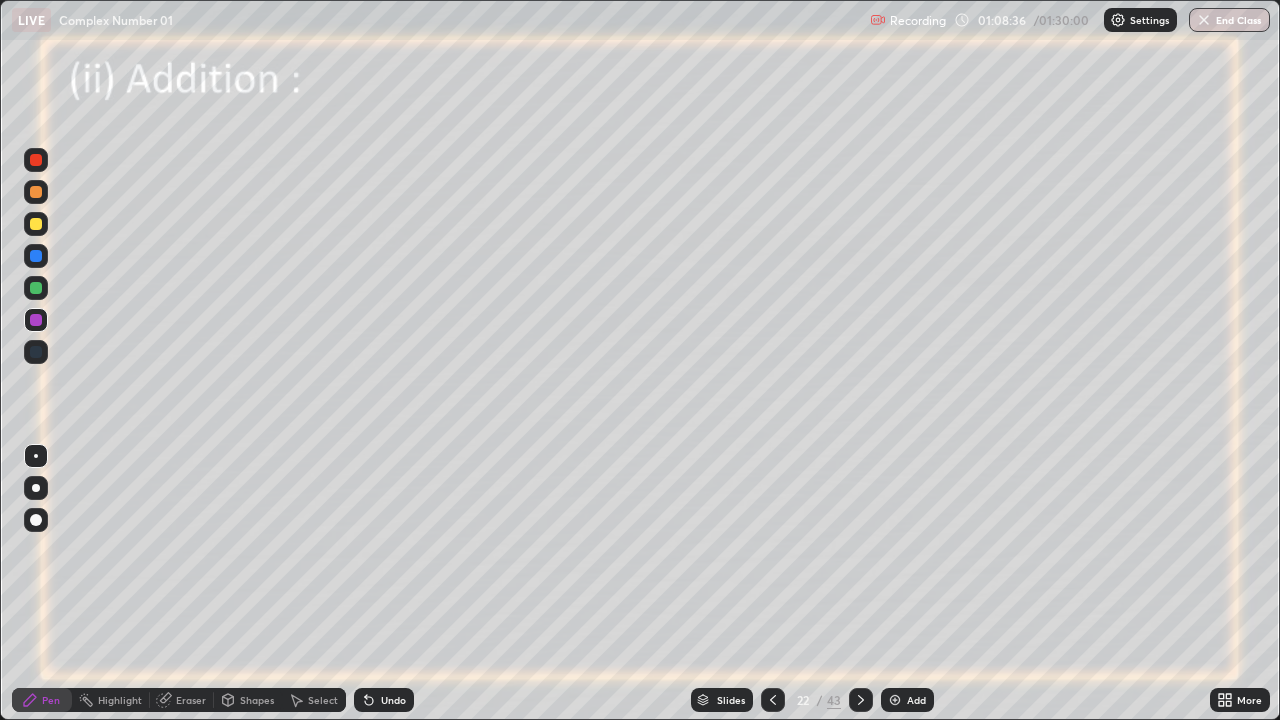 click at bounding box center [36, 288] 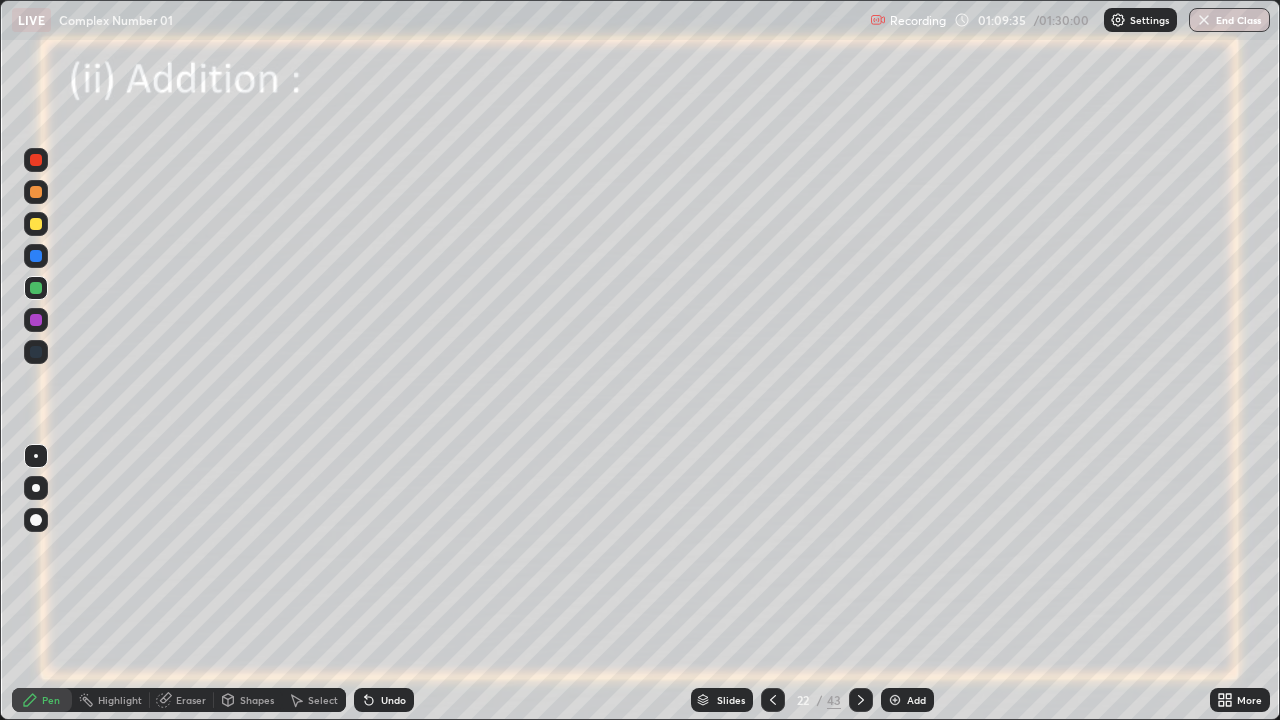 click 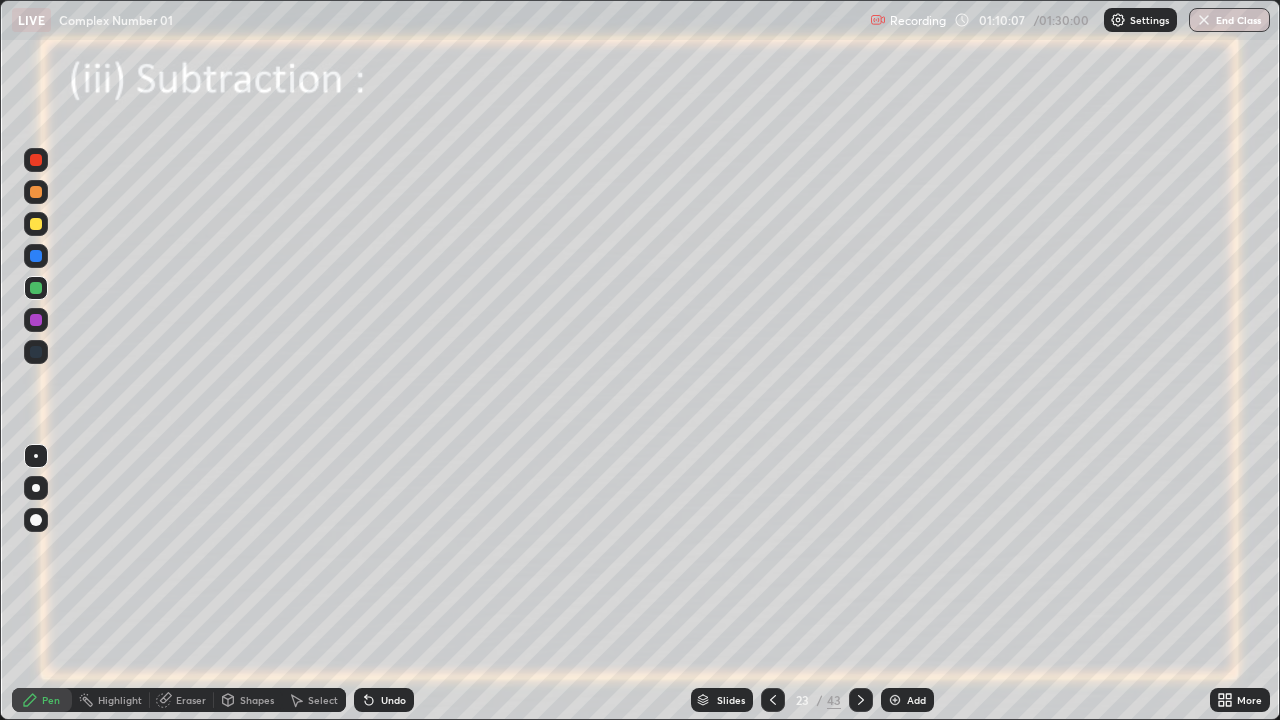 click 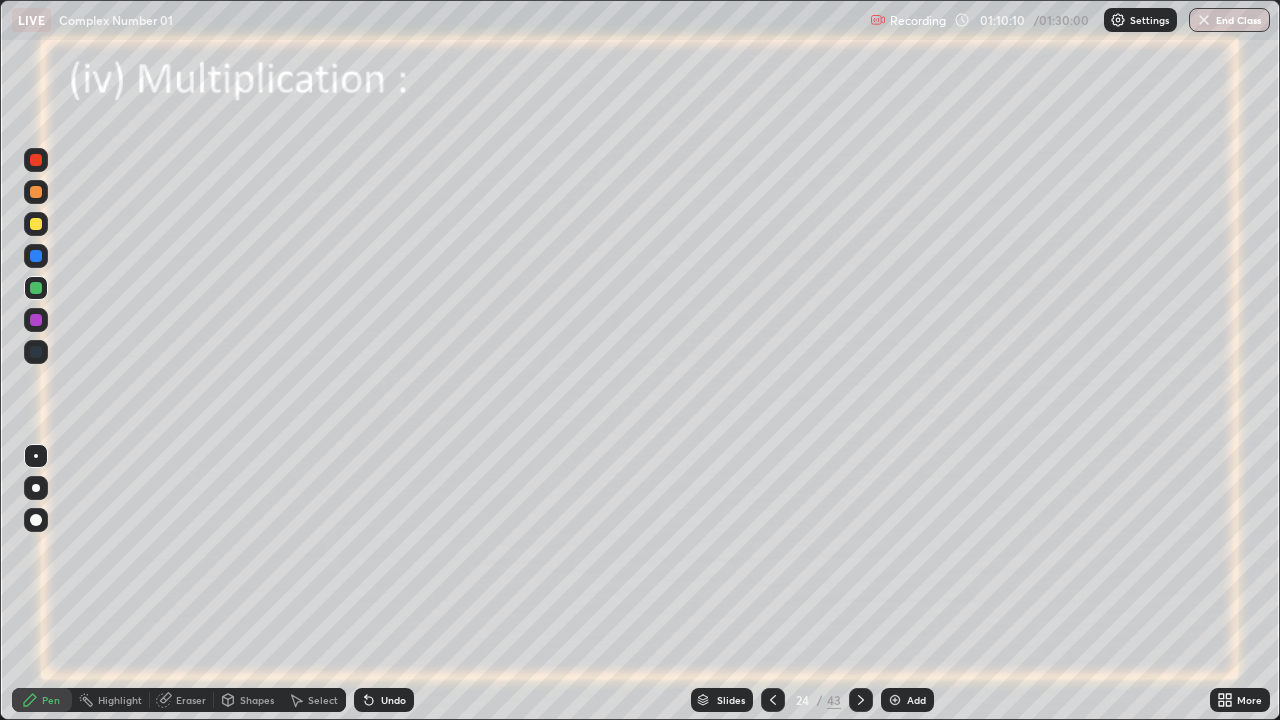 click at bounding box center [36, 224] 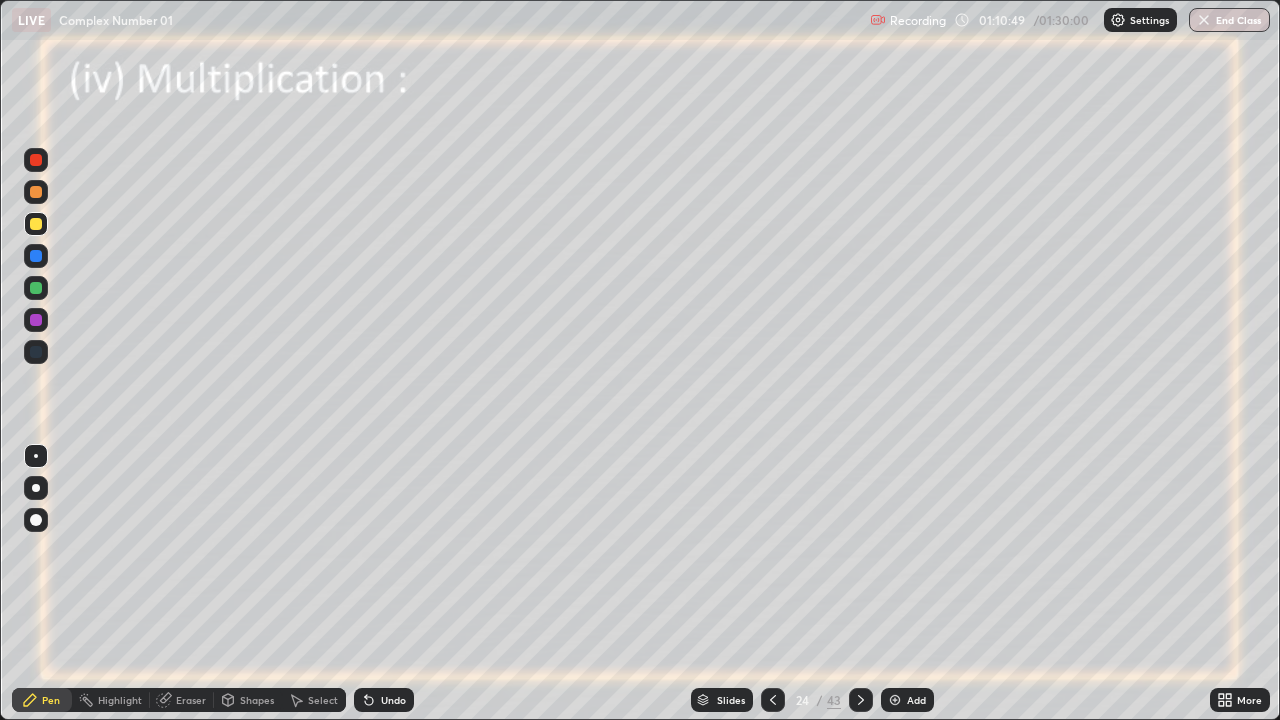 click on "Undo" at bounding box center [393, 700] 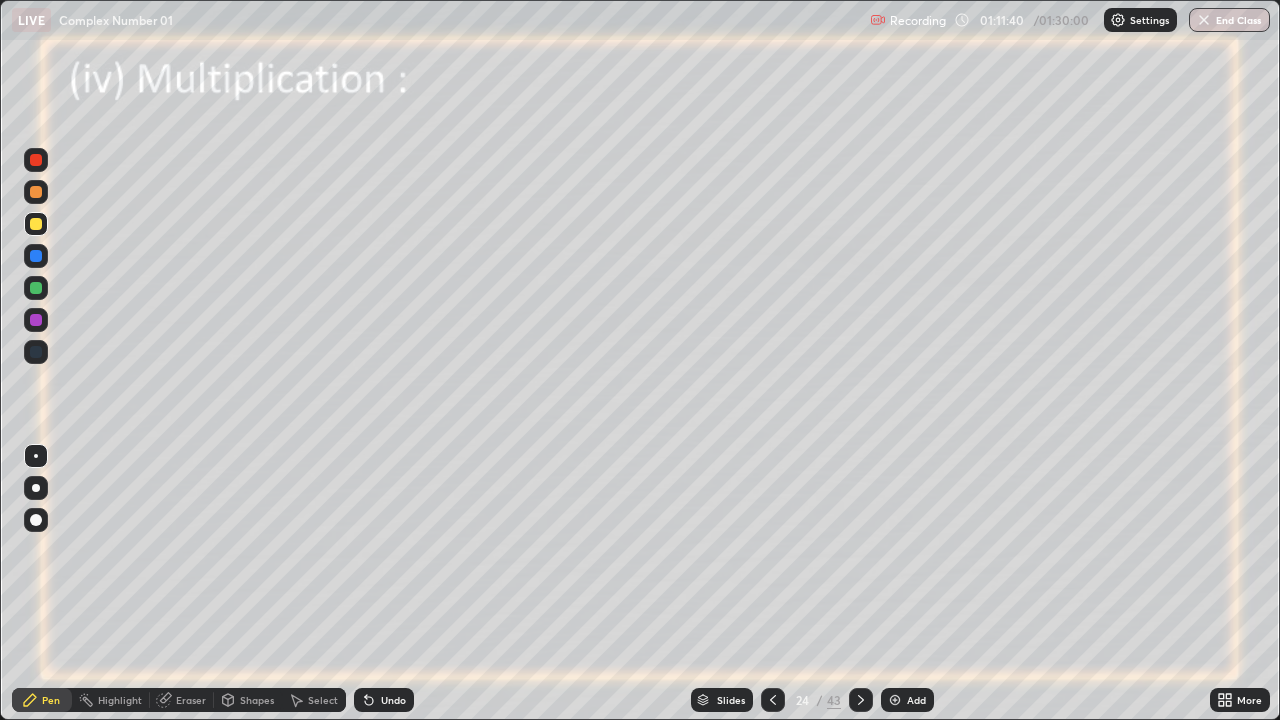 click 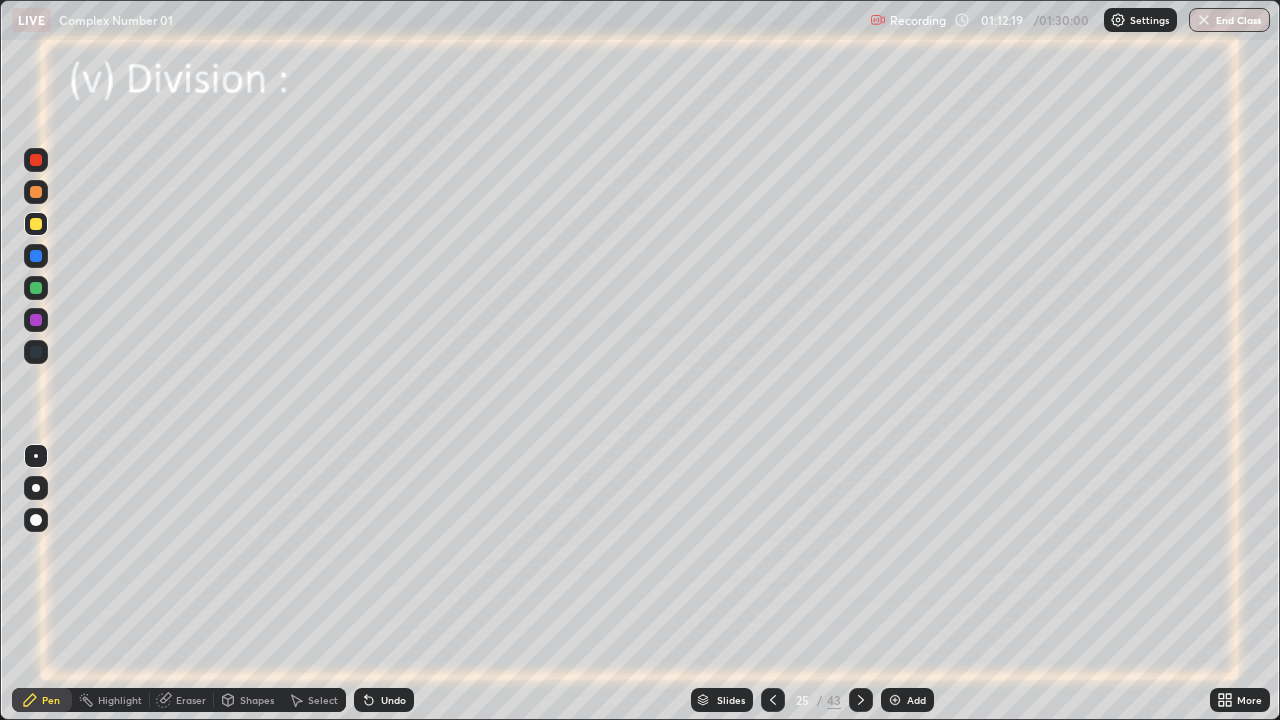 click at bounding box center [36, 320] 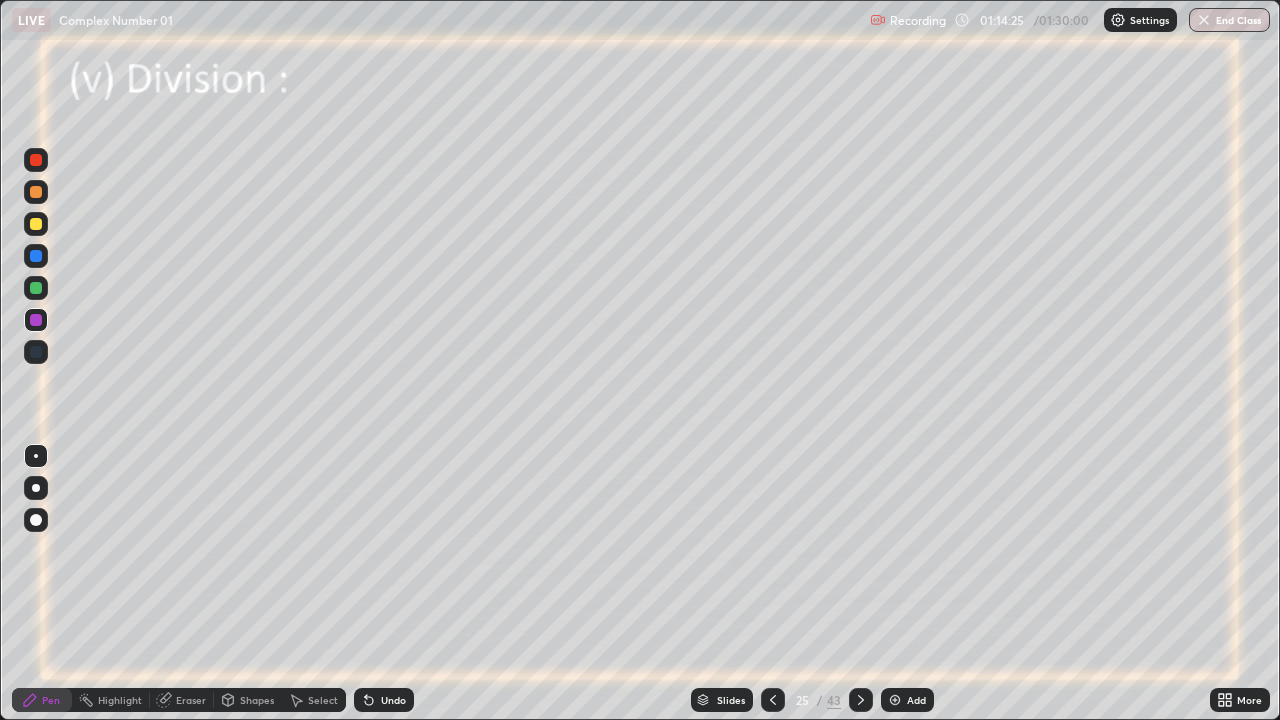 click 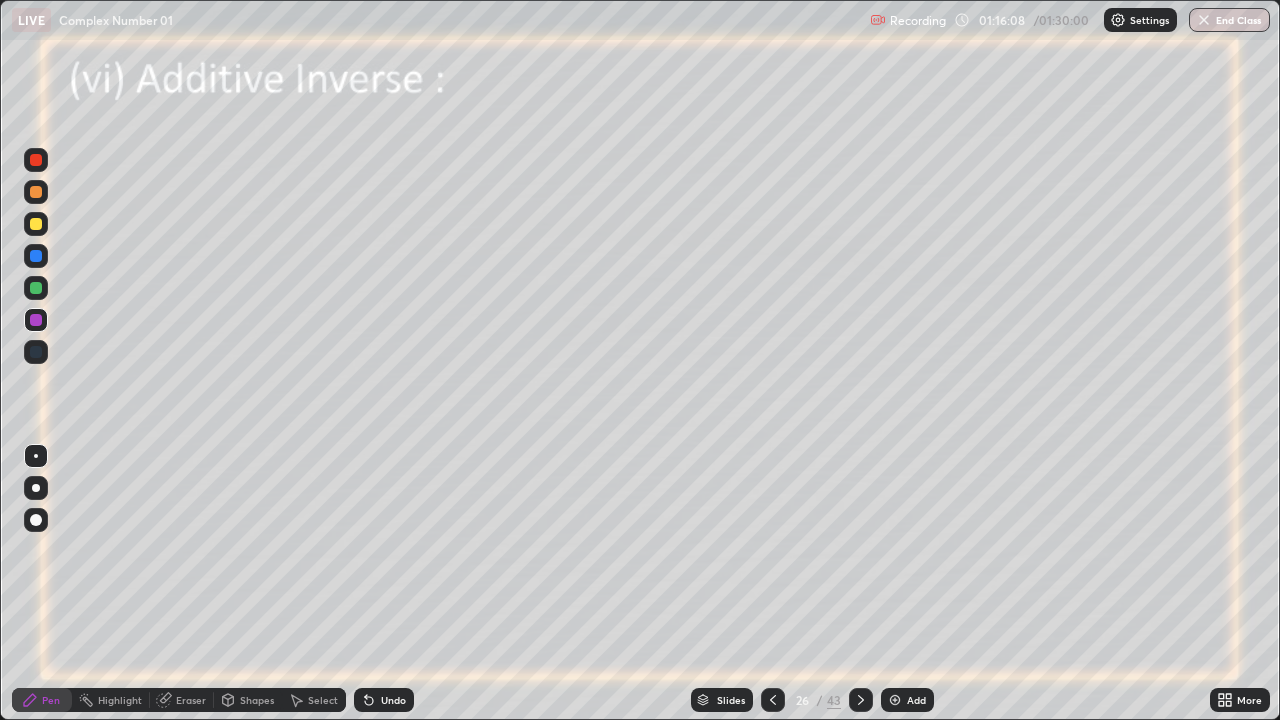 click 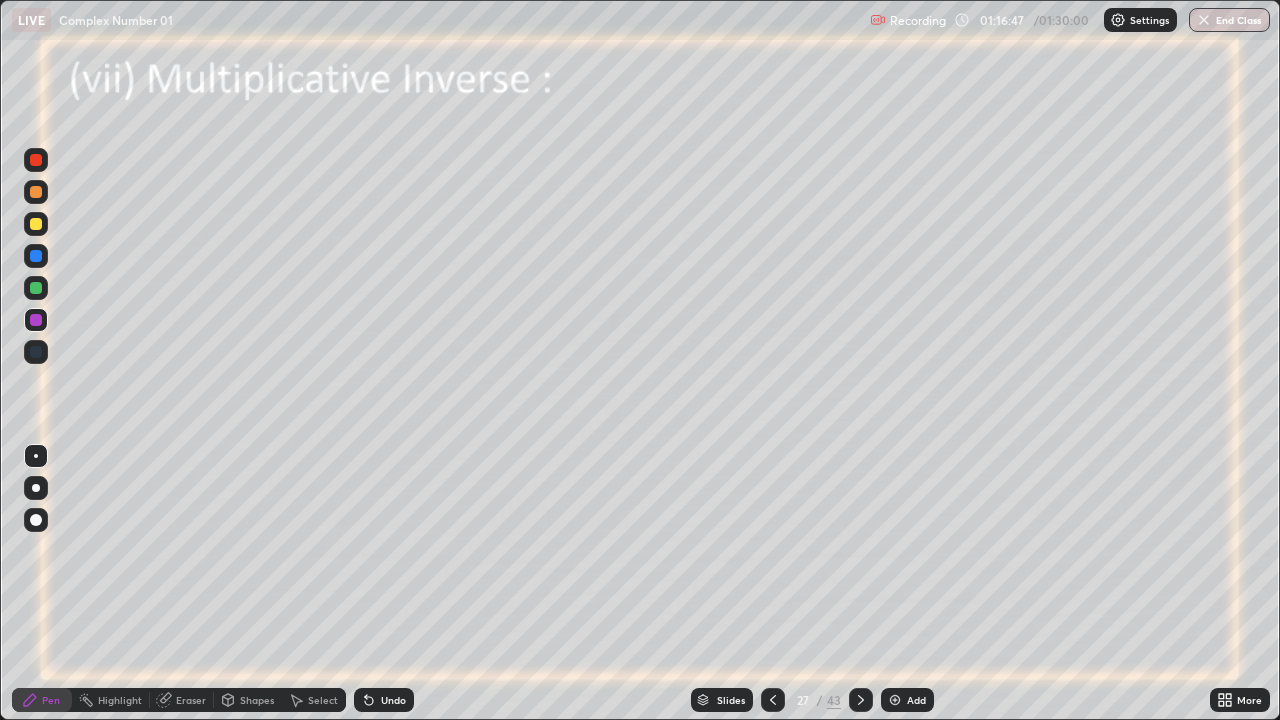 click on "Slides" at bounding box center [731, 700] 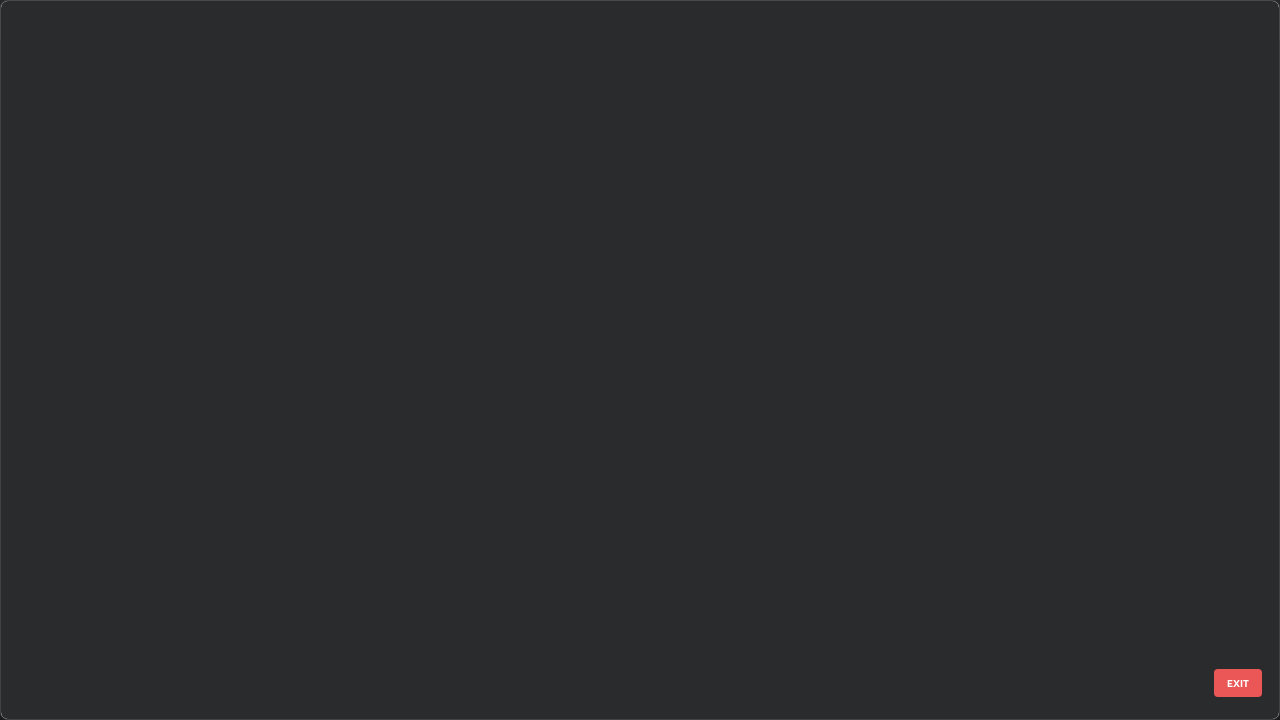 scroll, scrollTop: 1303, scrollLeft: 0, axis: vertical 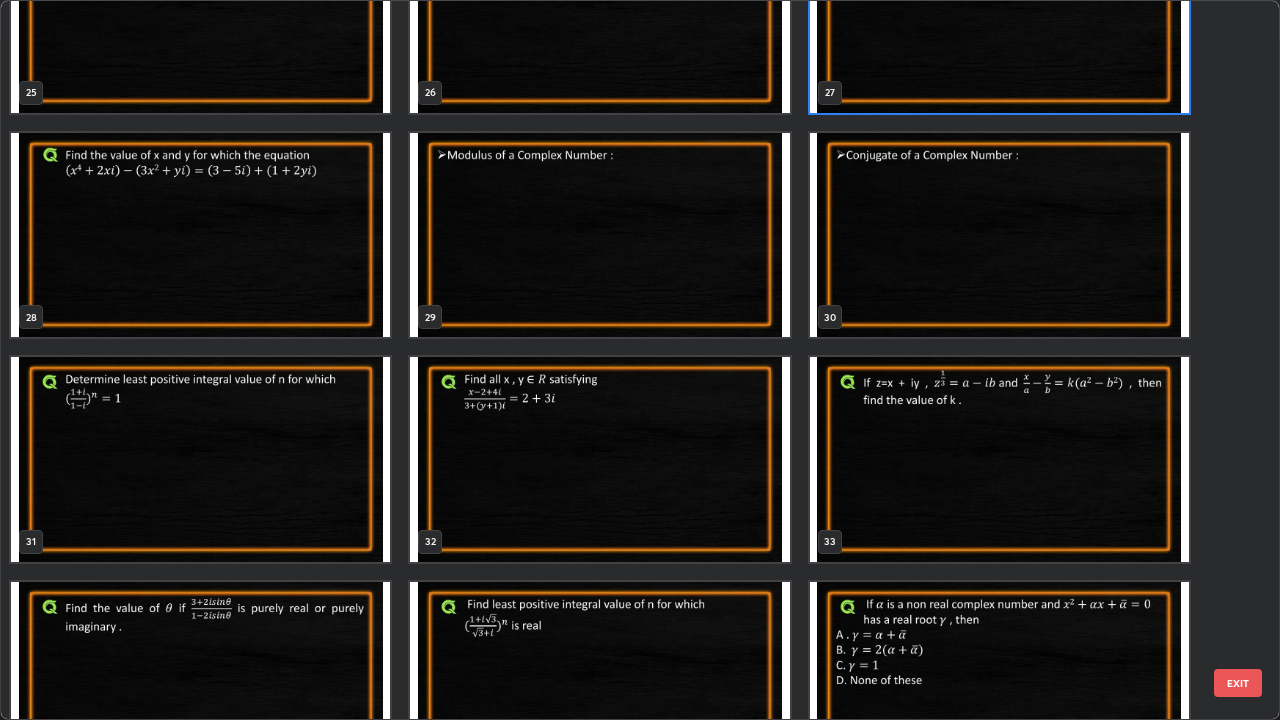 click at bounding box center (200, 235) 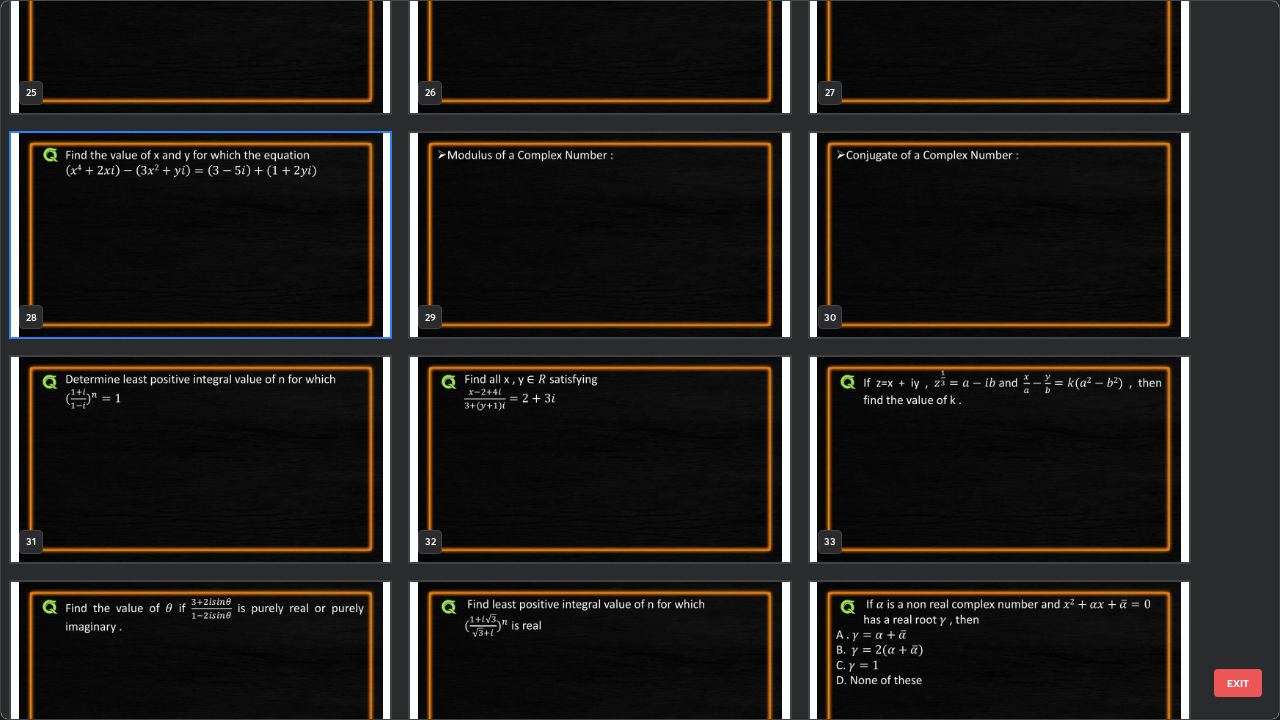 click at bounding box center (200, 235) 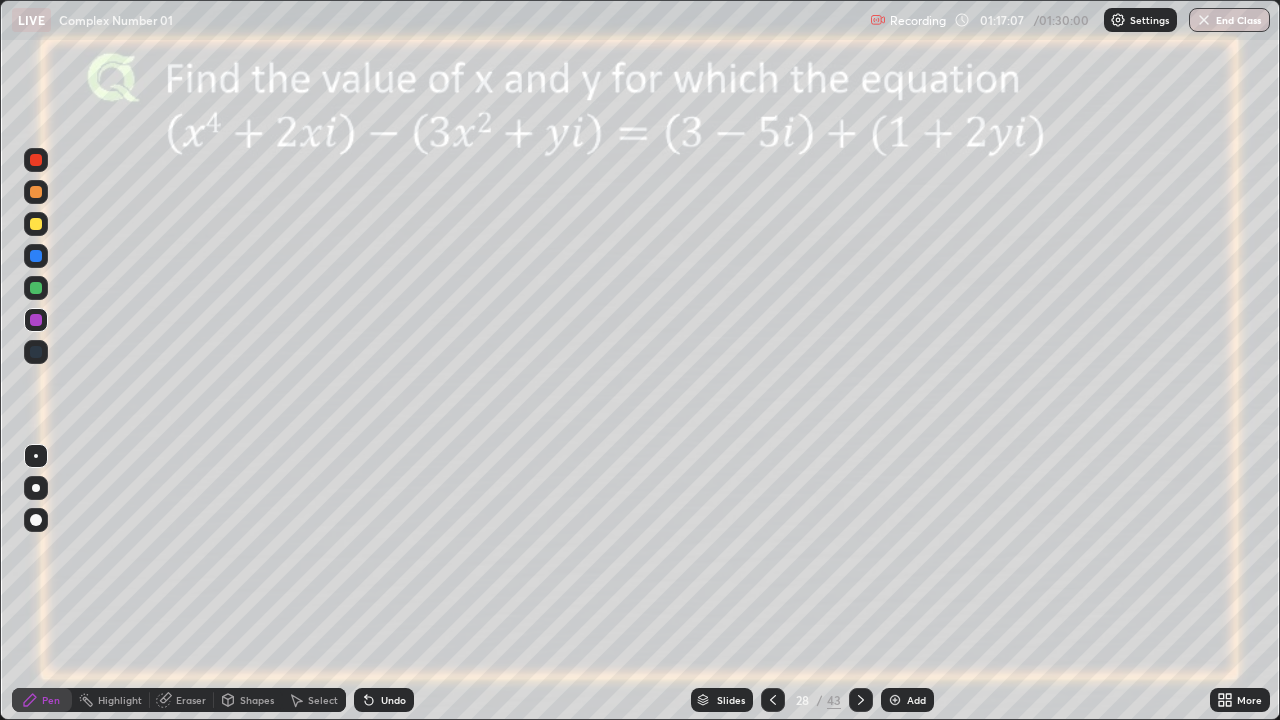 click 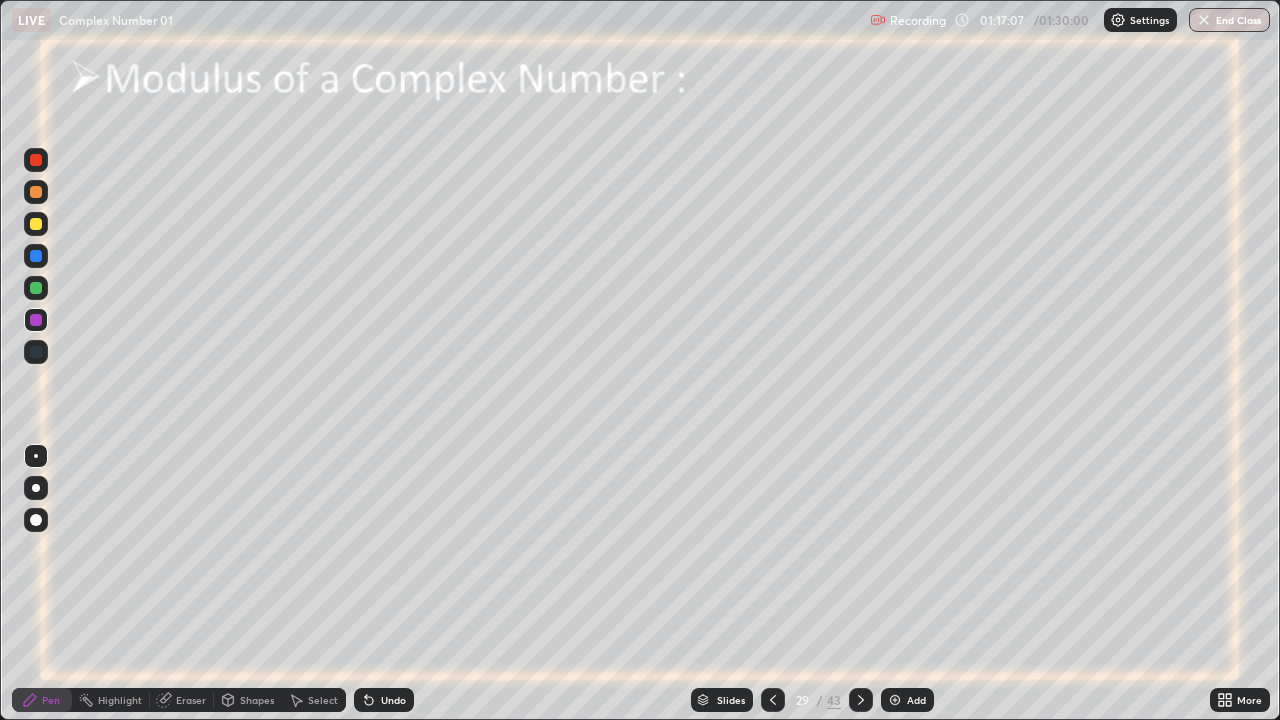 click 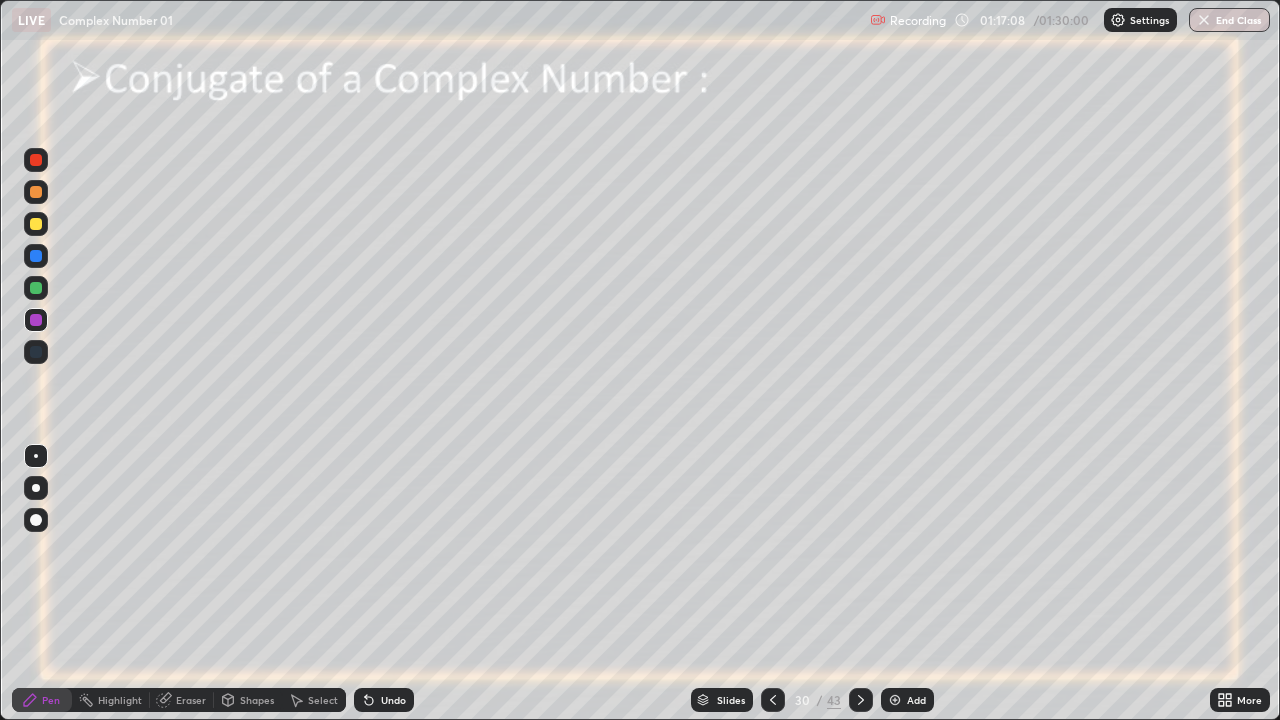 click 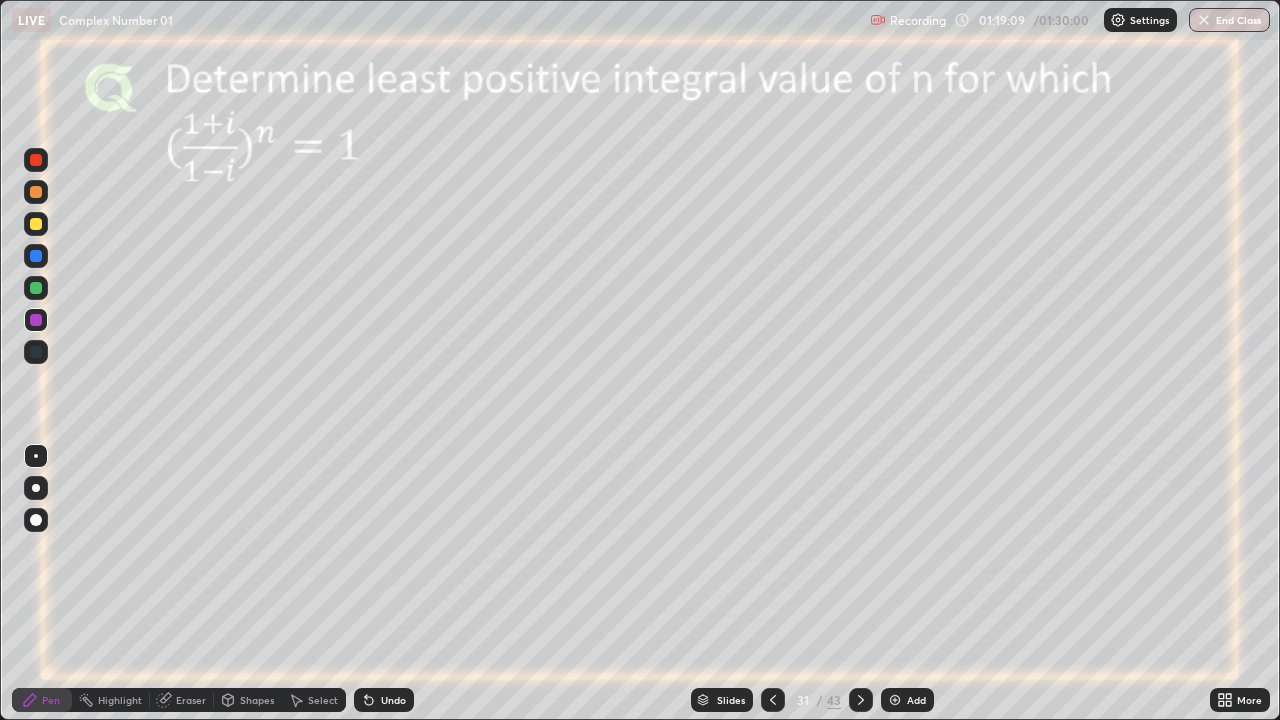 click at bounding box center (36, 224) 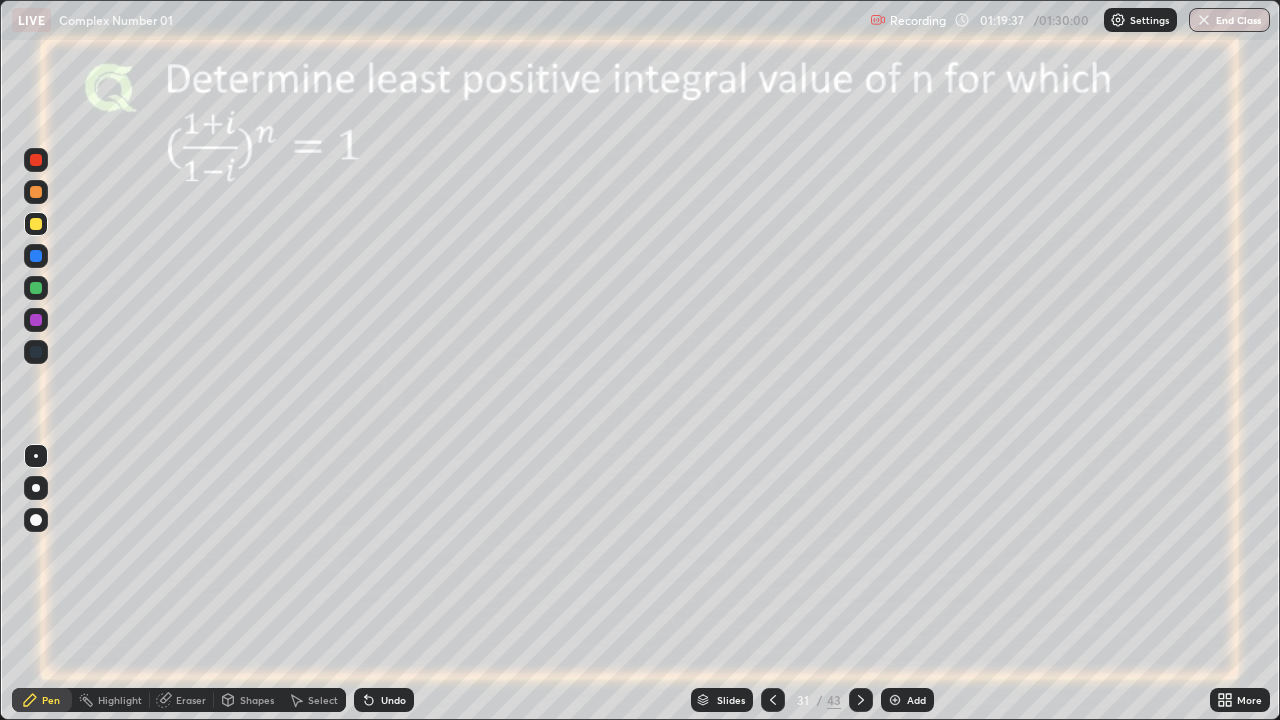 click 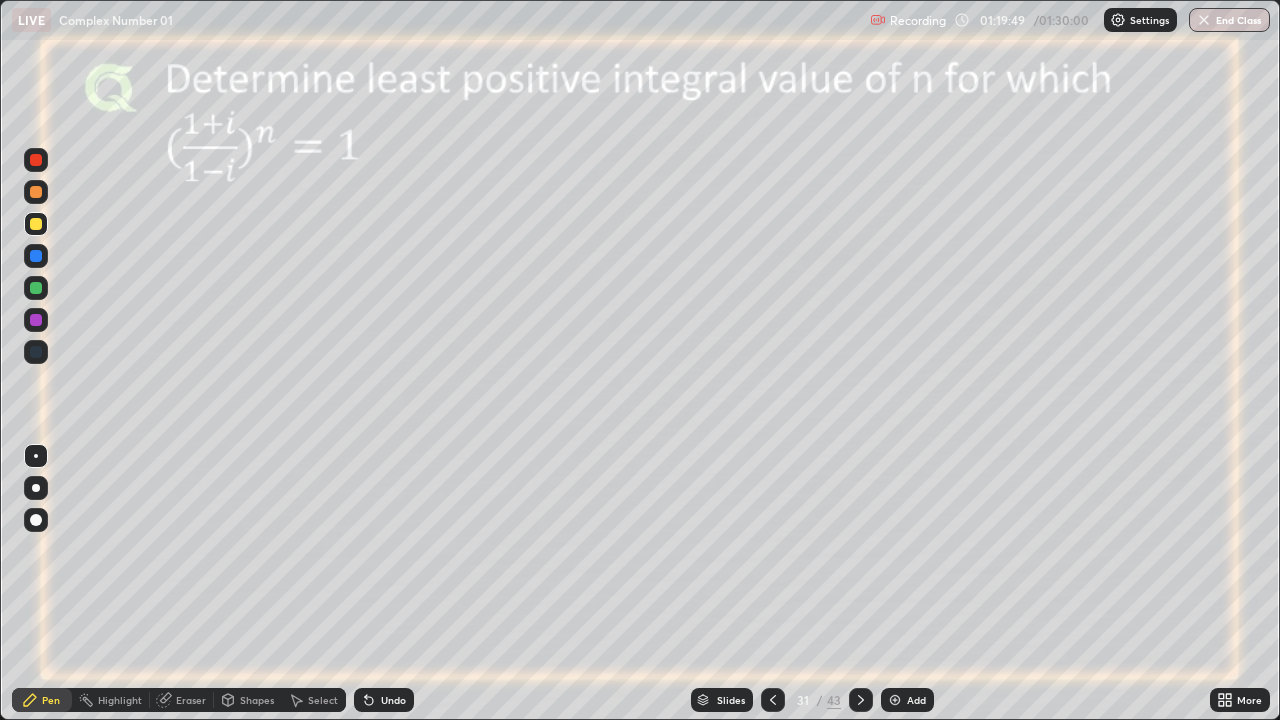 click on "Undo" at bounding box center [384, 700] 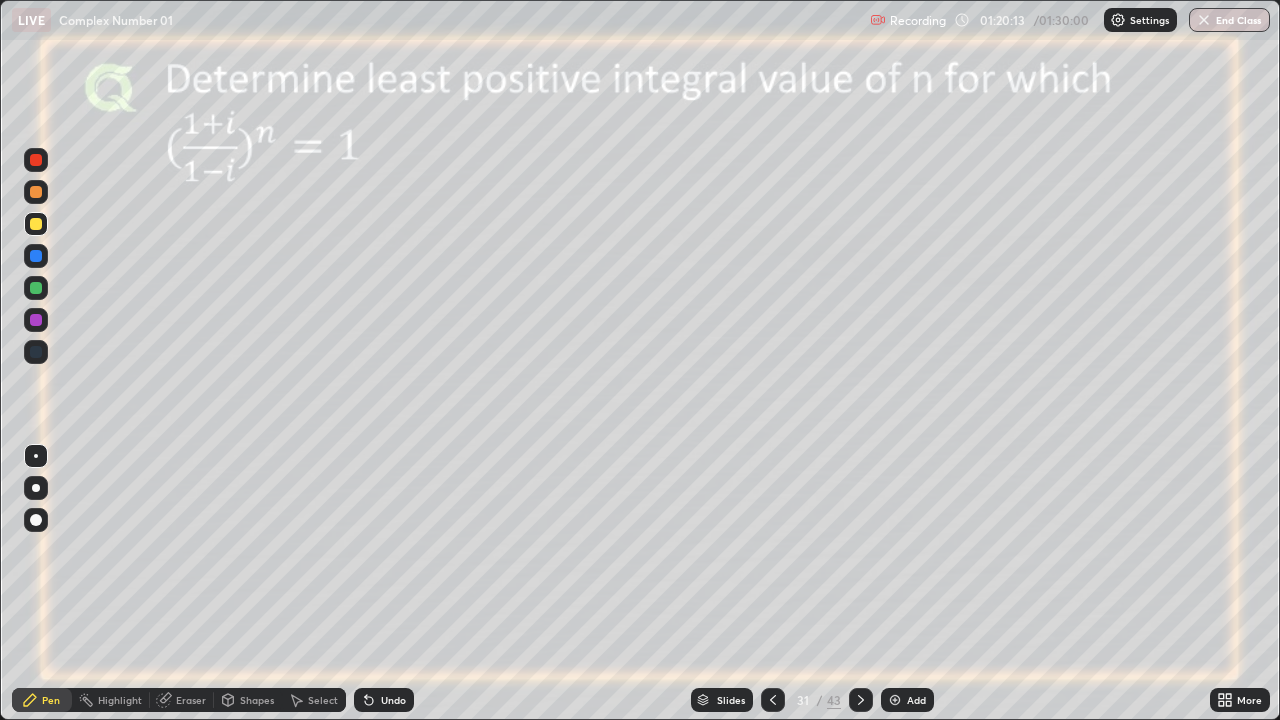 click on "Shapes" at bounding box center [248, 700] 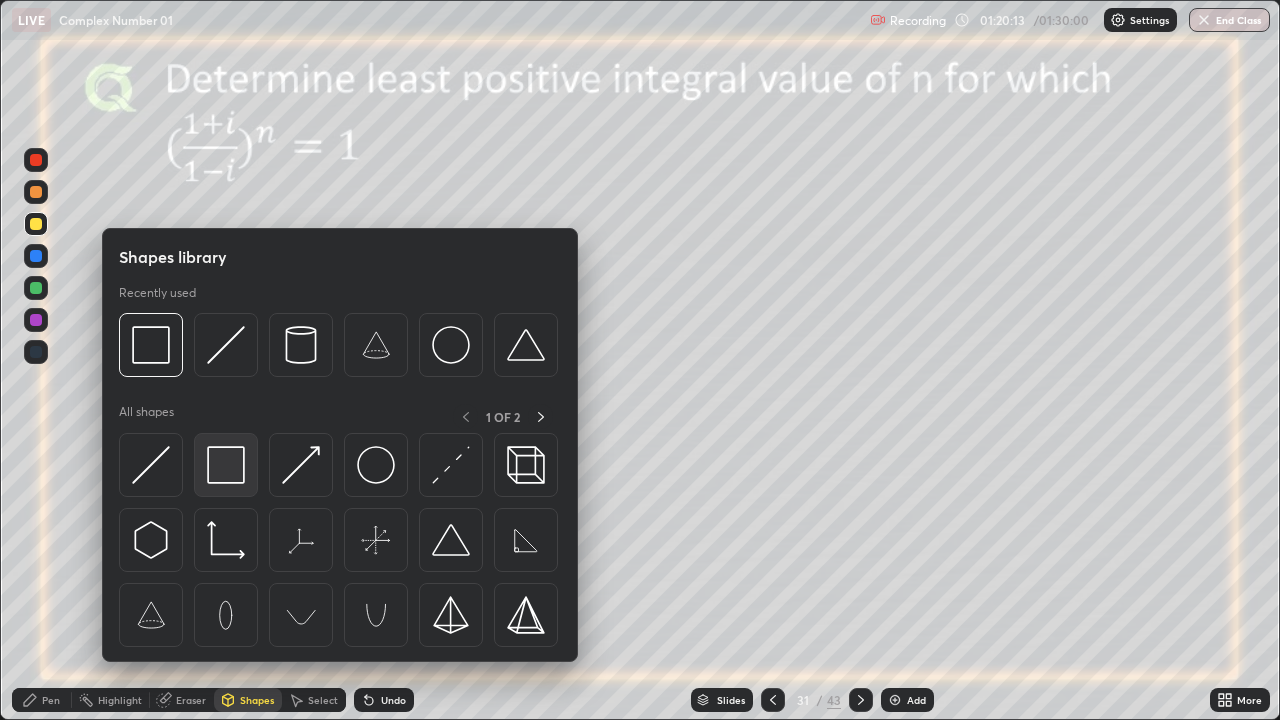 click at bounding box center (226, 465) 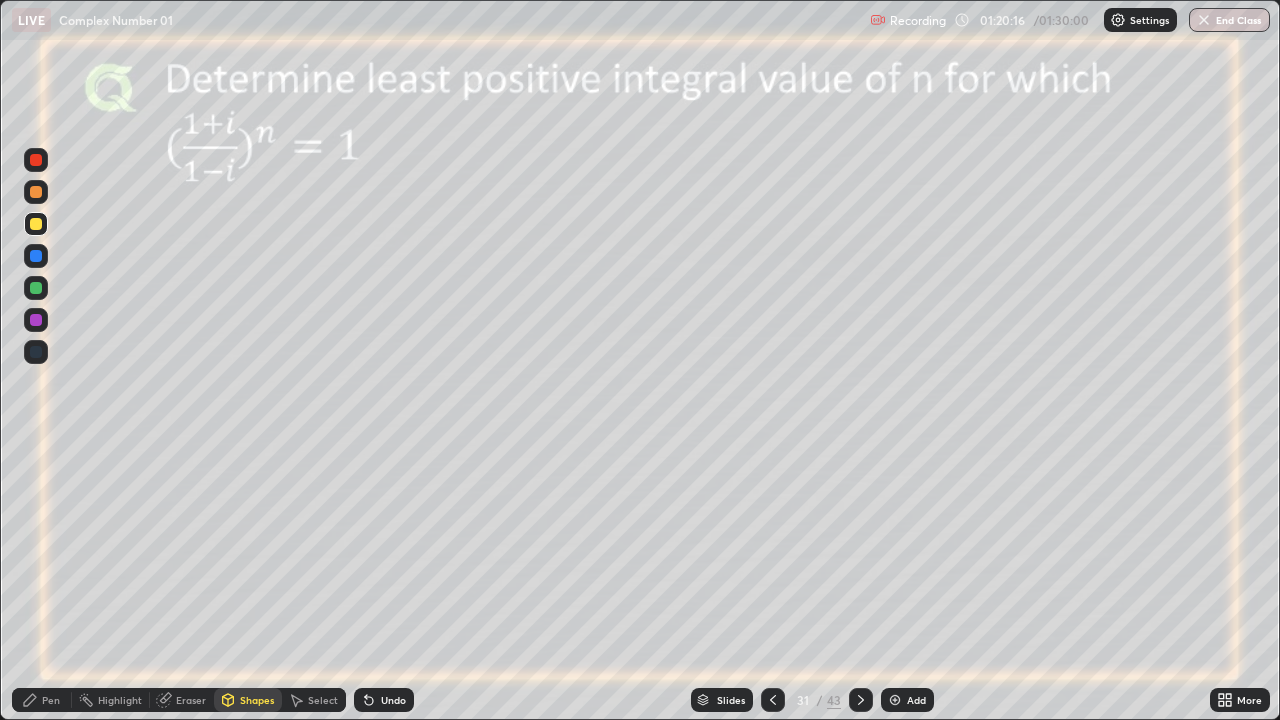 click at bounding box center [36, 288] 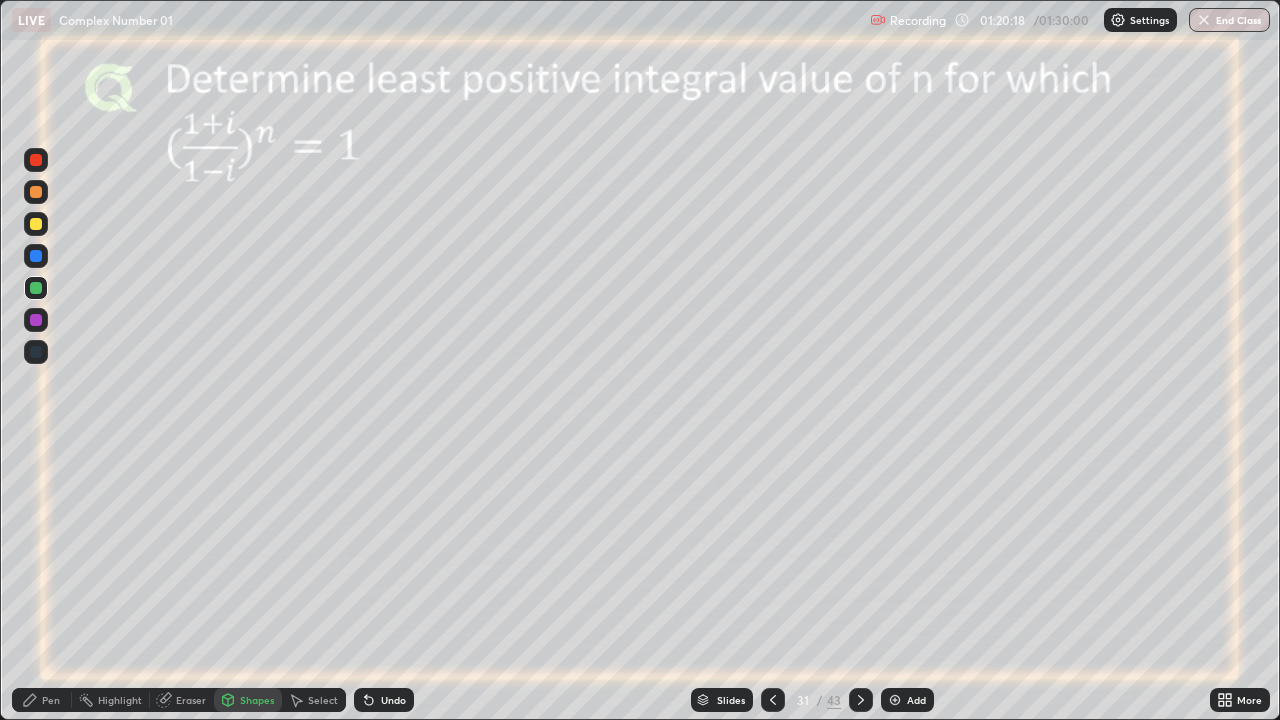 click on "Pen" at bounding box center (42, 700) 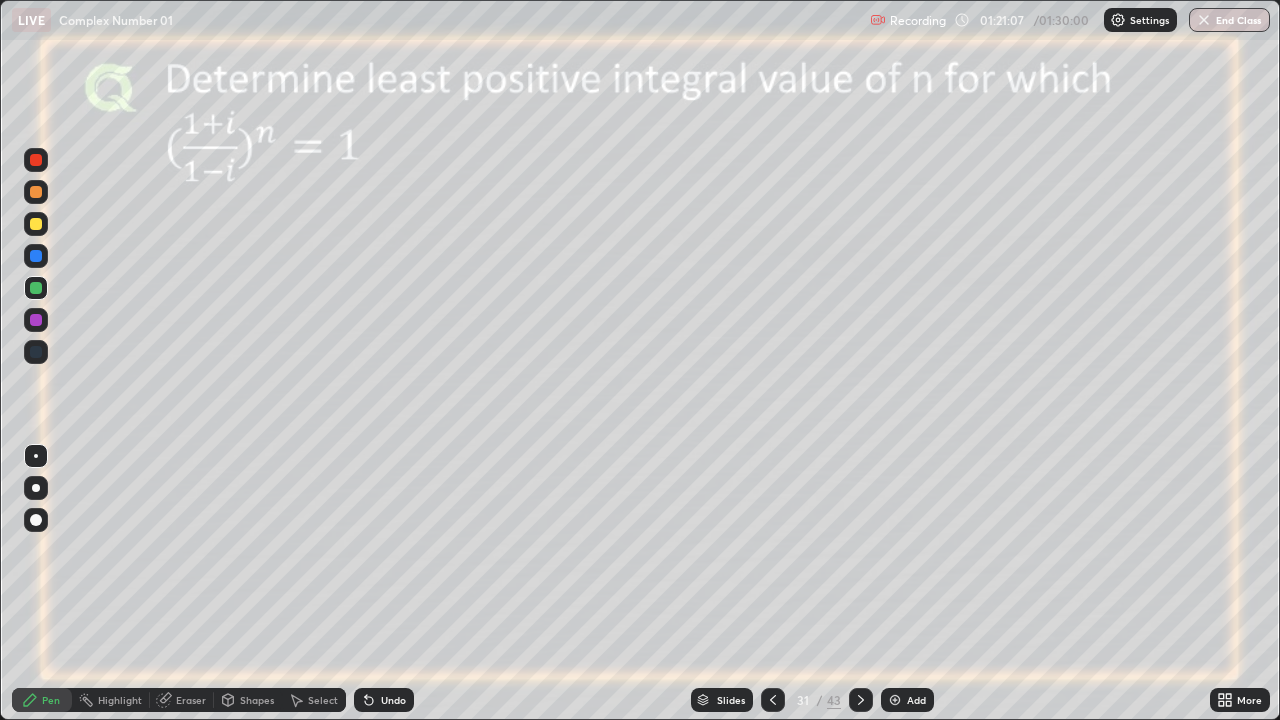 click at bounding box center [861, 700] 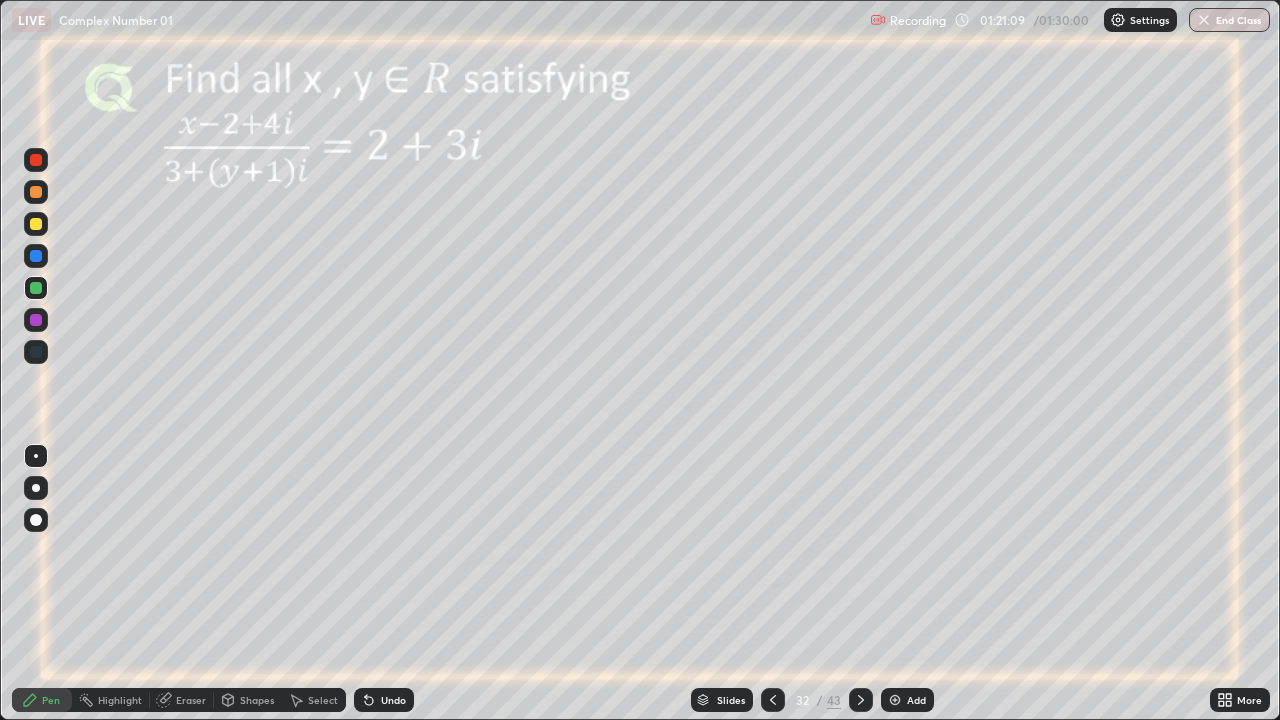 click 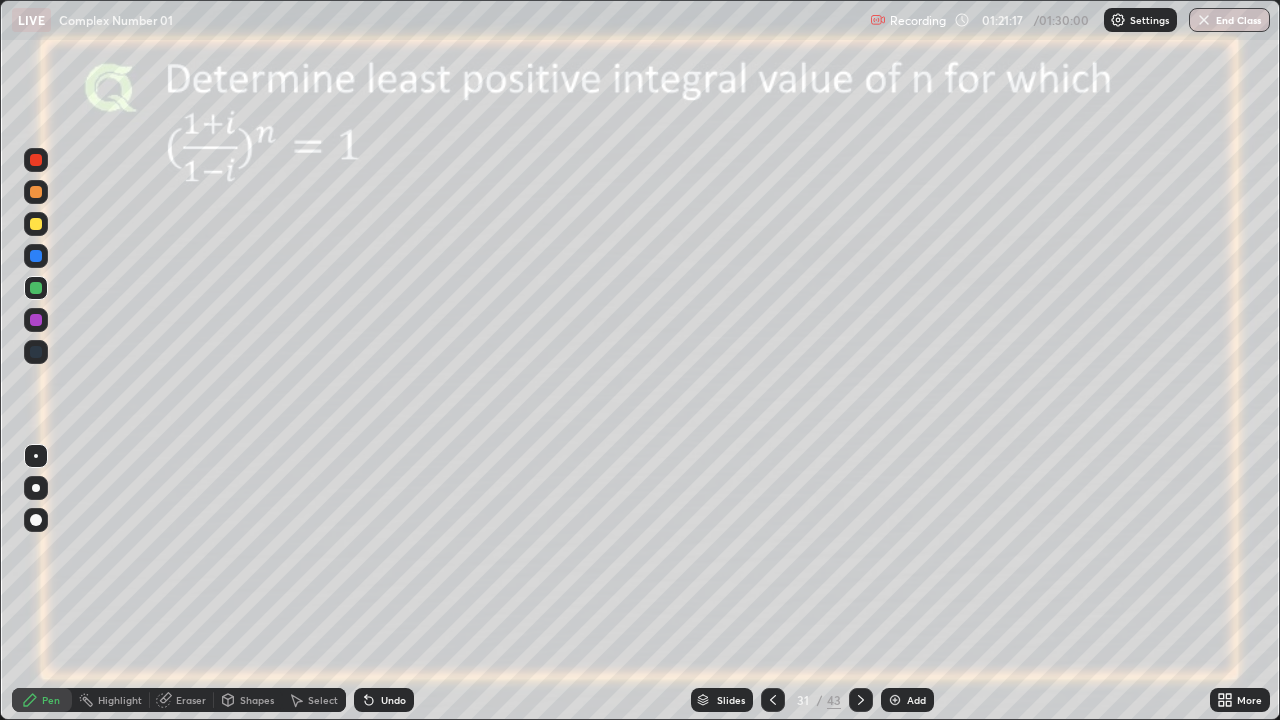 click 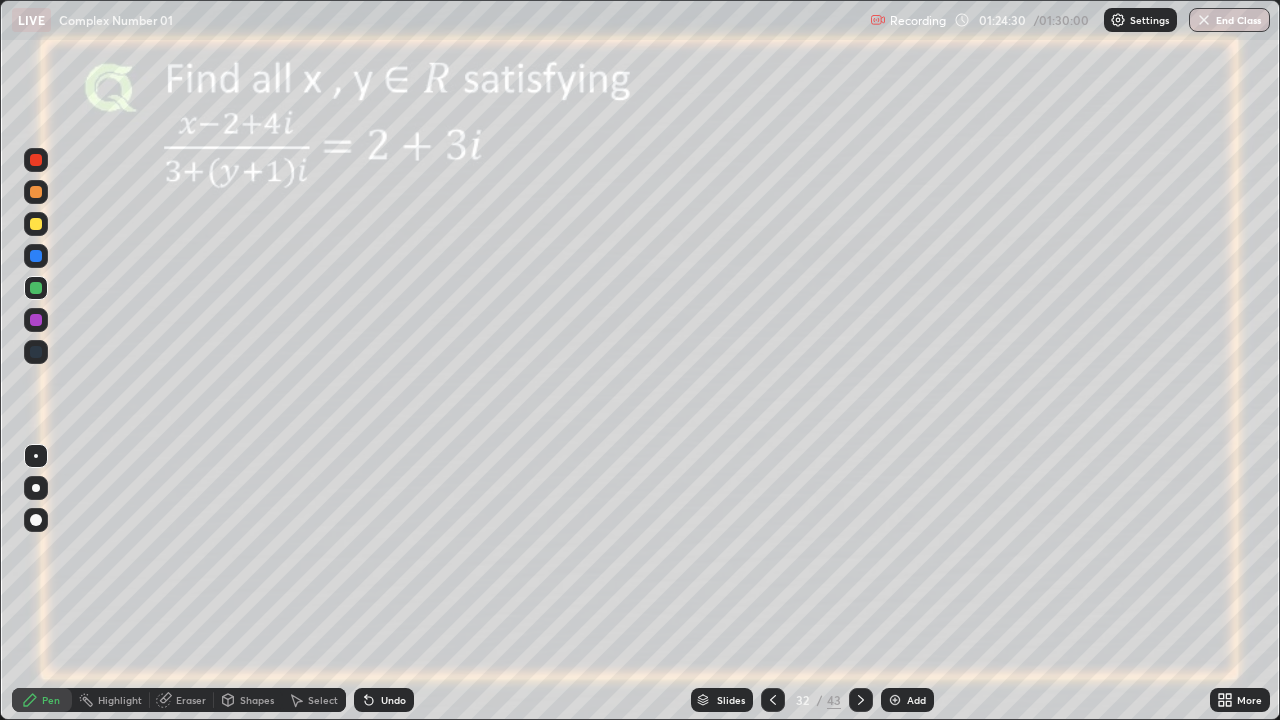 click at bounding box center [36, 320] 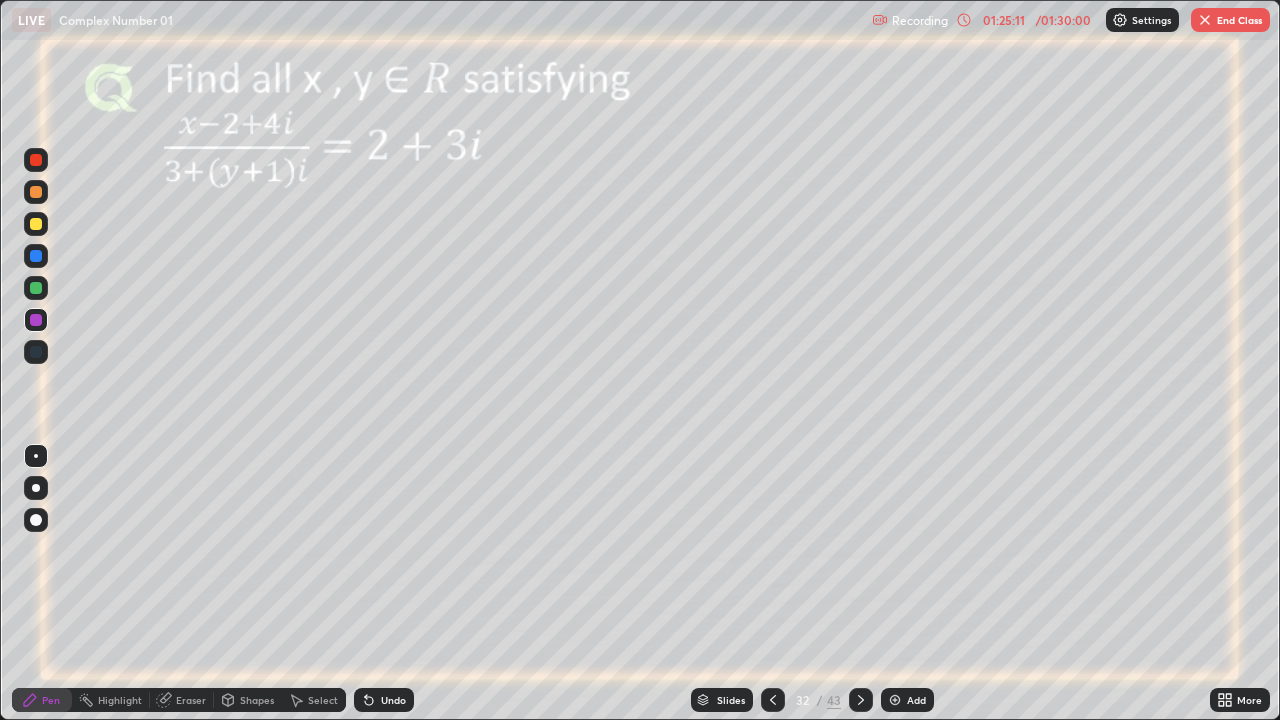 click at bounding box center [36, 288] 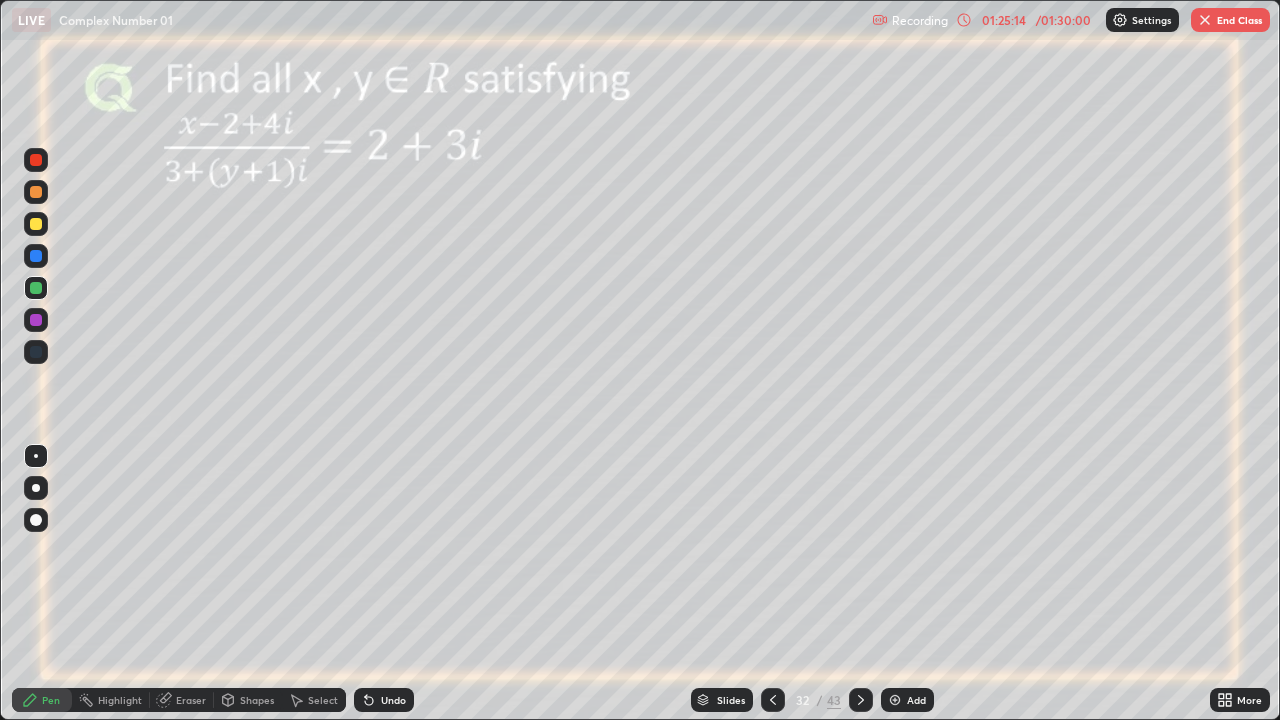 click 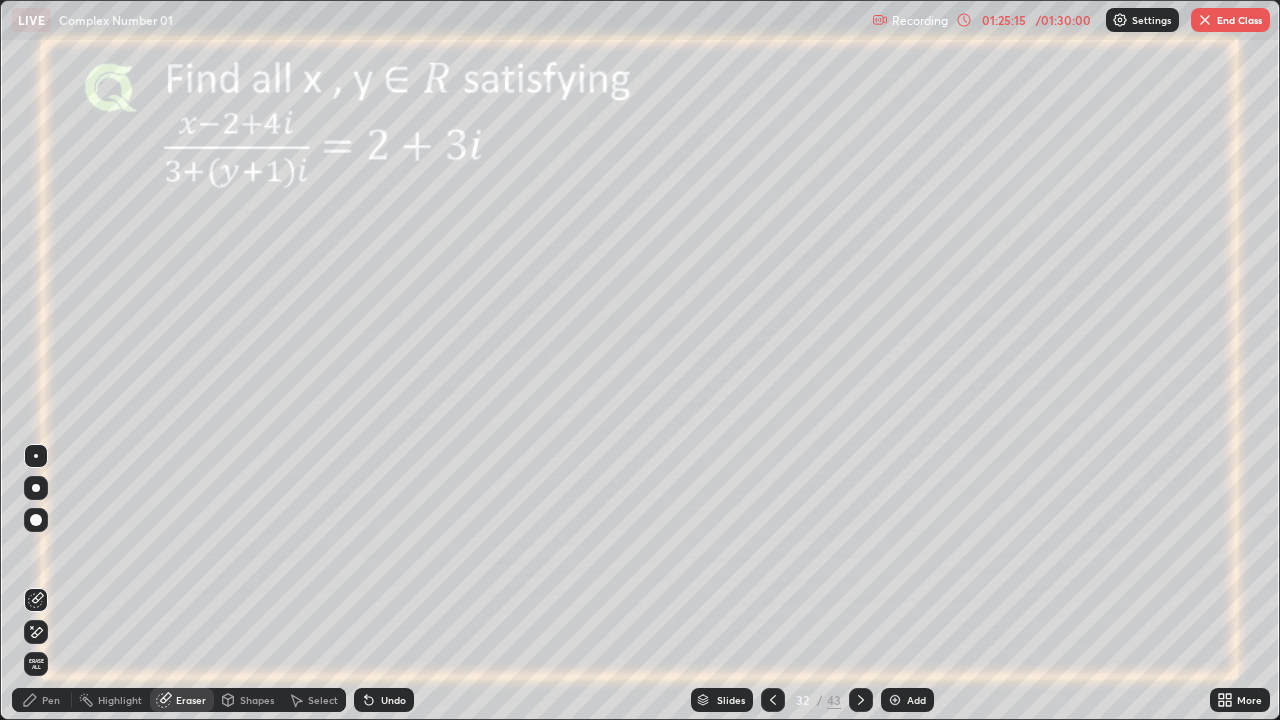 click 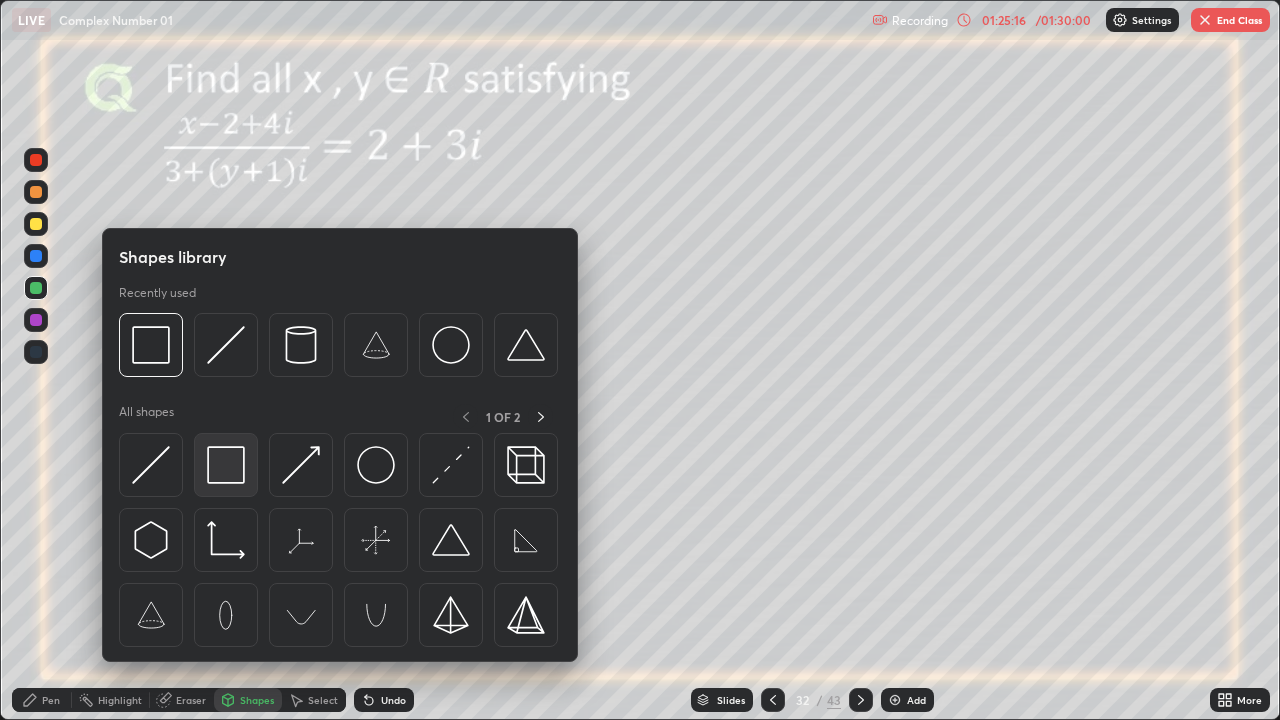 click at bounding box center (226, 465) 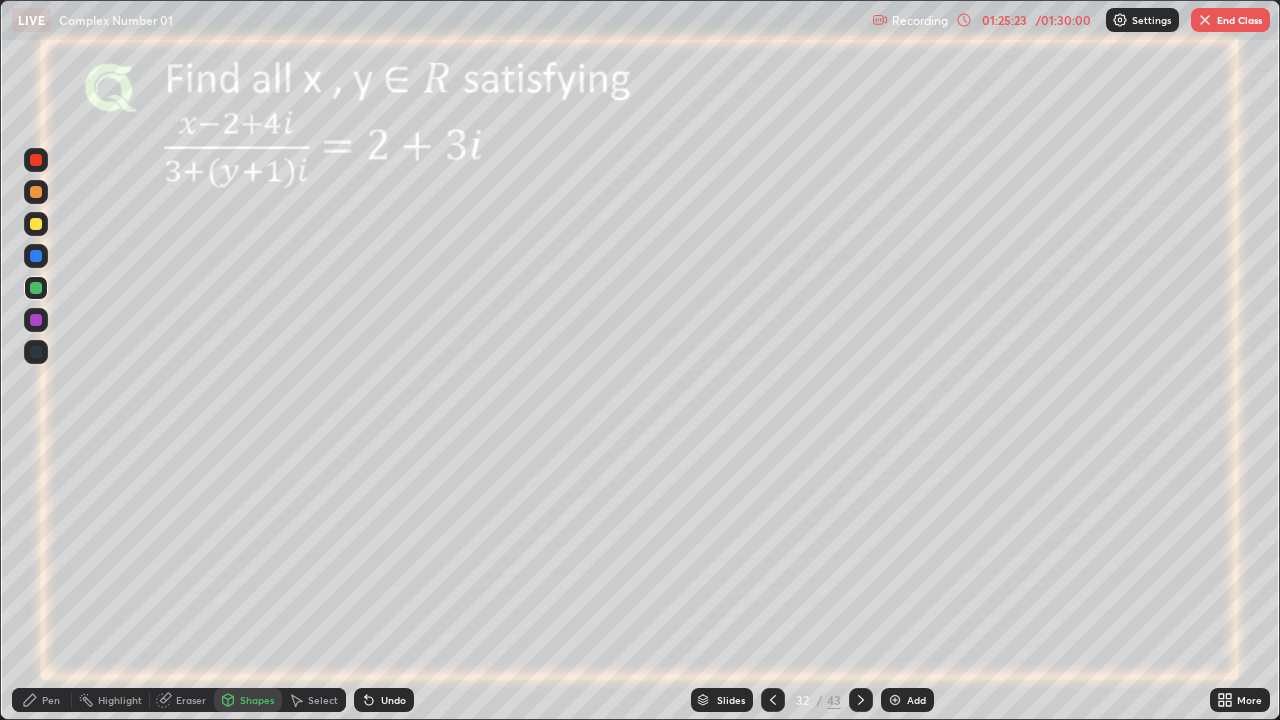 click at bounding box center (36, 224) 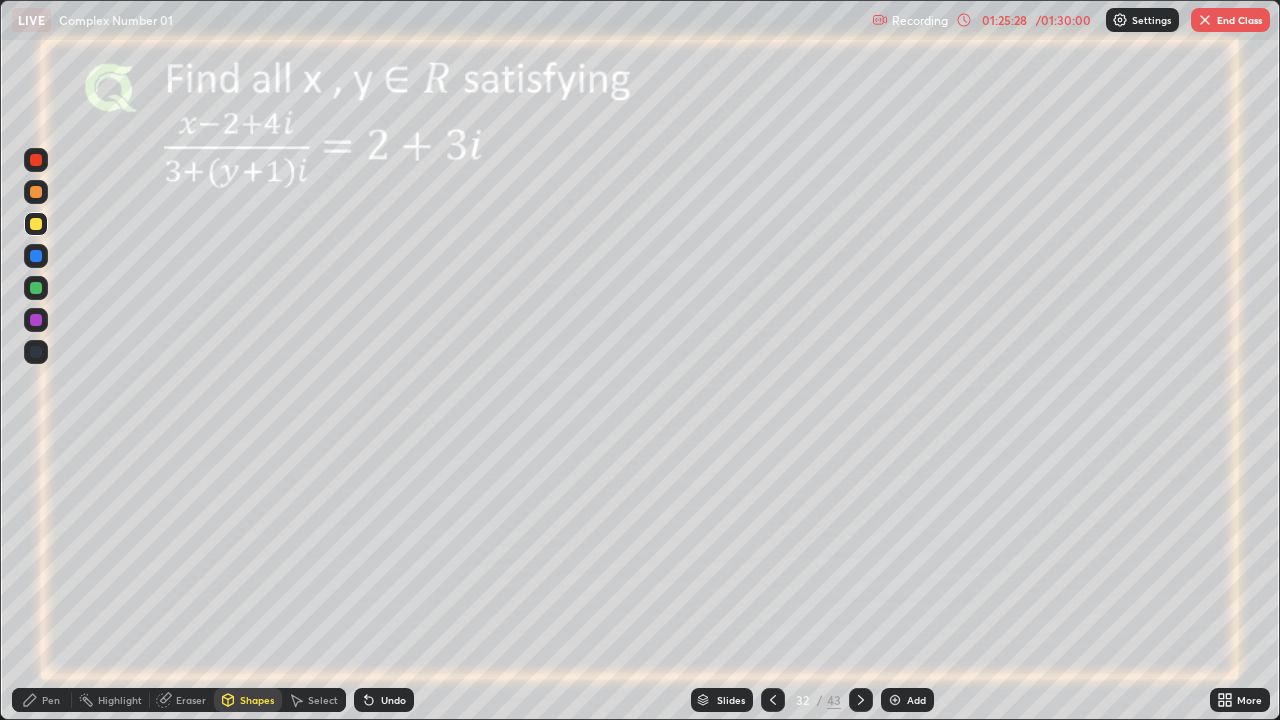 click 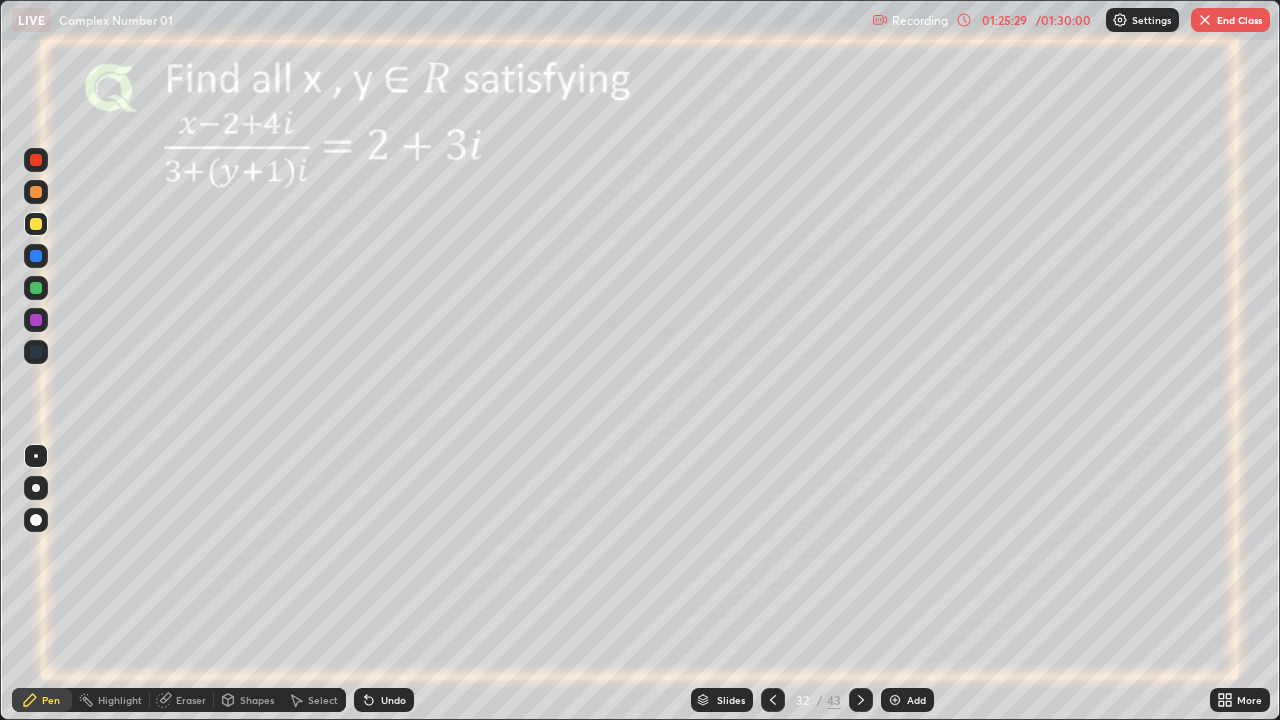 click at bounding box center [36, 320] 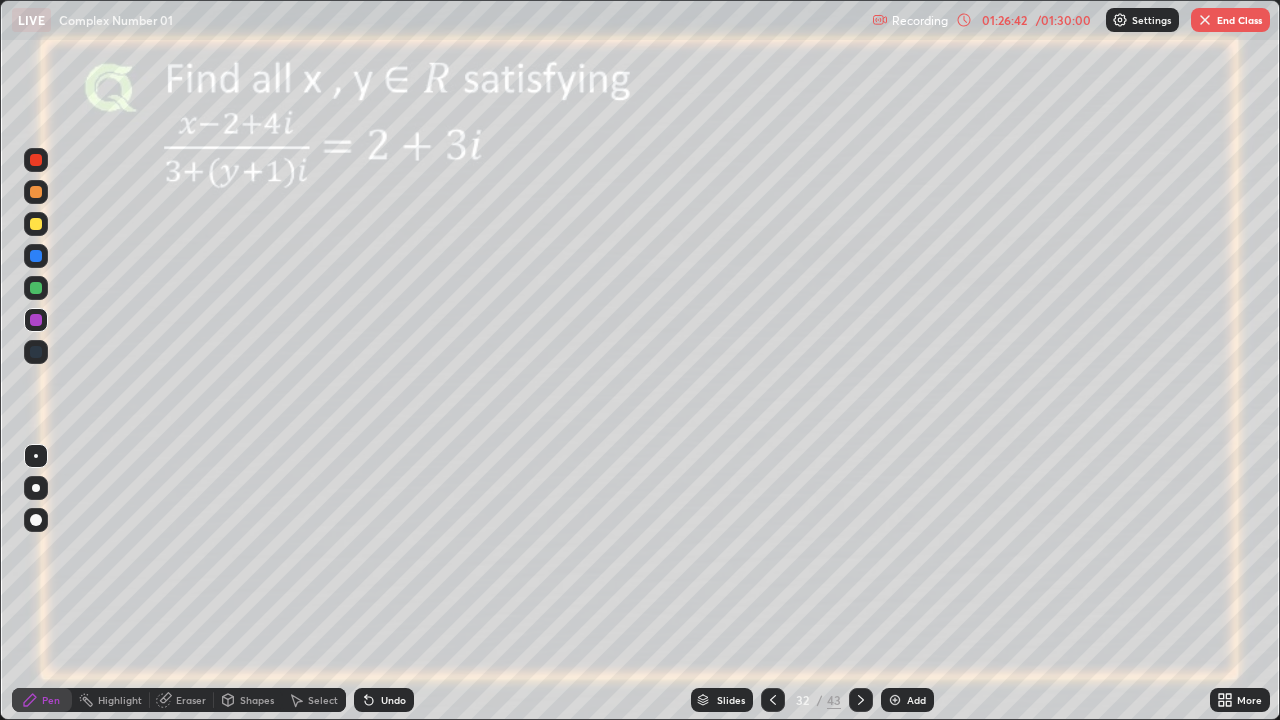 click 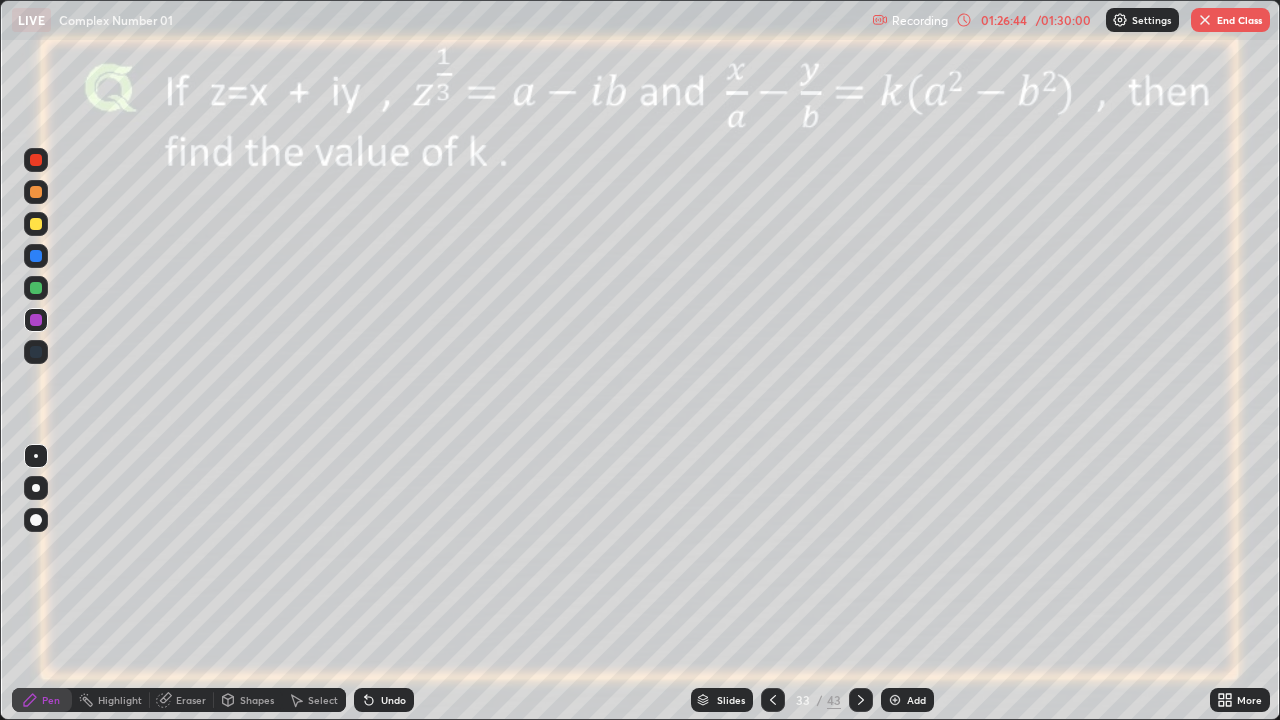 click 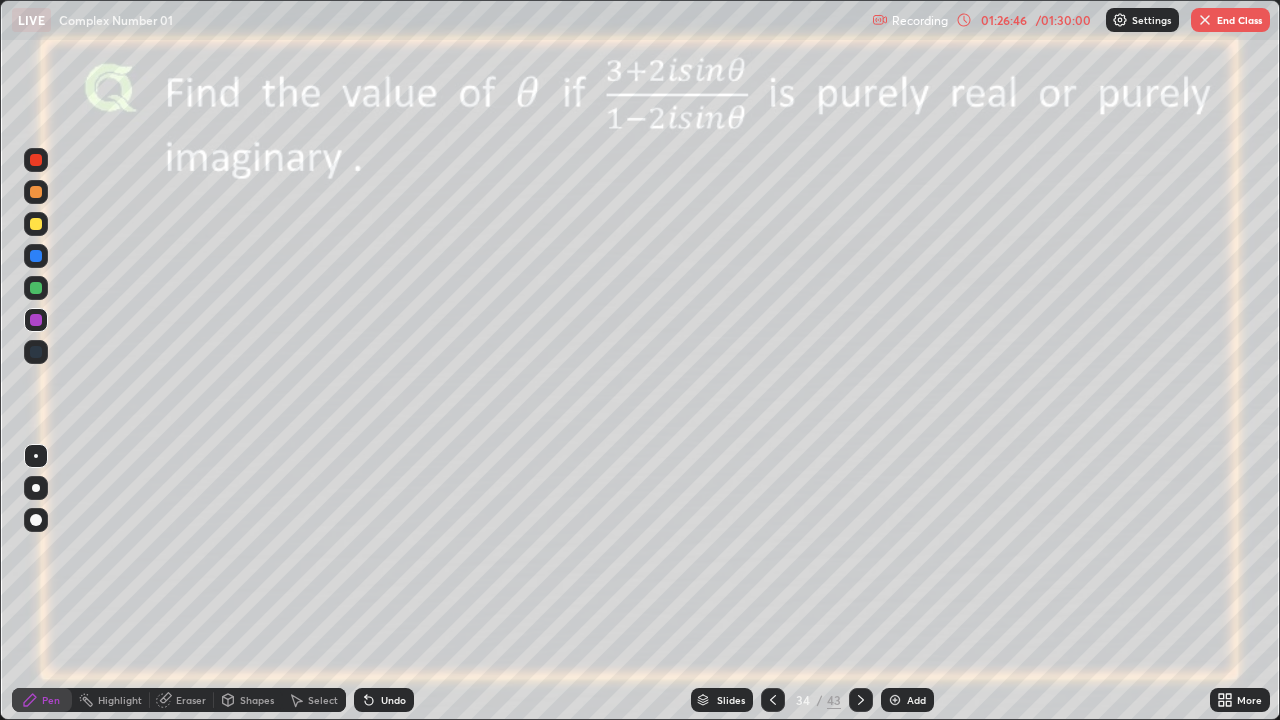 click 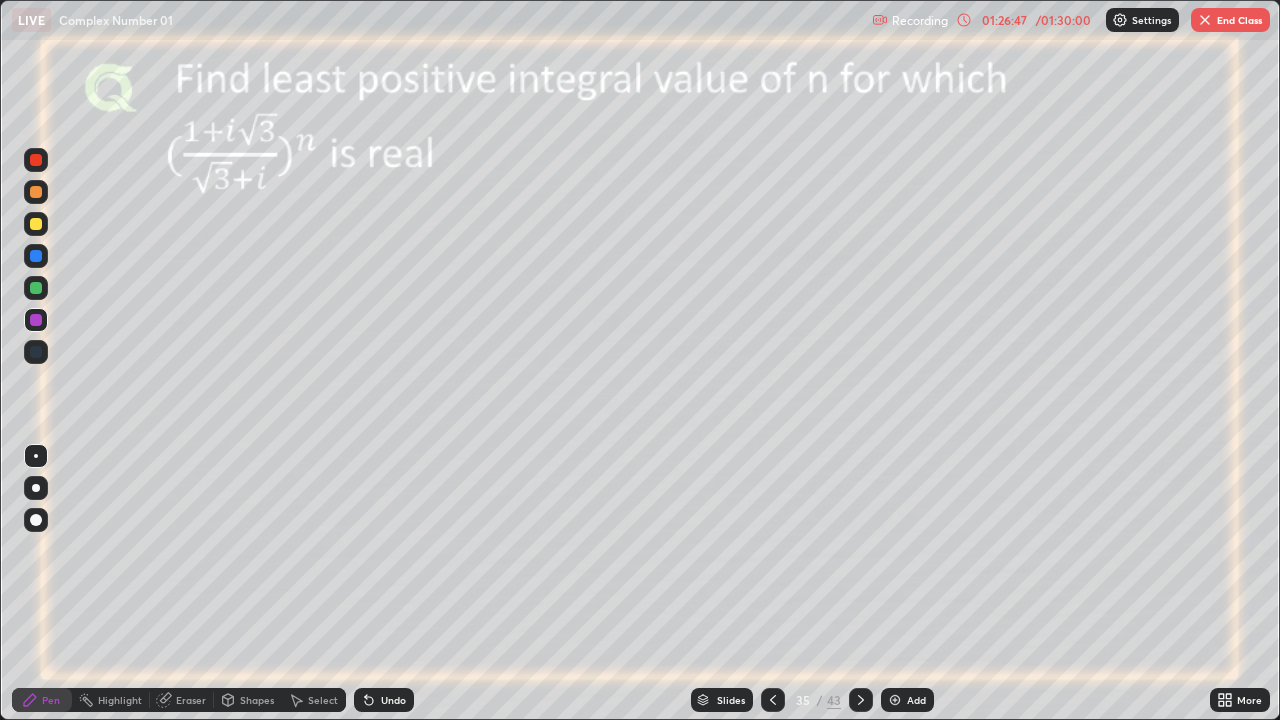 click 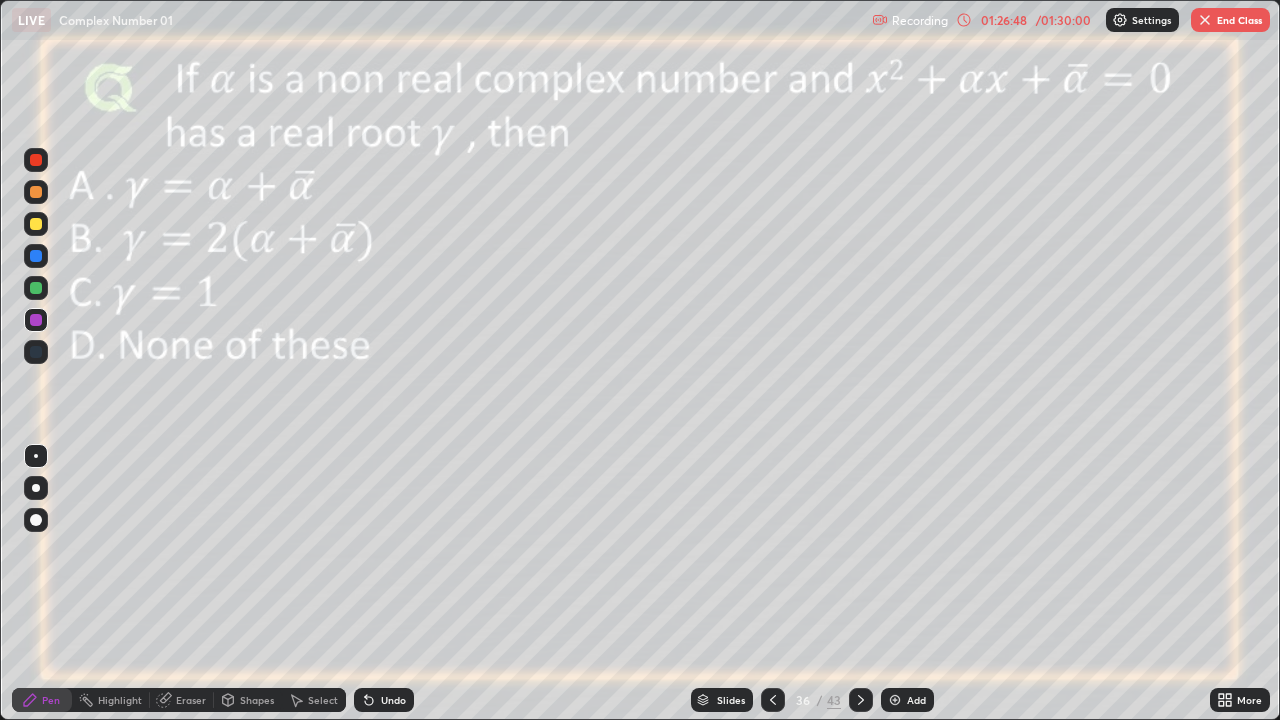 click 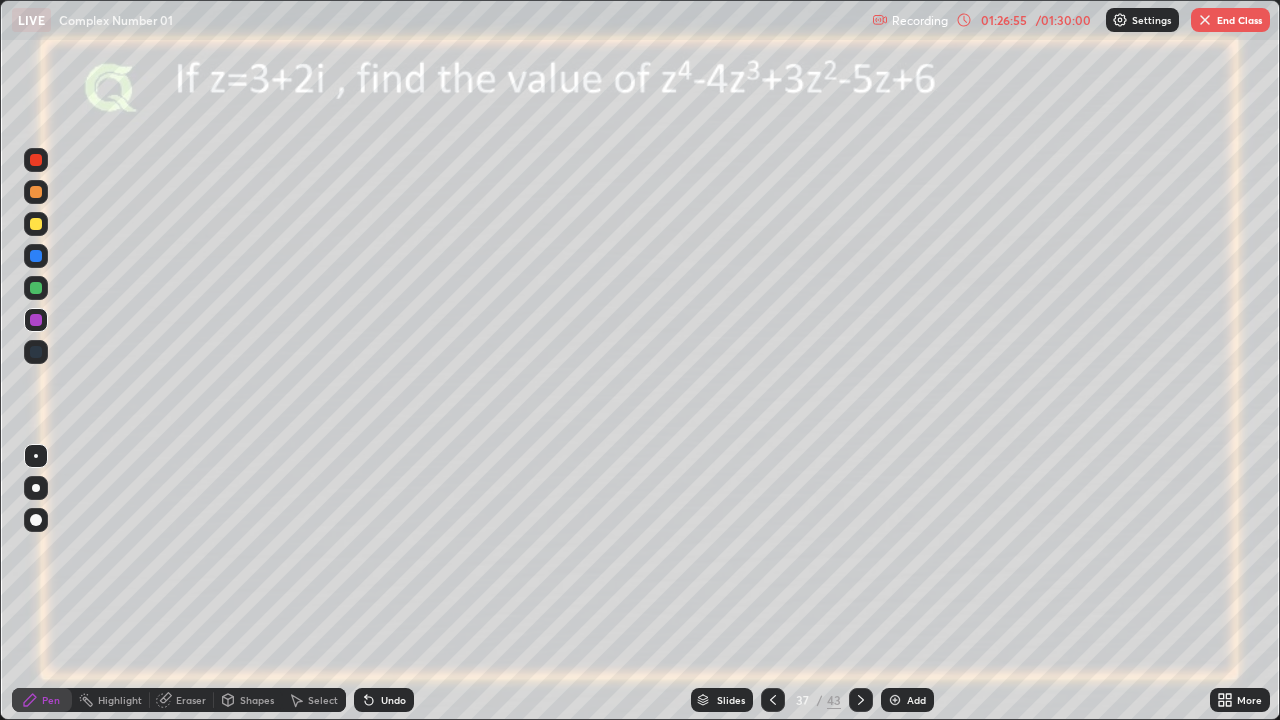 click on "End Class" at bounding box center (1230, 20) 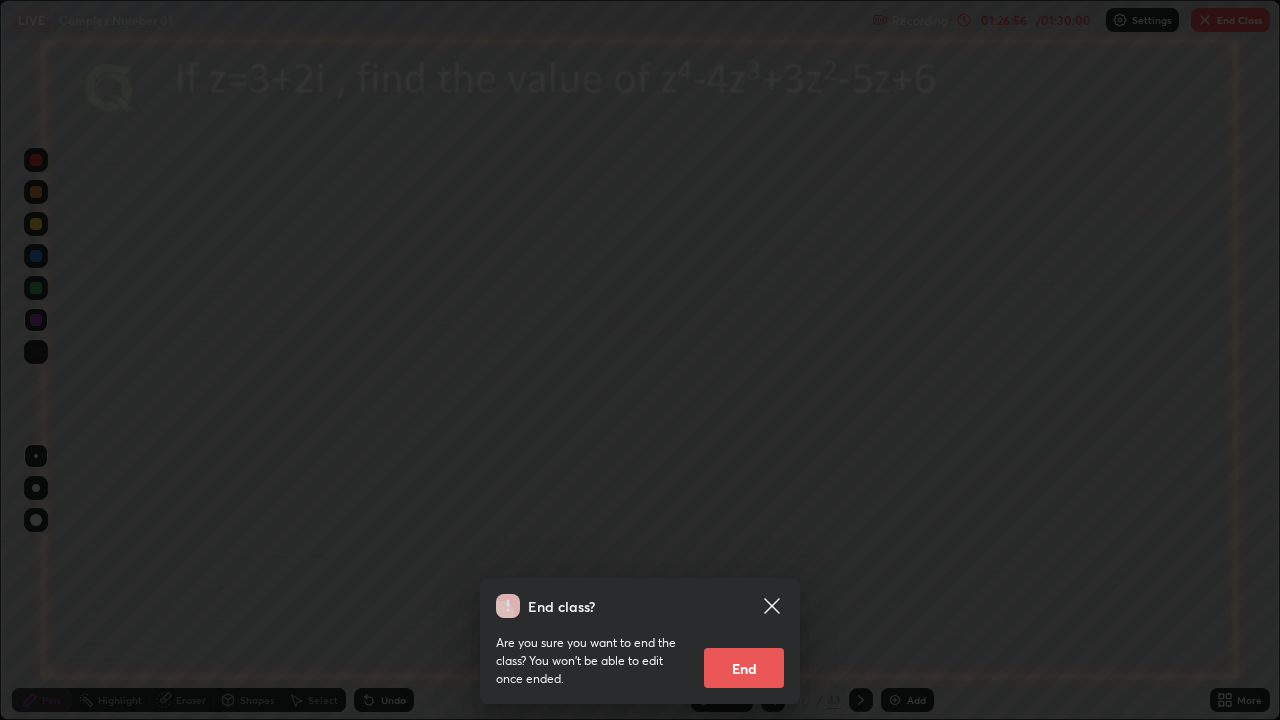 click on "End" at bounding box center (744, 668) 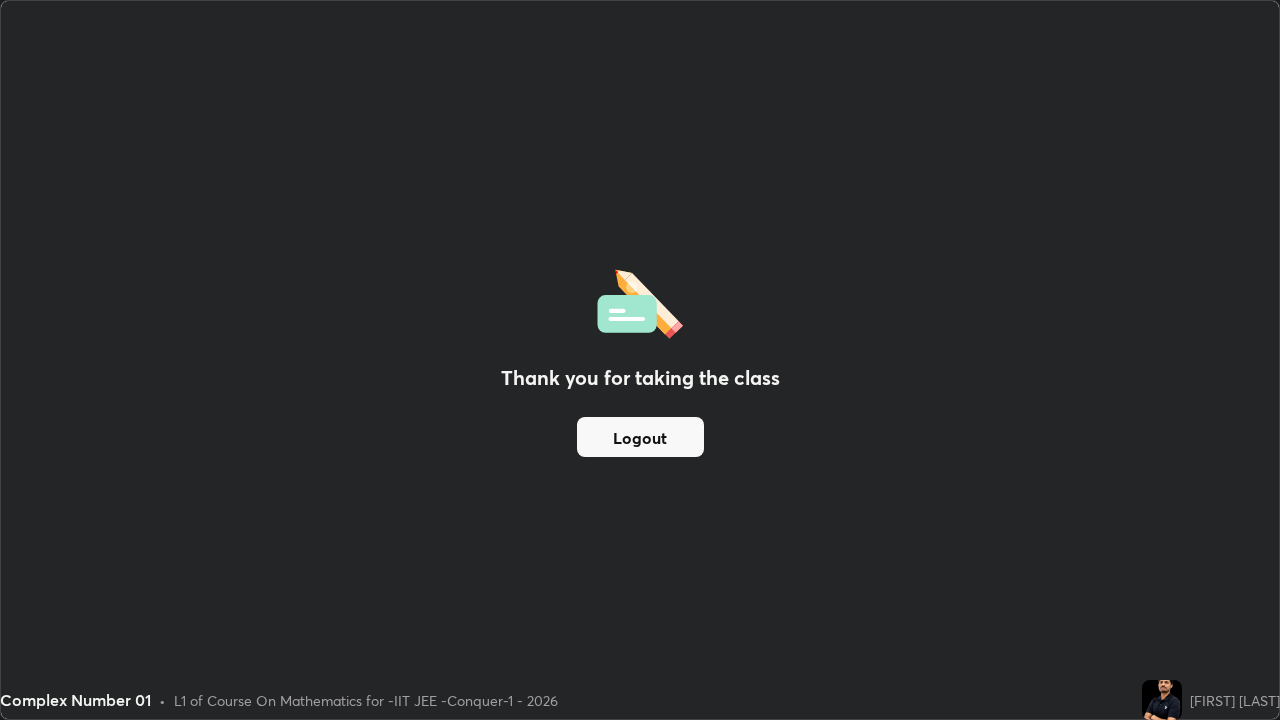 click on "Logout" at bounding box center [640, 437] 